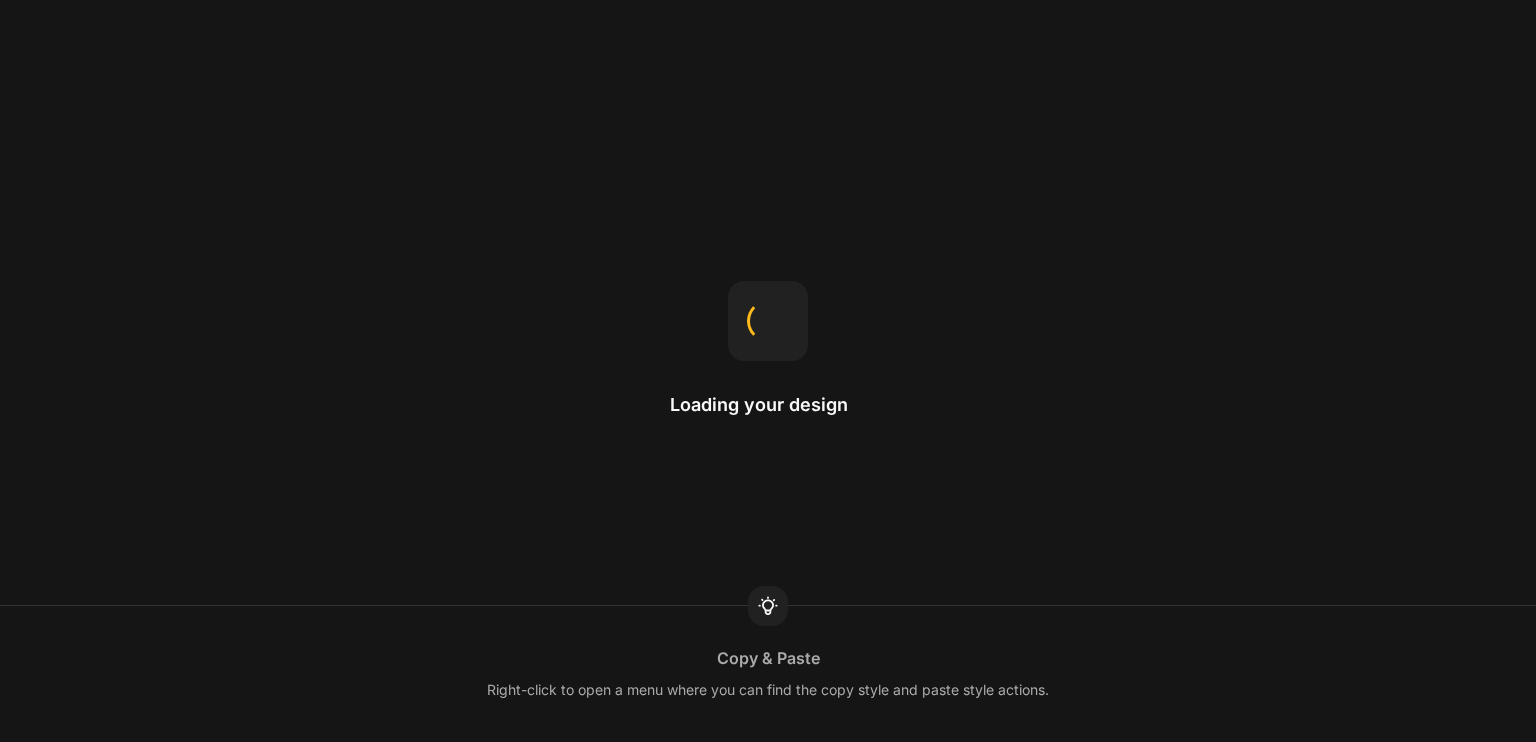 scroll, scrollTop: 0, scrollLeft: 0, axis: both 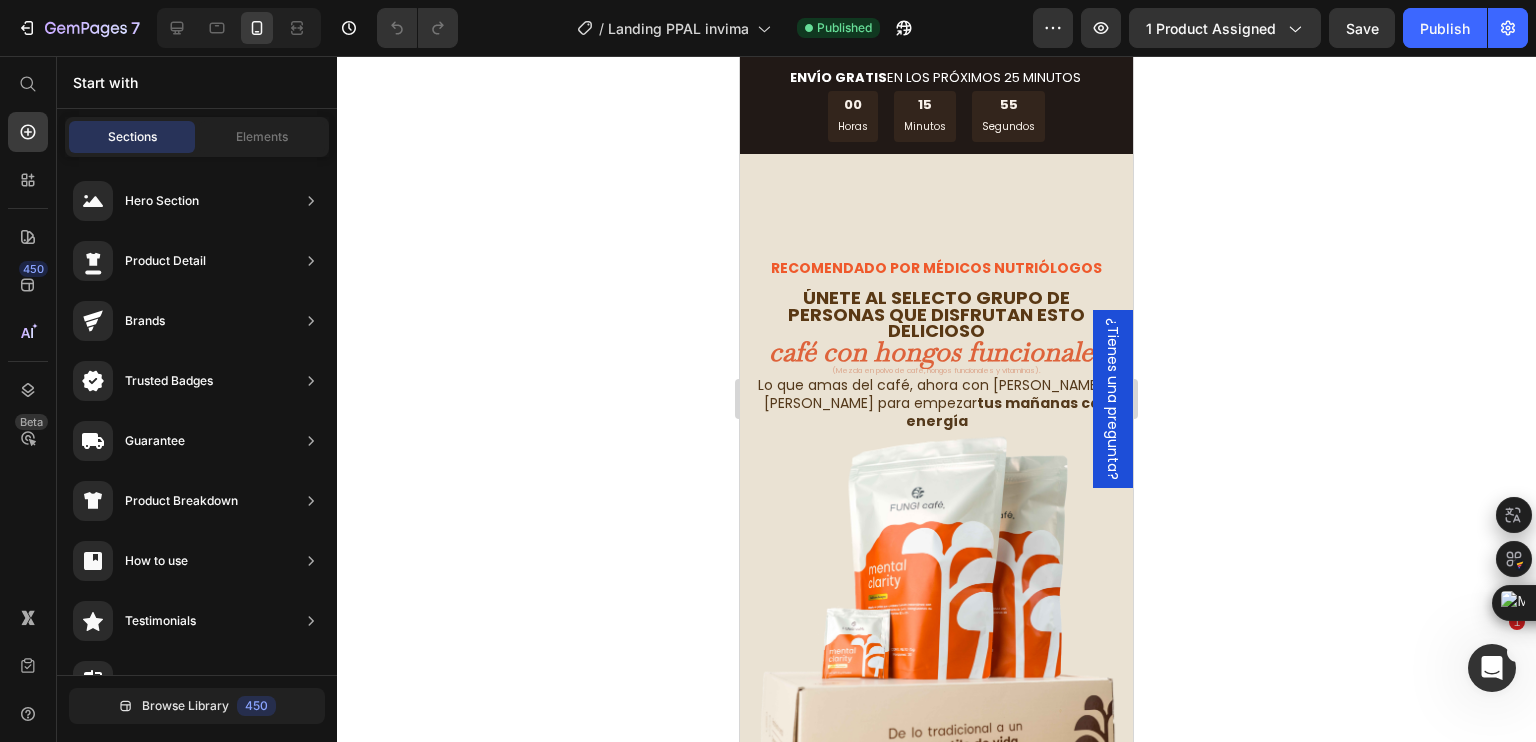 click on "¿Tienes una pregunta?" at bounding box center (1113, 399) 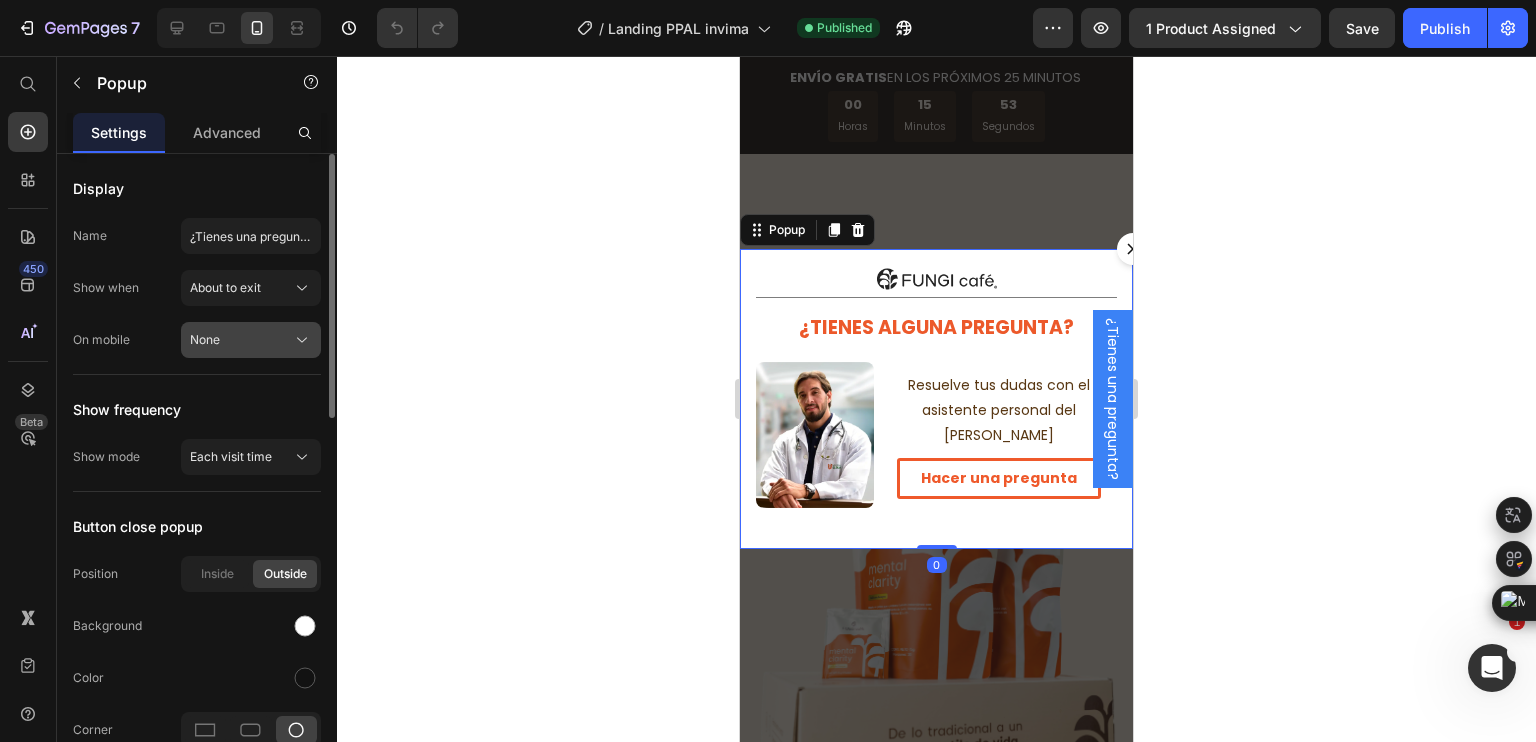 click on "None" 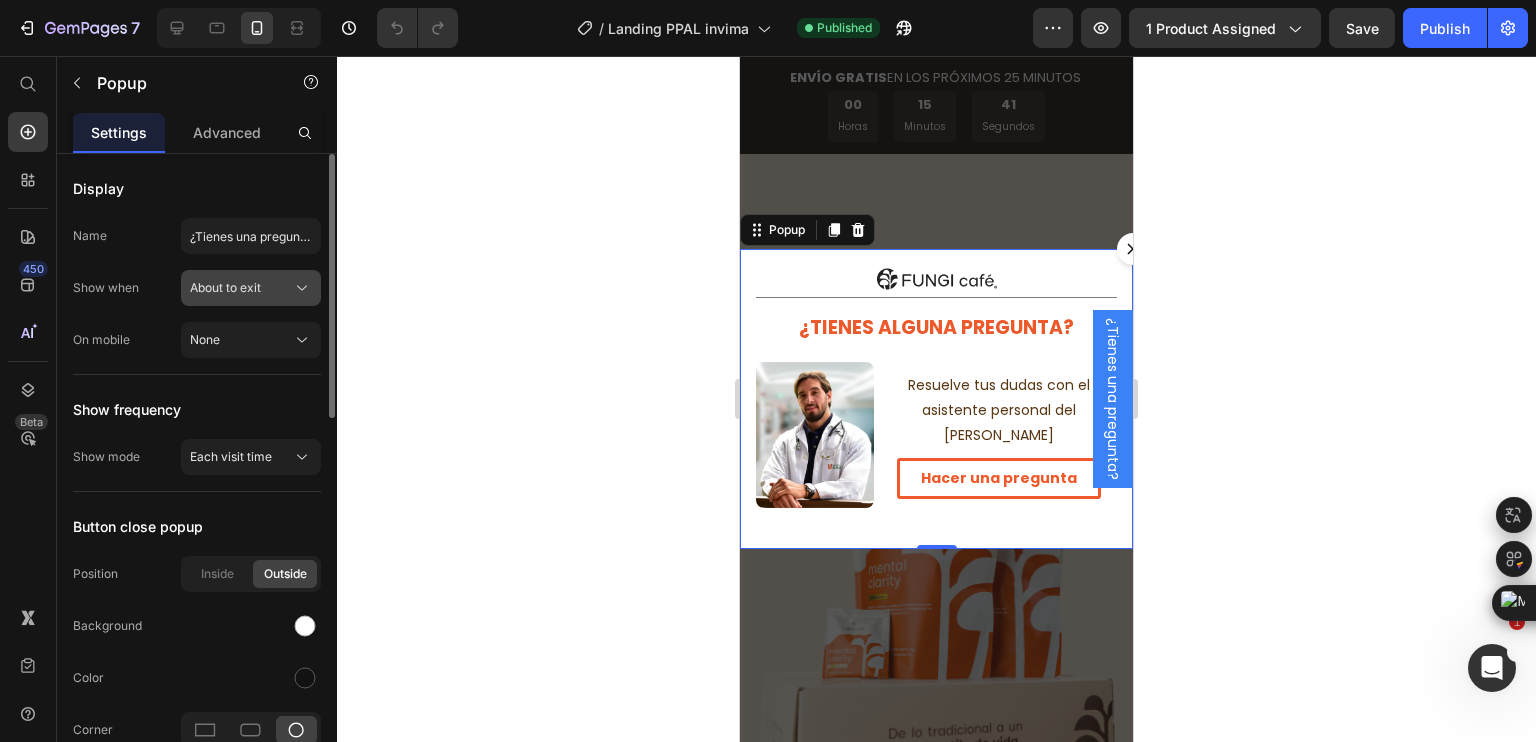 click on "About to exit" at bounding box center (225, 288) 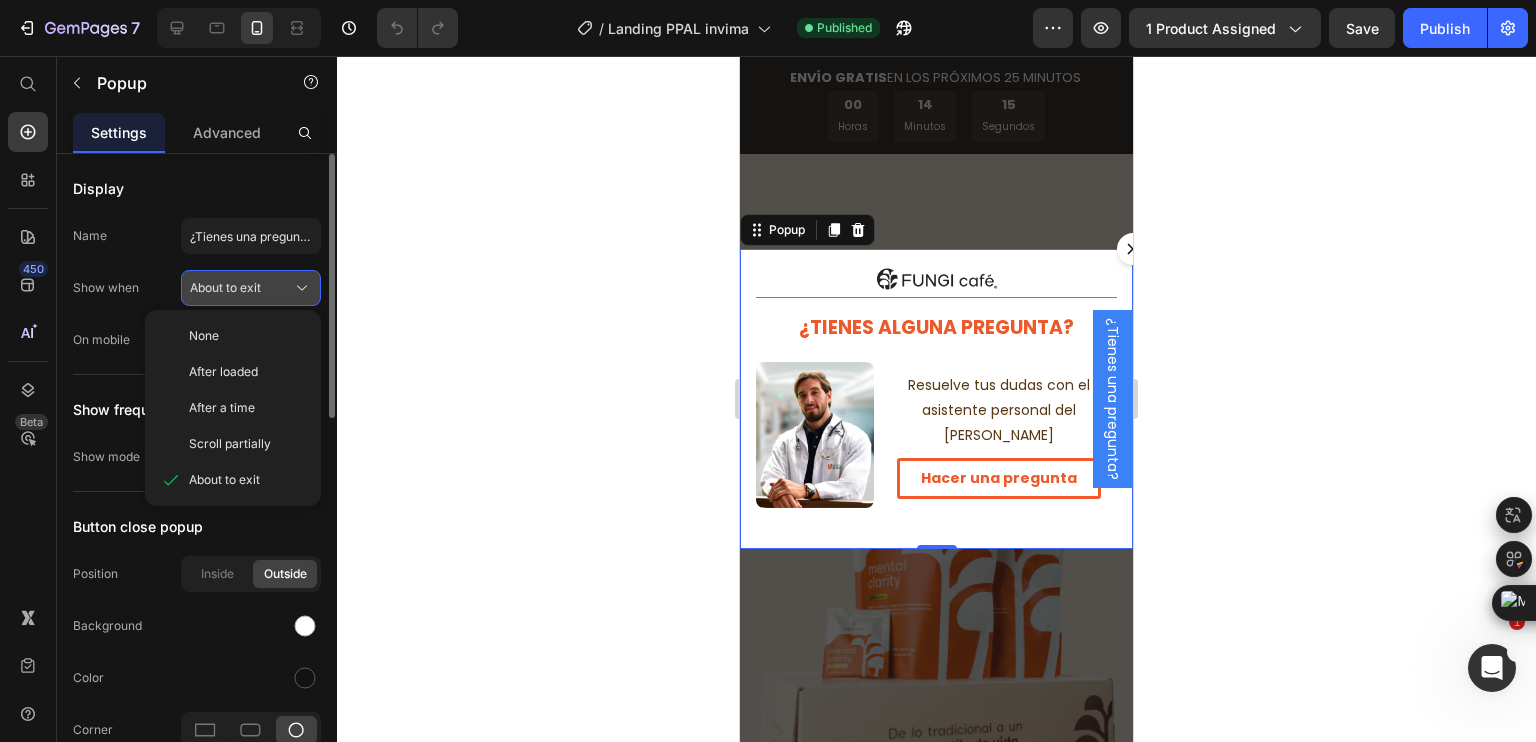 click on "About to exit" at bounding box center (225, 288) 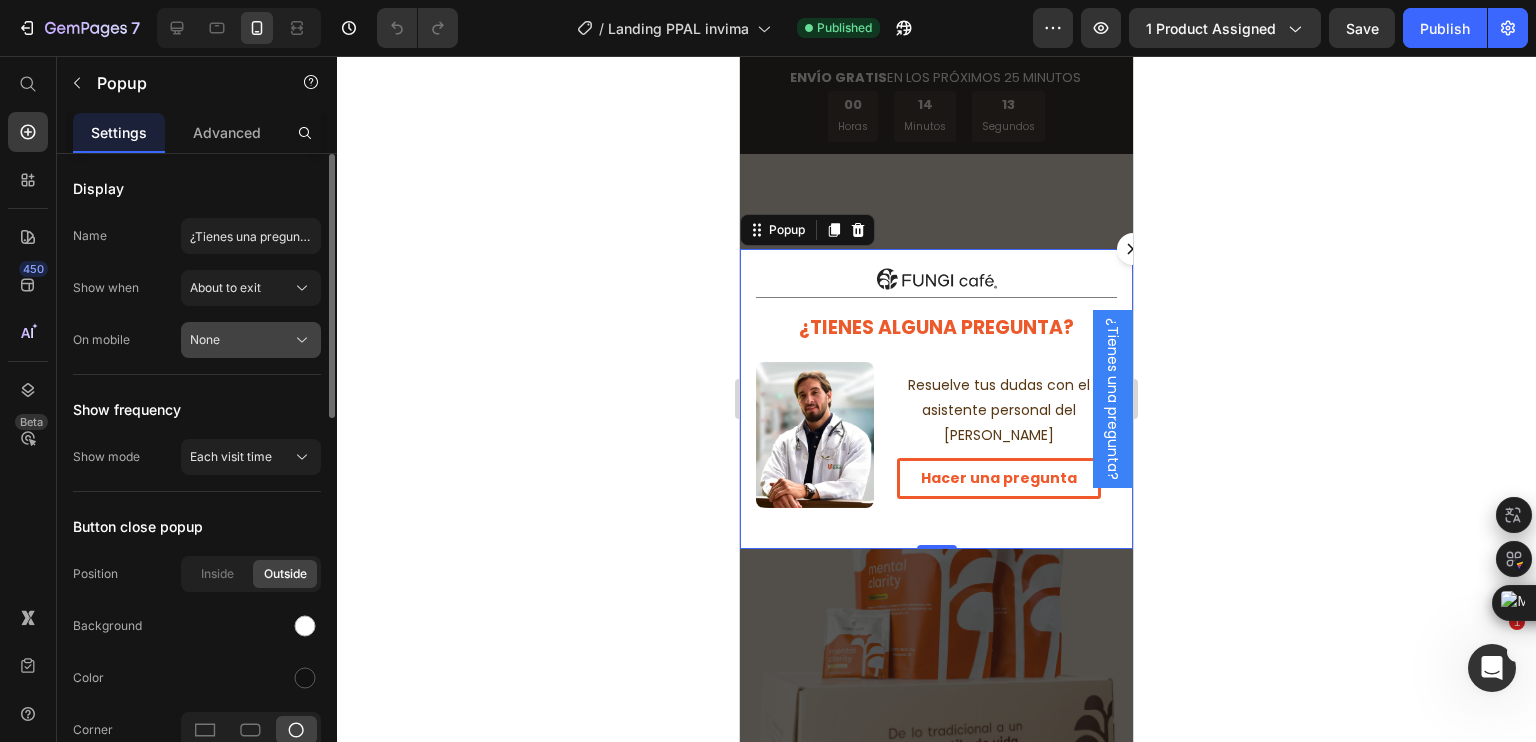 click on "None" at bounding box center [205, 340] 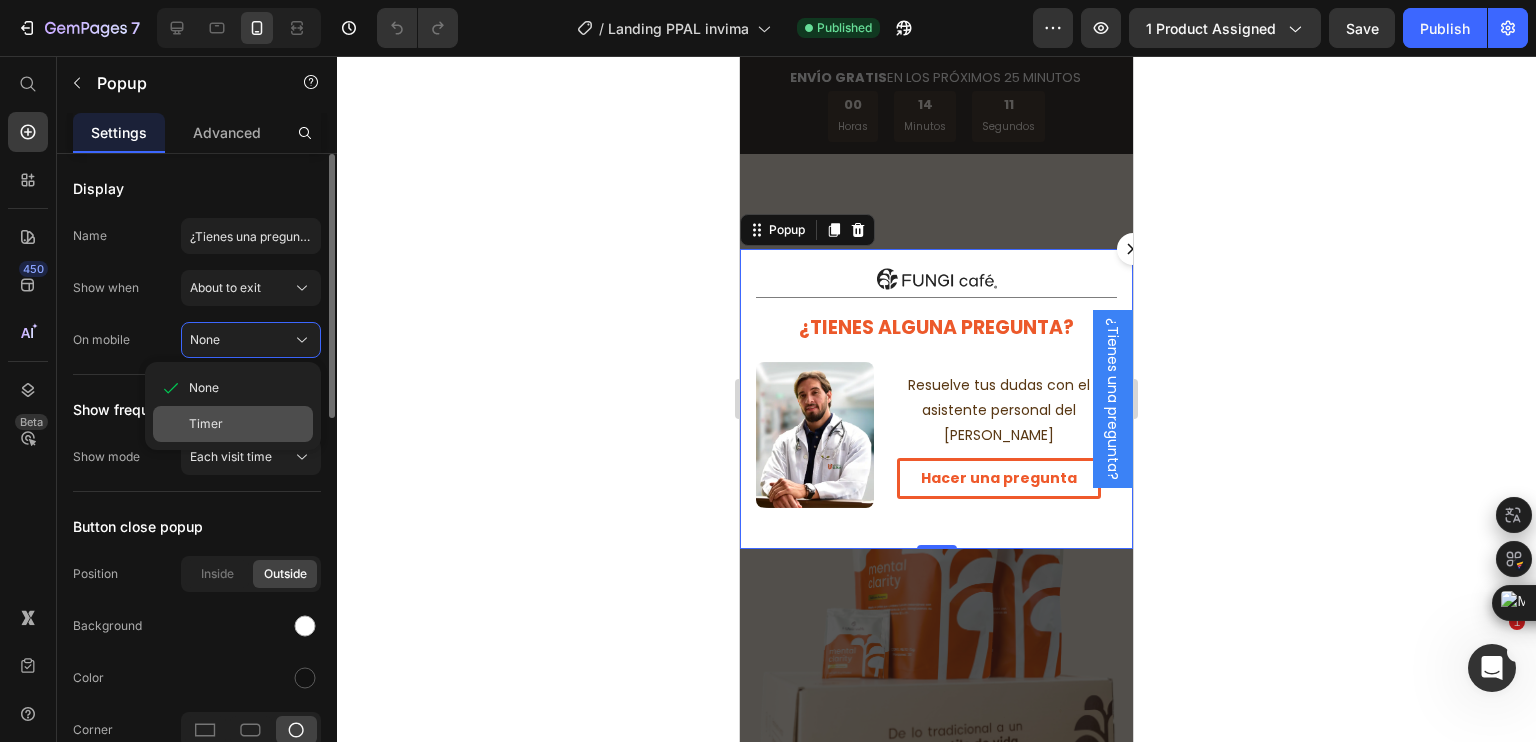 click on "Timer" at bounding box center [206, 424] 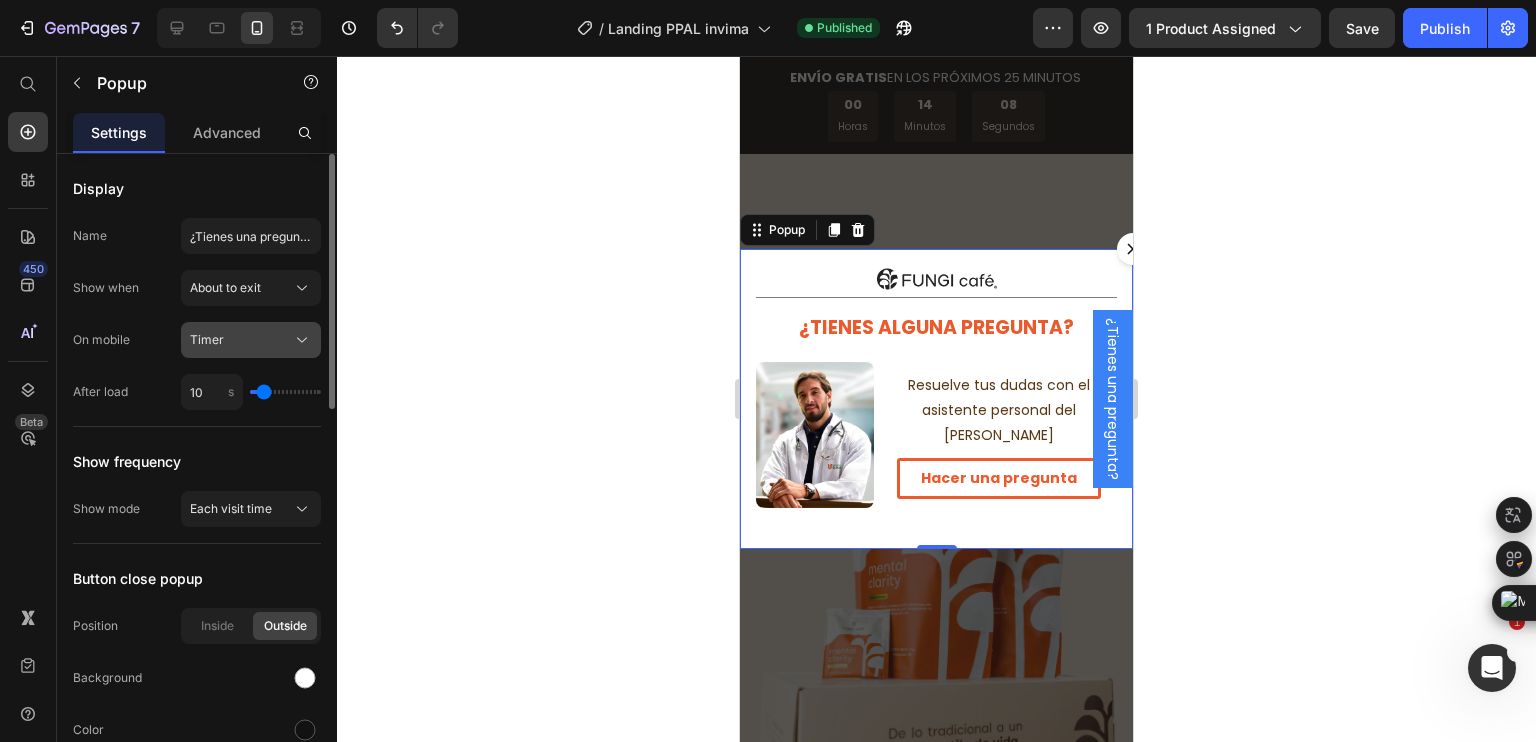 click on "Timer" 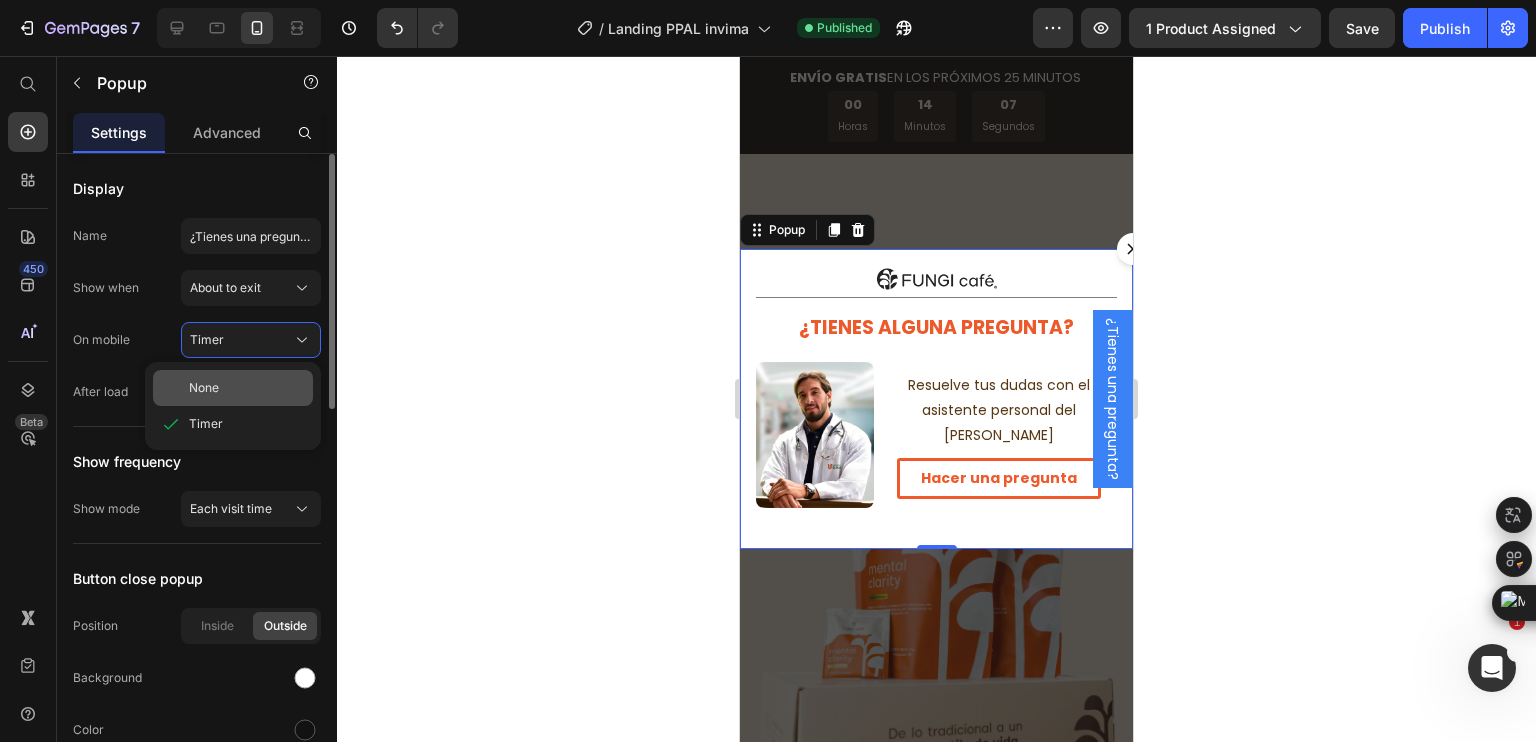 click on "None" at bounding box center [247, 388] 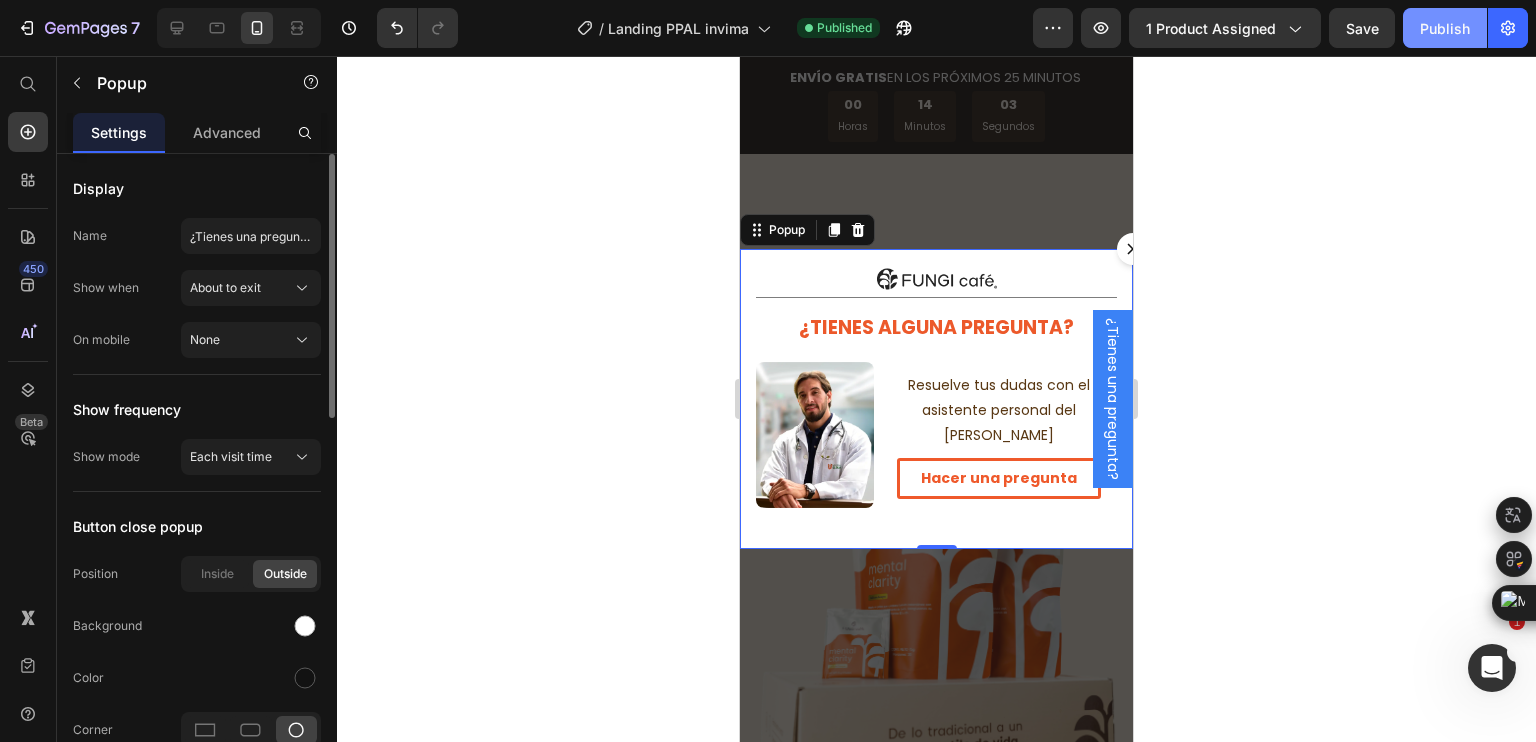 click on "Publish" at bounding box center [1445, 28] 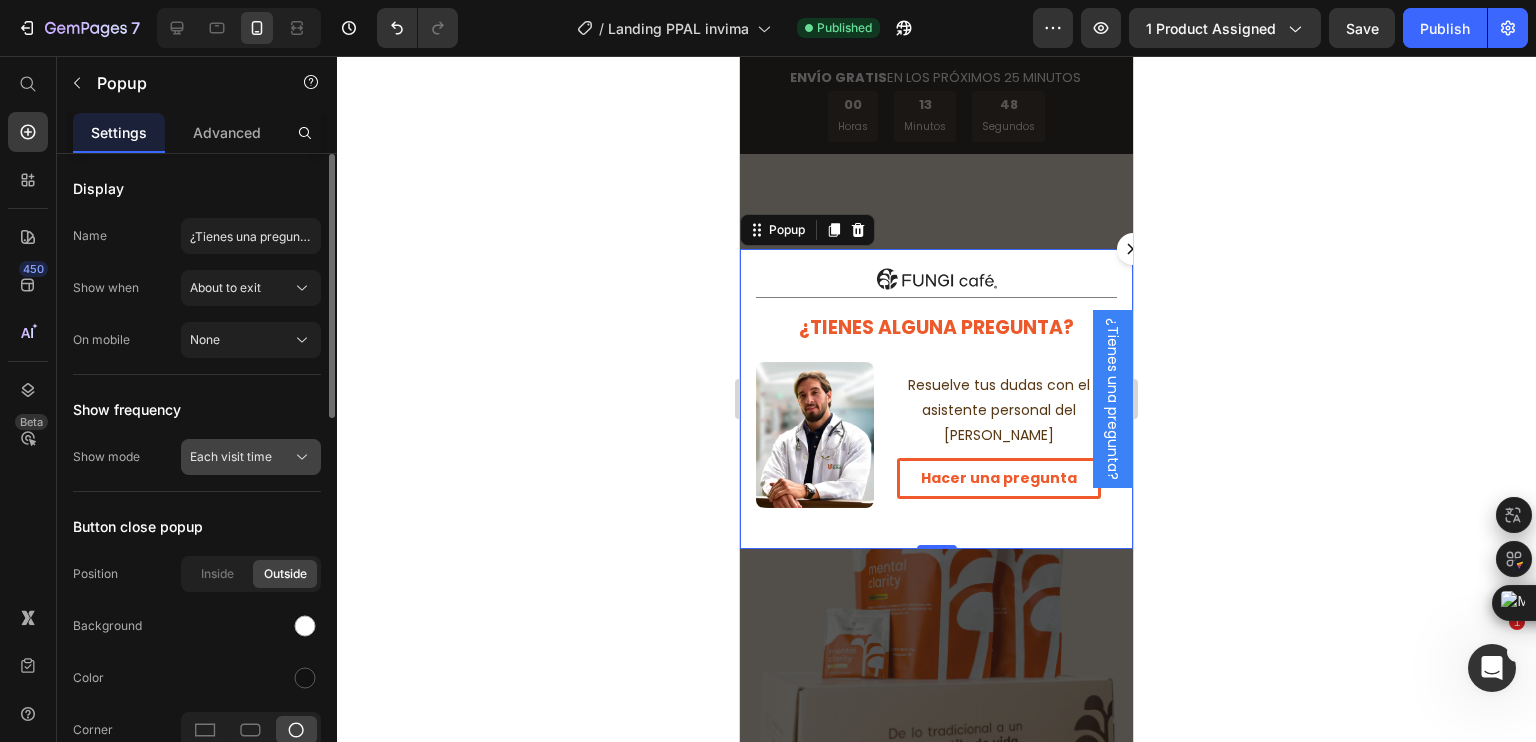 click on "Each visit time" at bounding box center (231, 457) 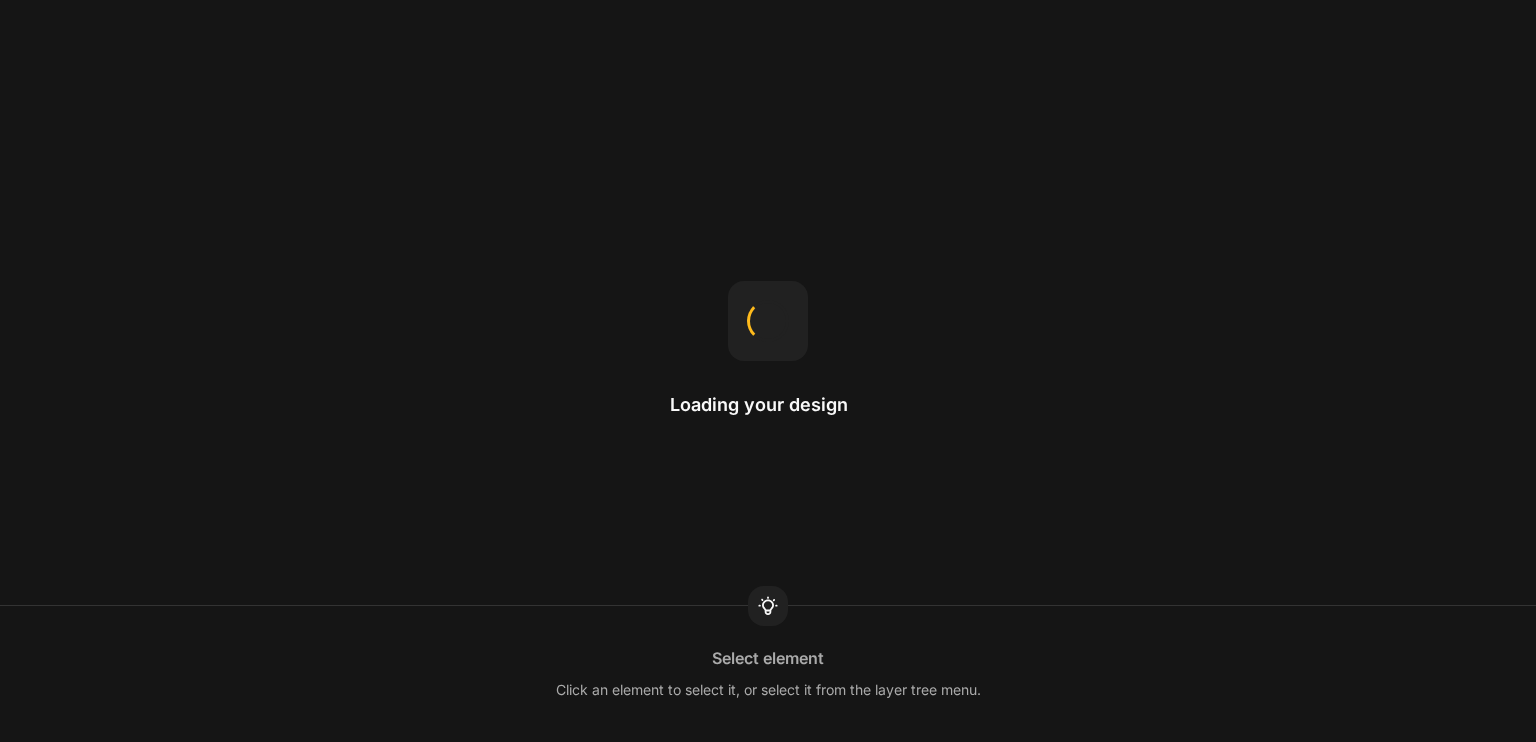 scroll, scrollTop: 0, scrollLeft: 0, axis: both 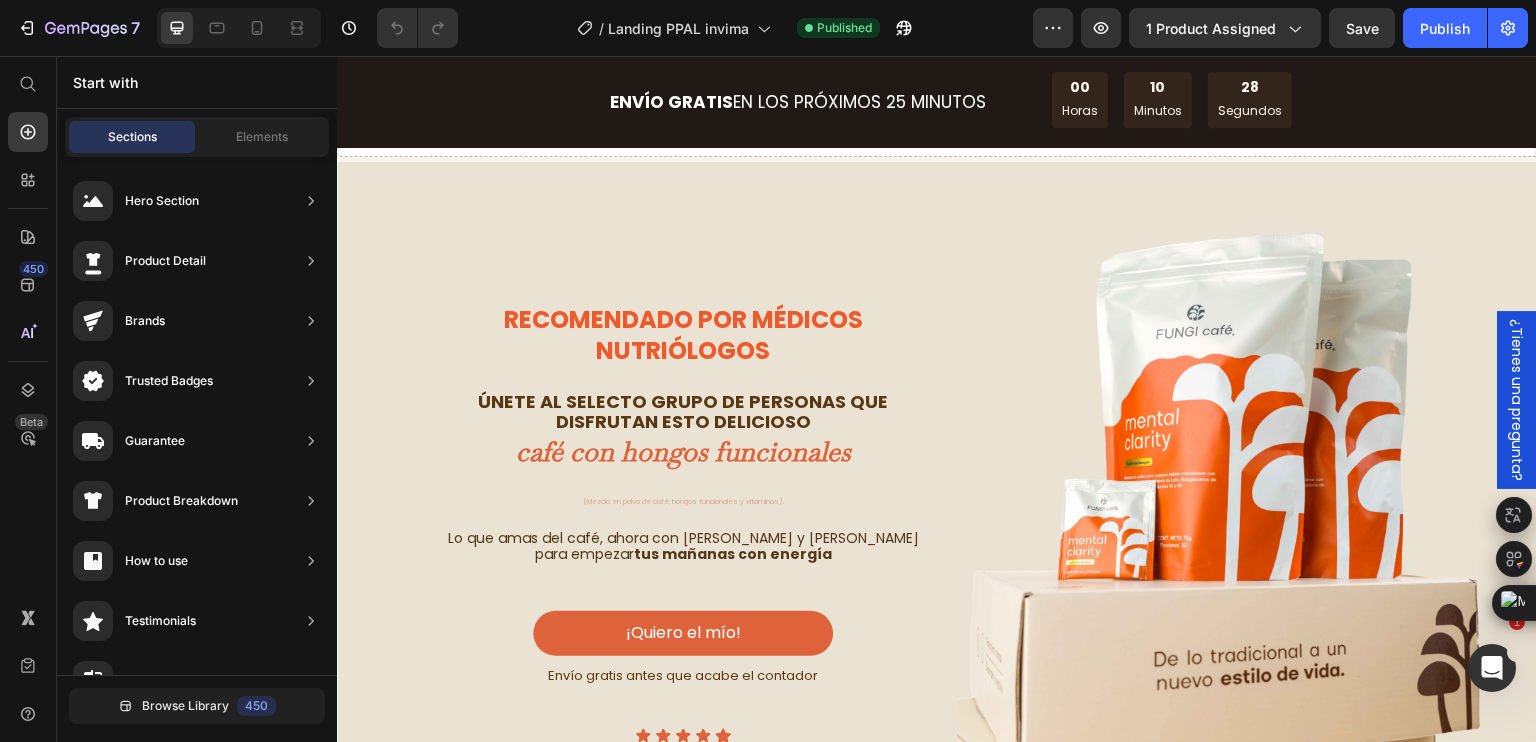 click on "¿Tienes una pregunta?" at bounding box center [1517, 400] 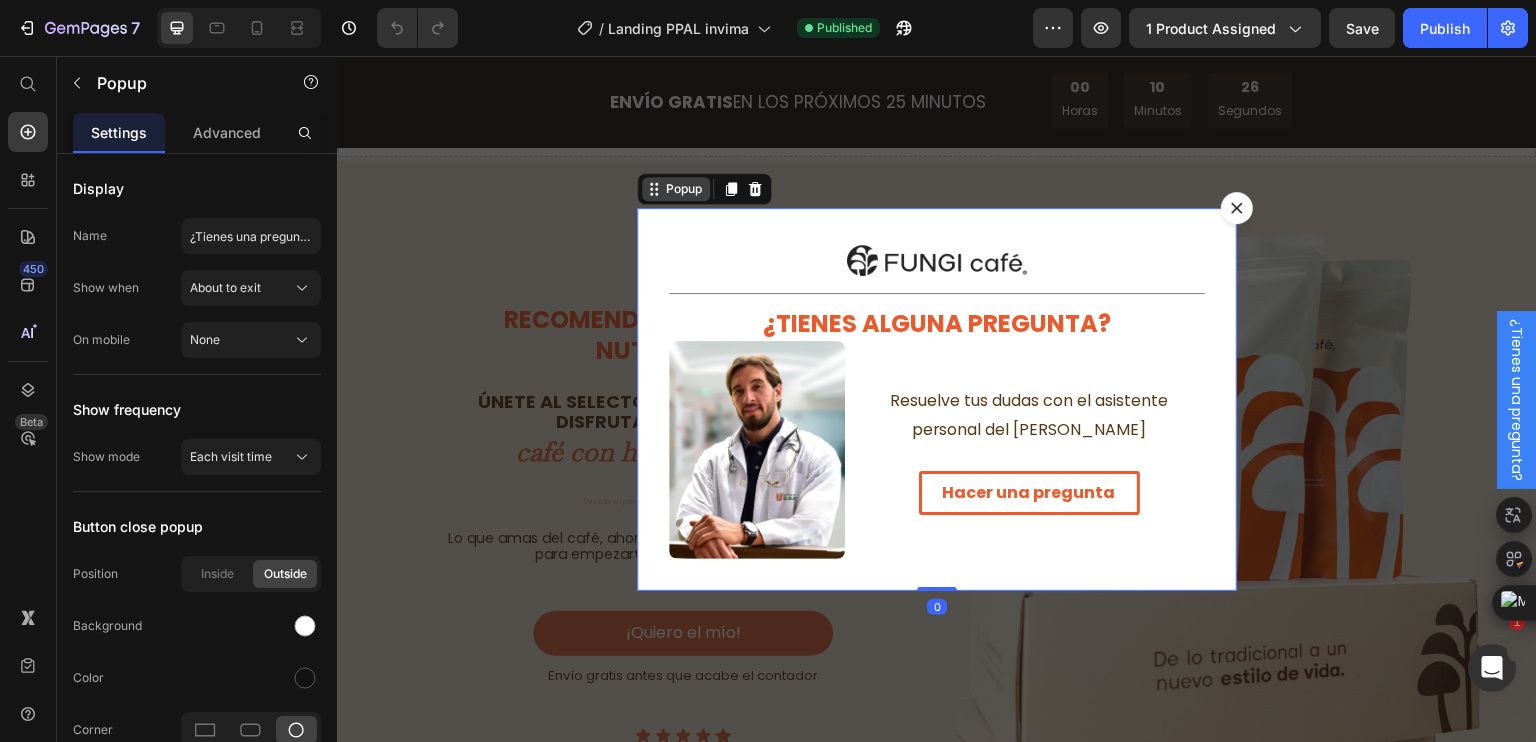 click on "Popup" at bounding box center [684, 189] 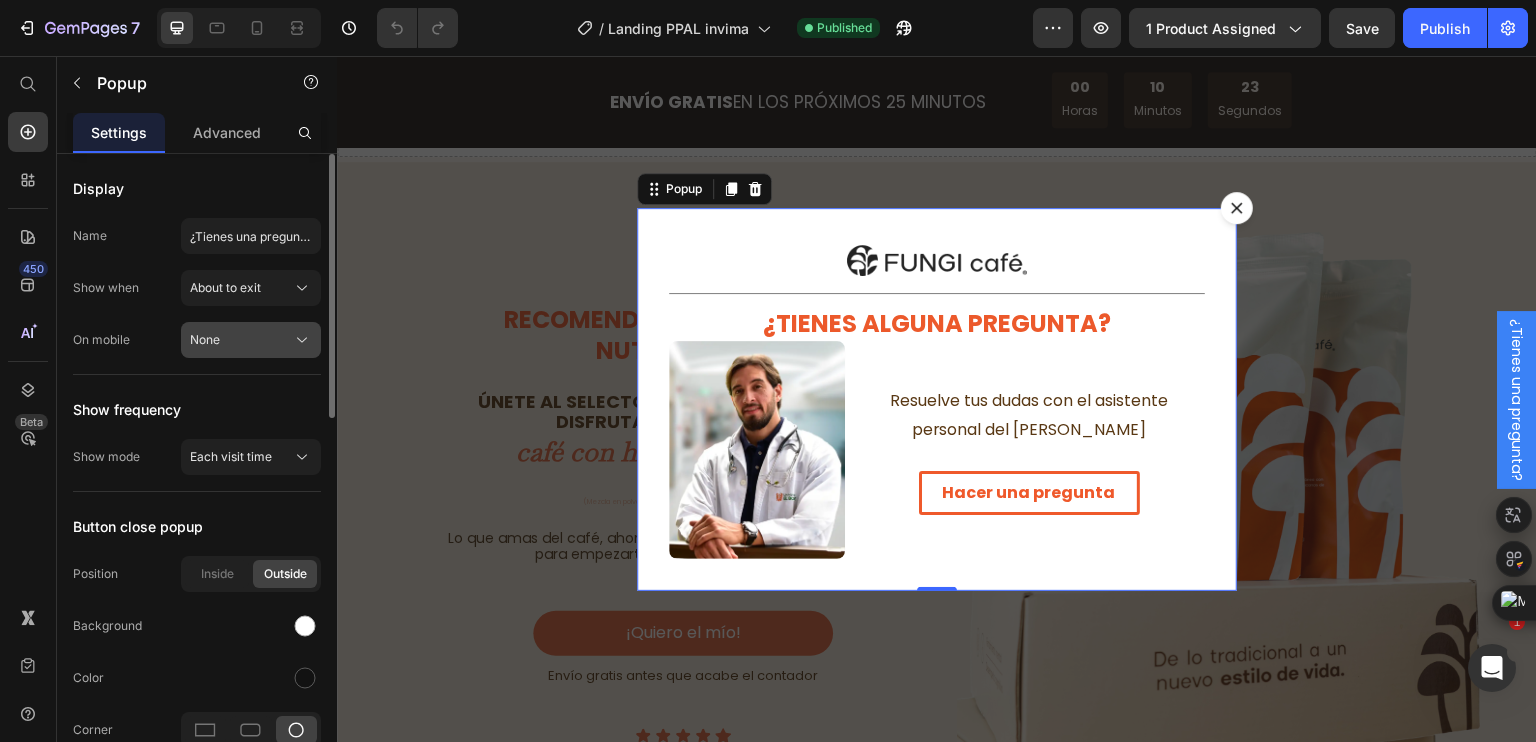 click on "None" 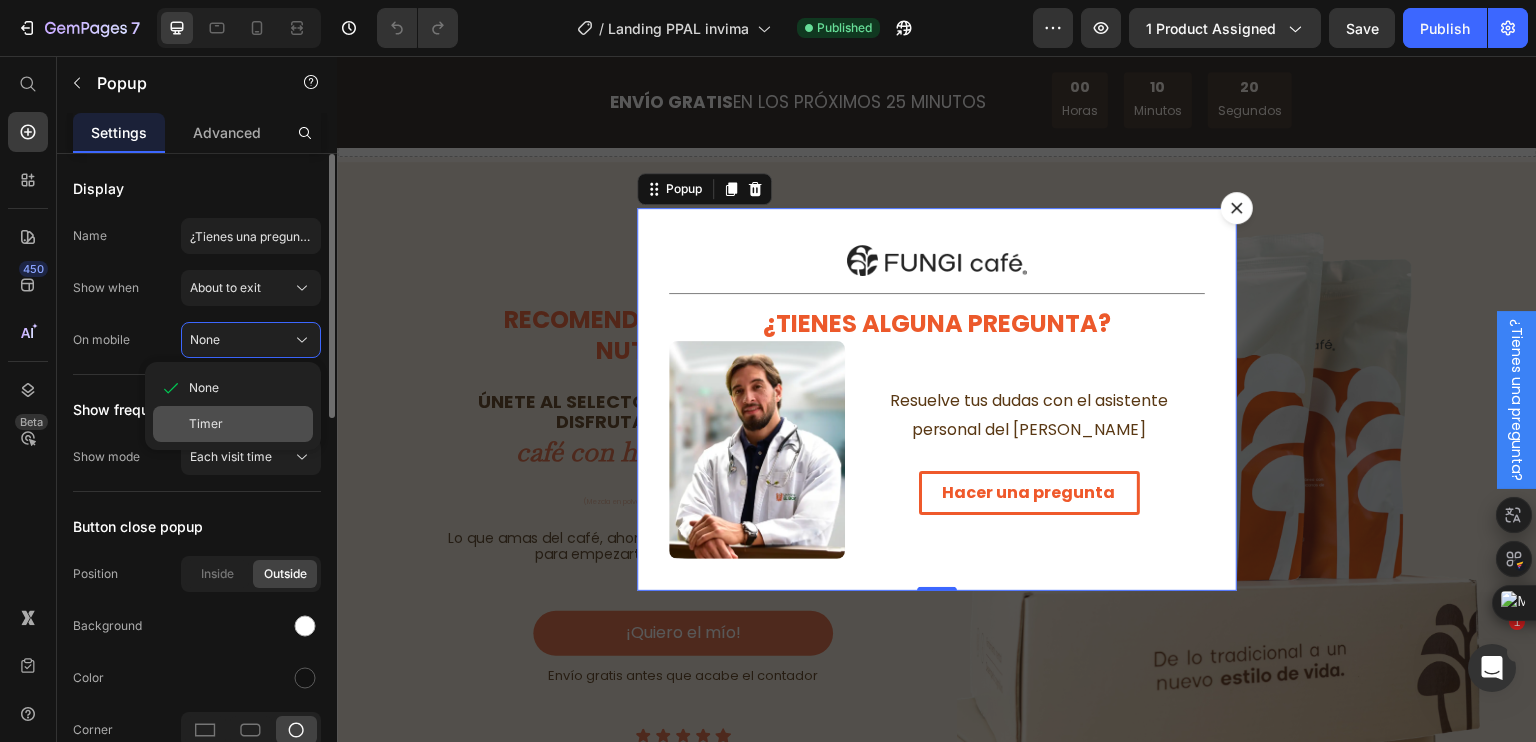 click on "Timer" at bounding box center [247, 424] 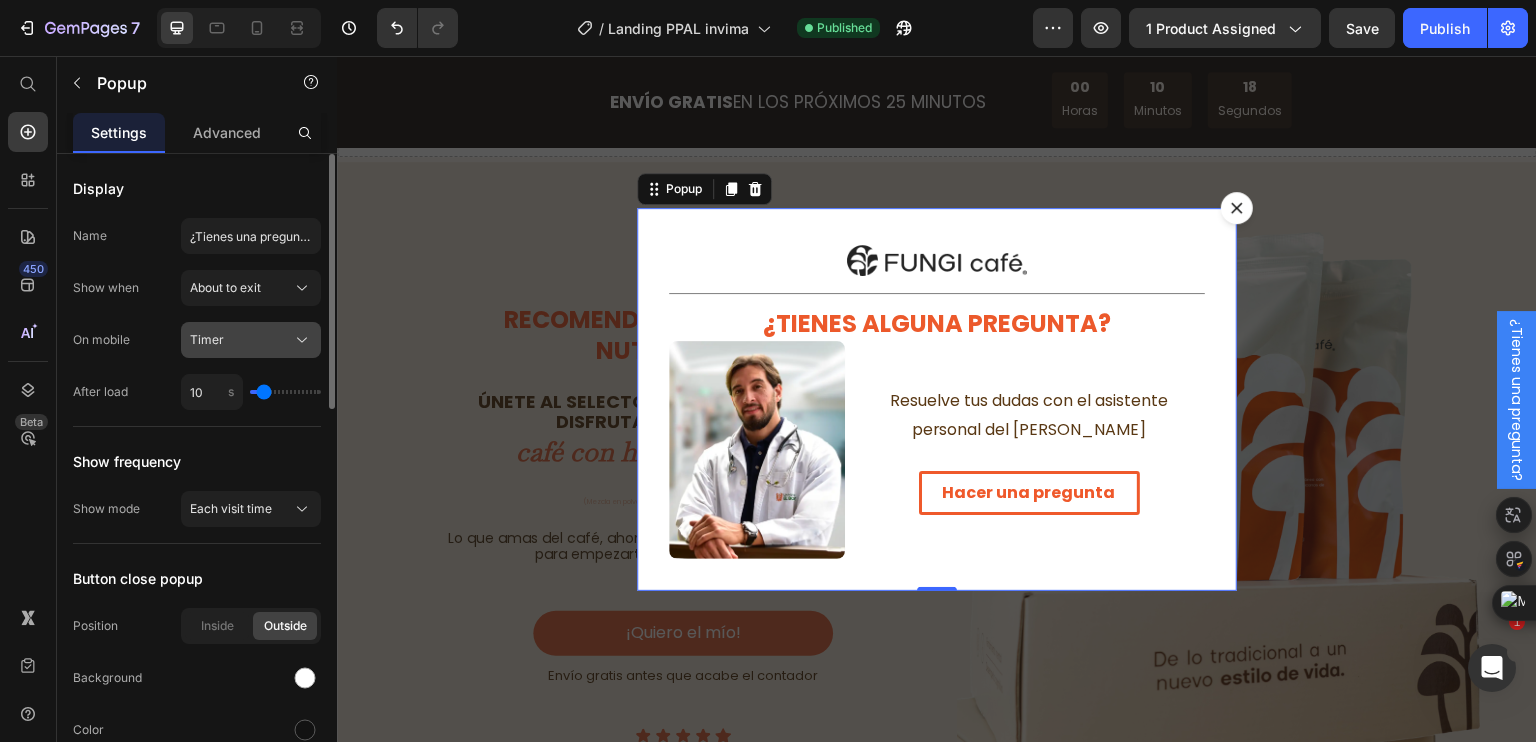 click on "Timer" 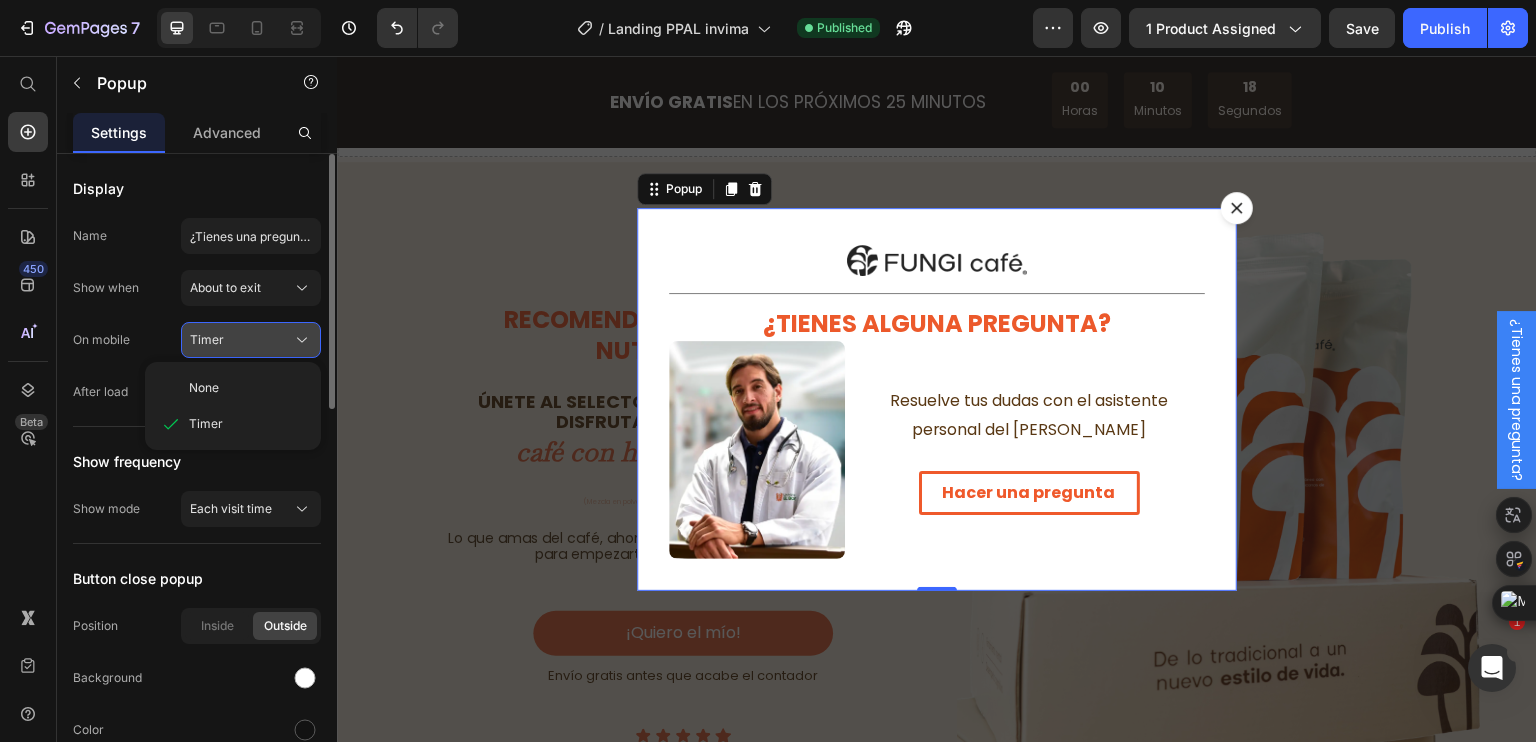 click on "Timer" 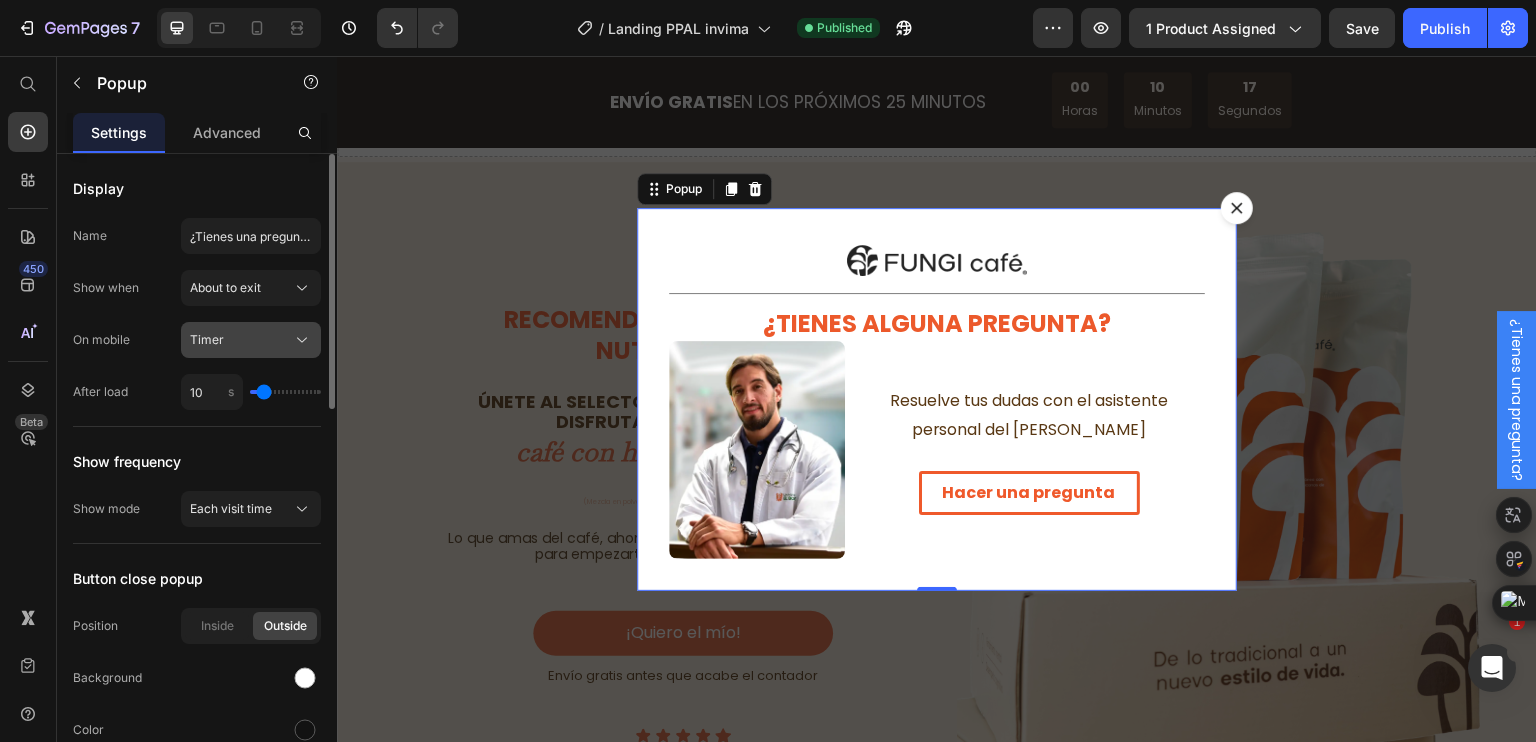 click on "Timer" 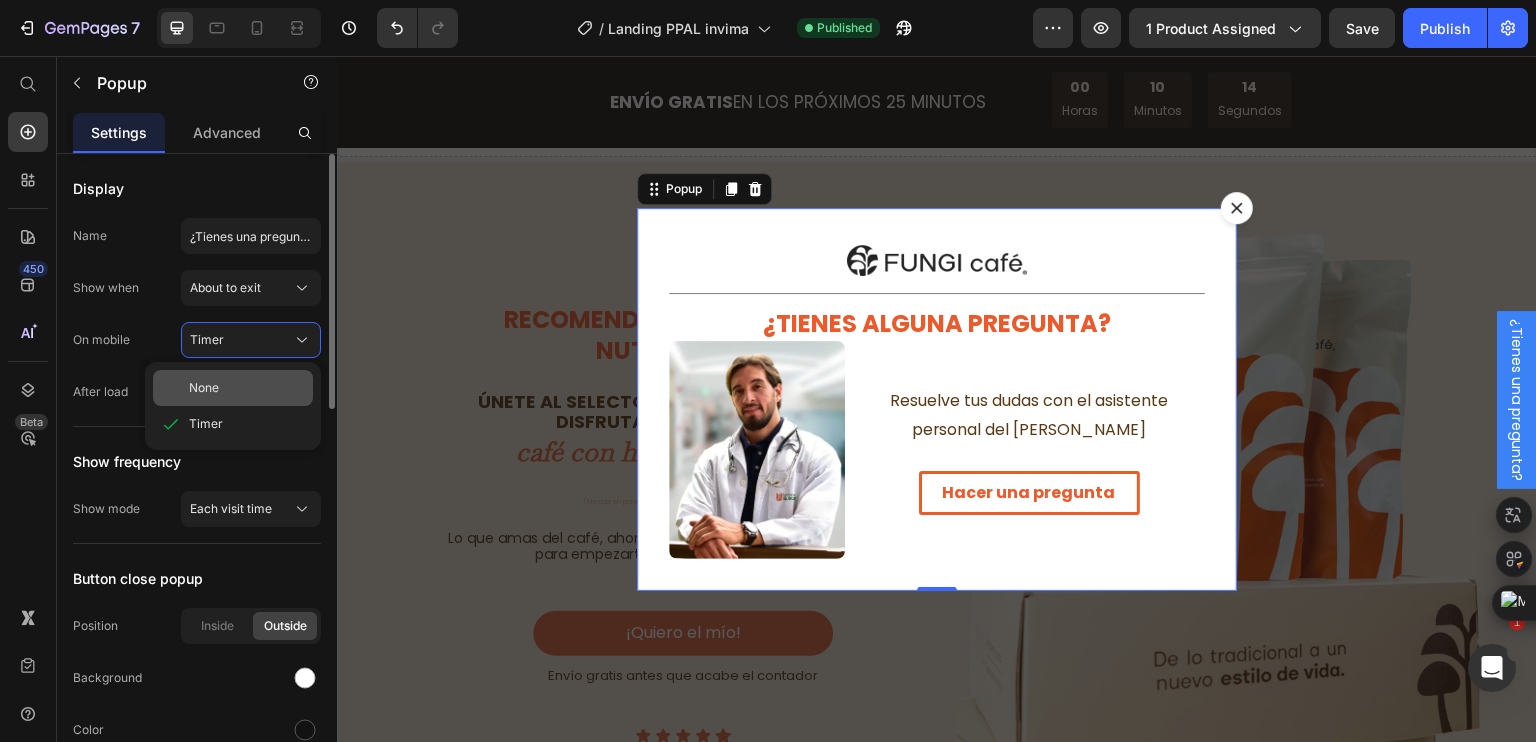 click on "None" at bounding box center (204, 388) 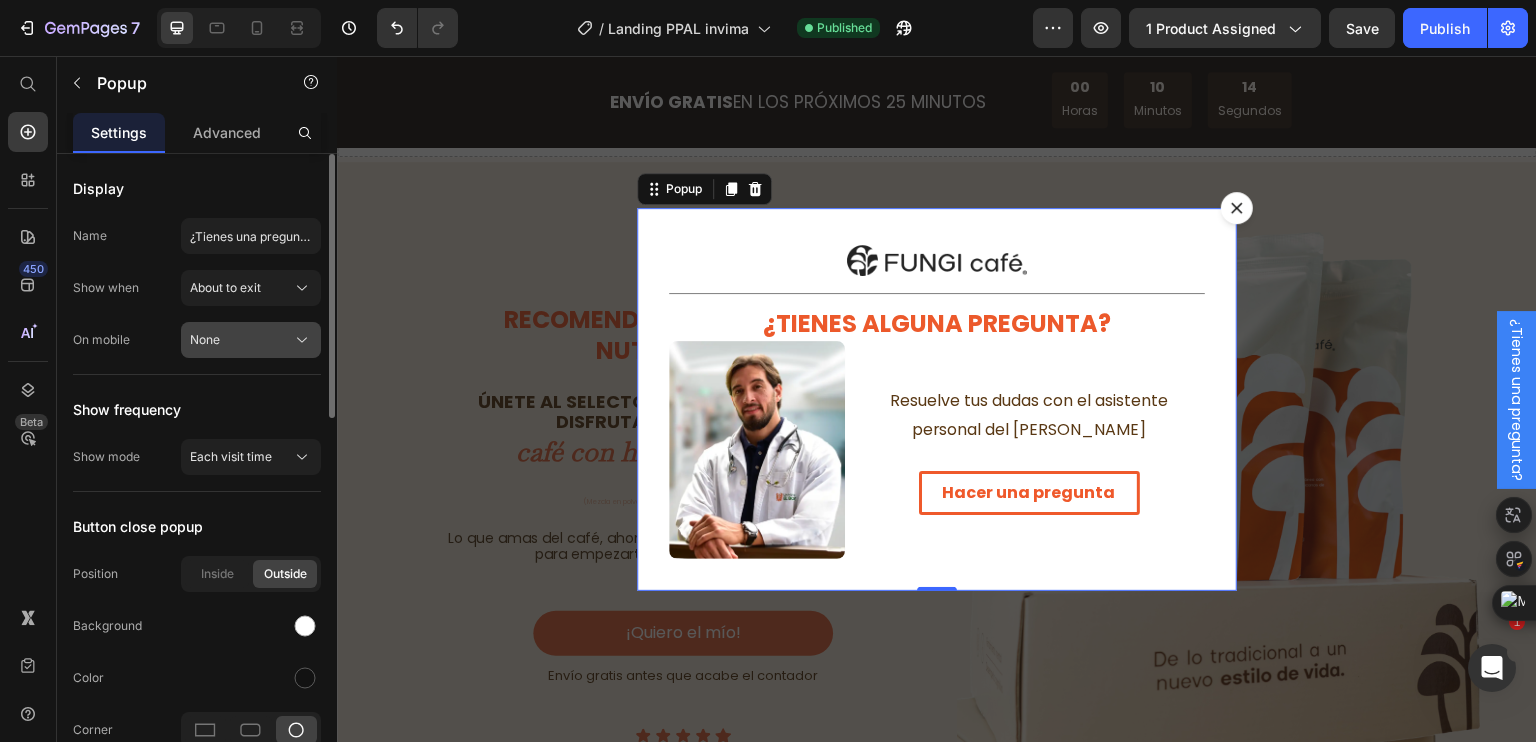 click on "None" at bounding box center [205, 340] 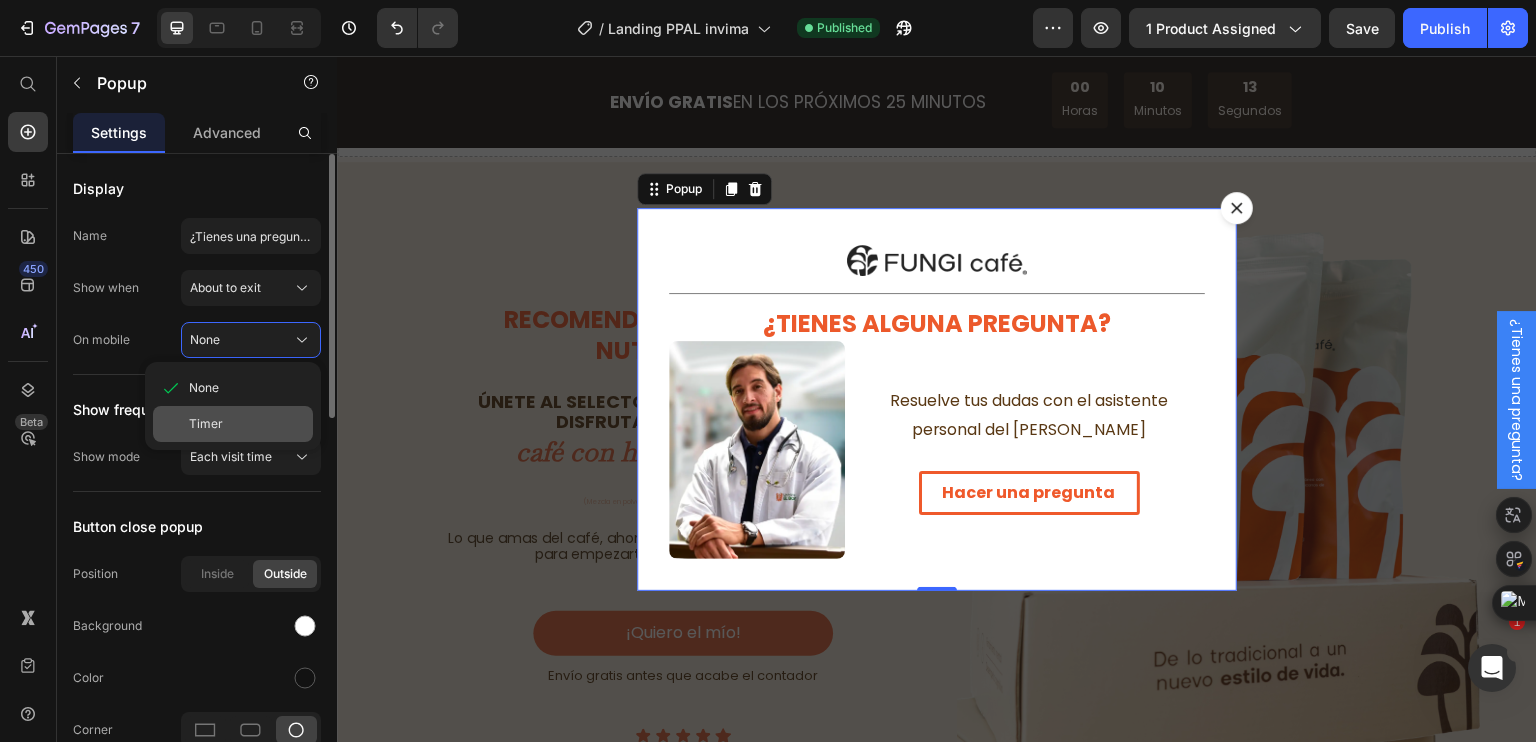 click on "Timer" at bounding box center [206, 424] 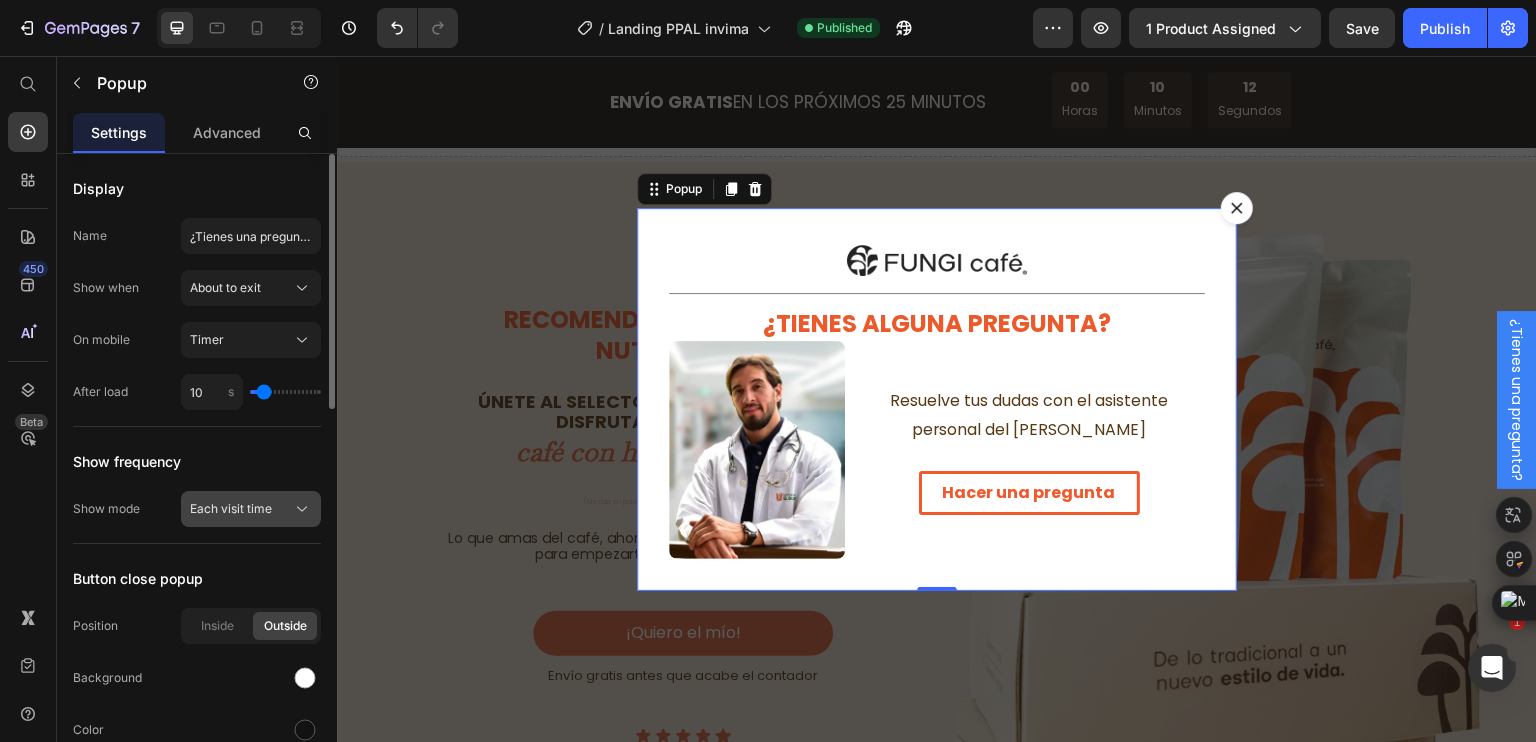 click on "Each visit time" at bounding box center [231, 509] 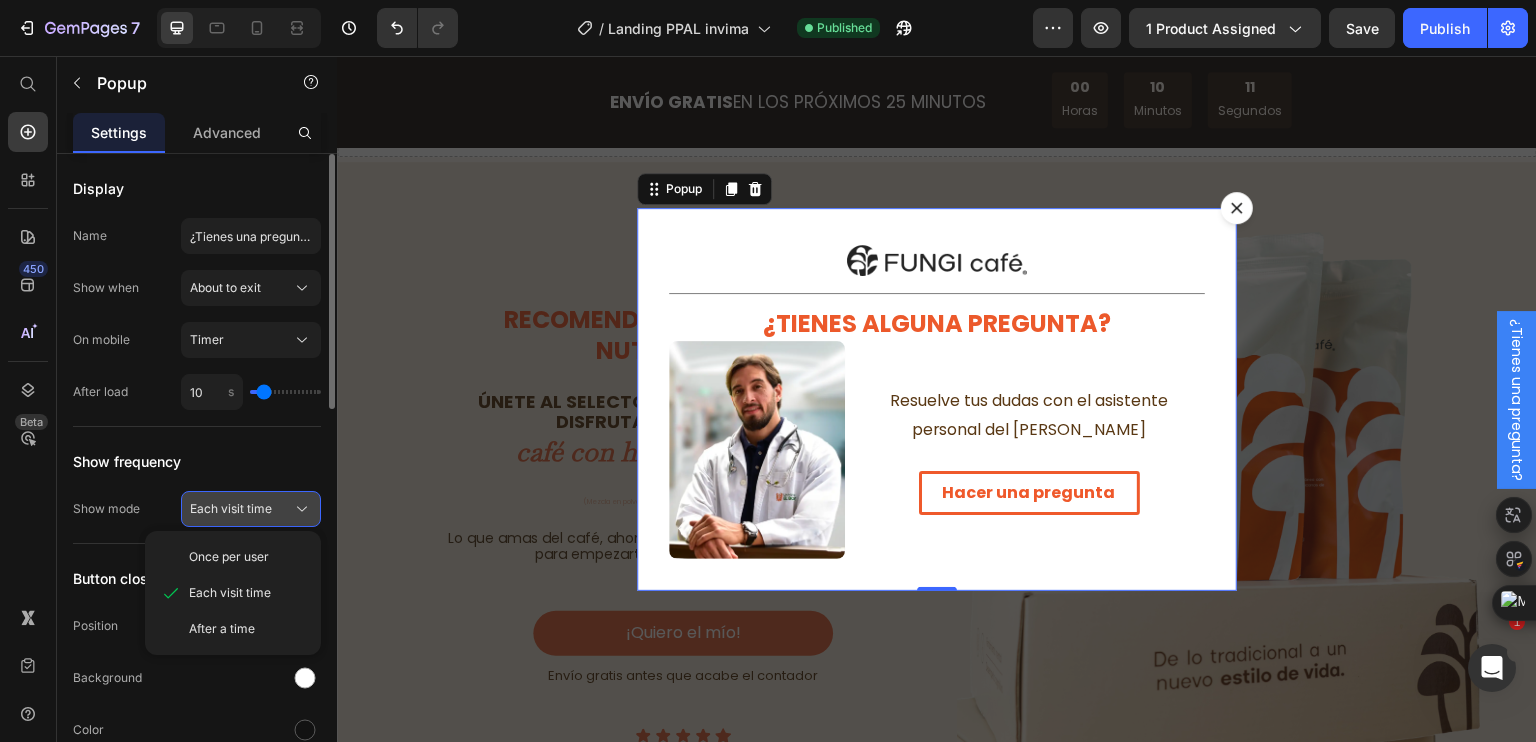 click on "Each visit time" at bounding box center [231, 509] 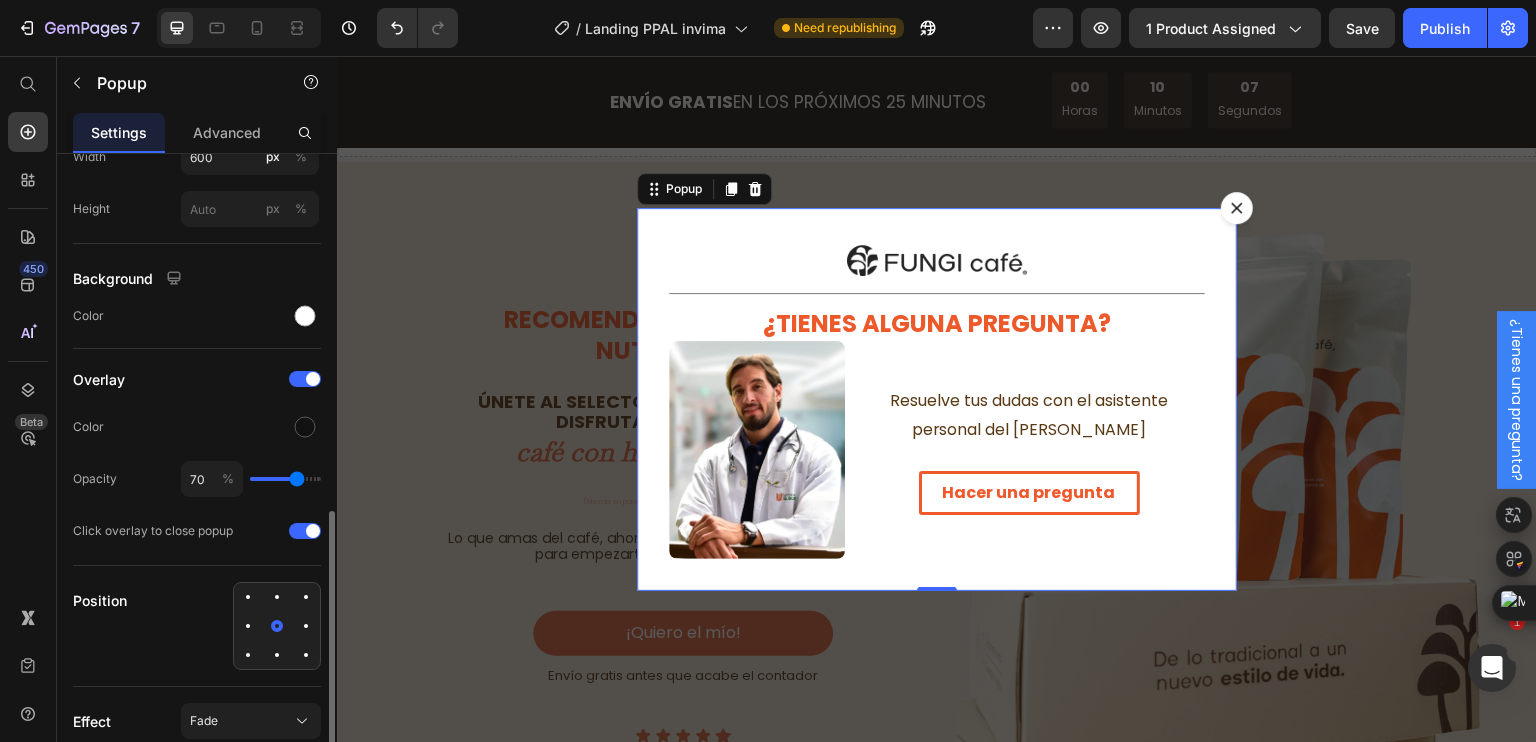 scroll, scrollTop: 985, scrollLeft: 0, axis: vertical 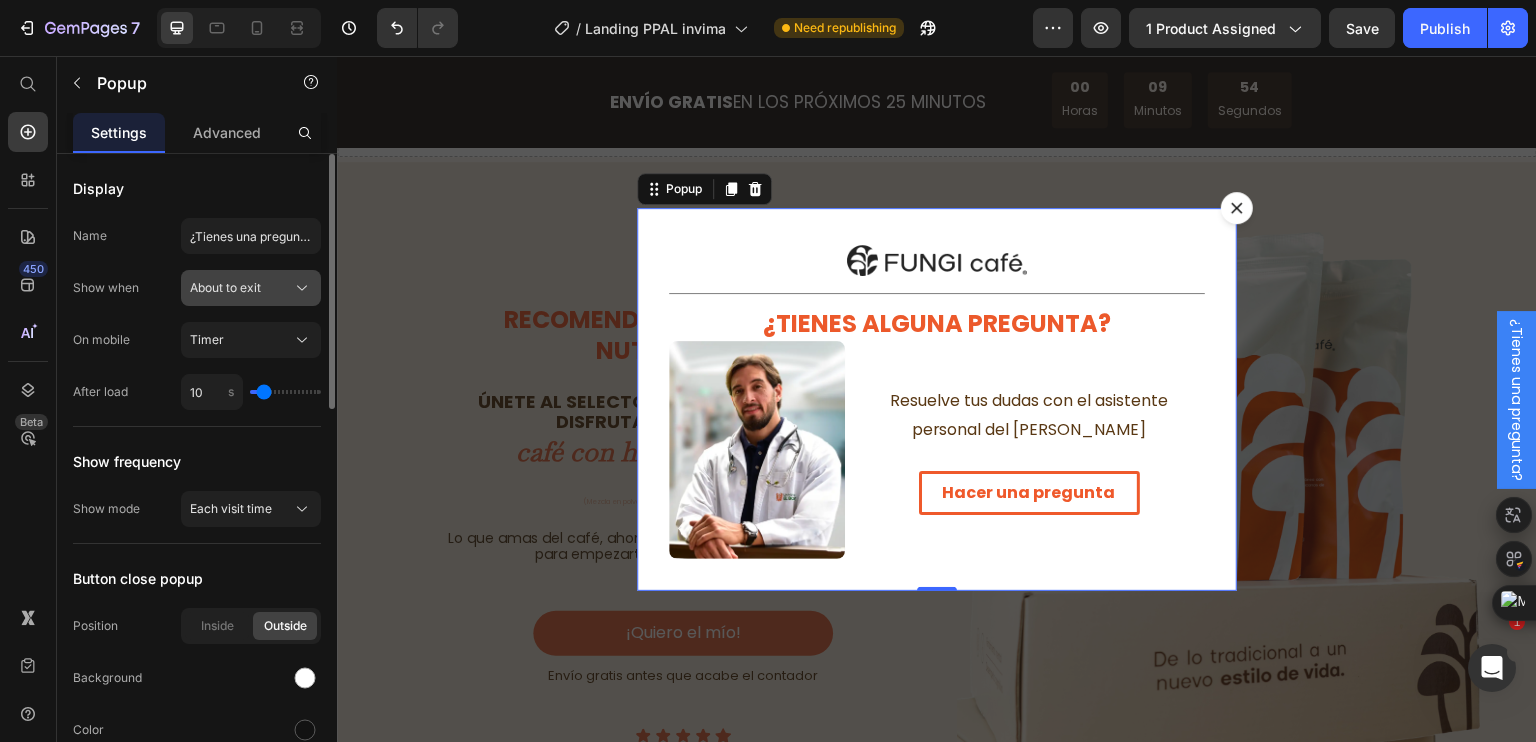 click on "About to exit" at bounding box center (225, 288) 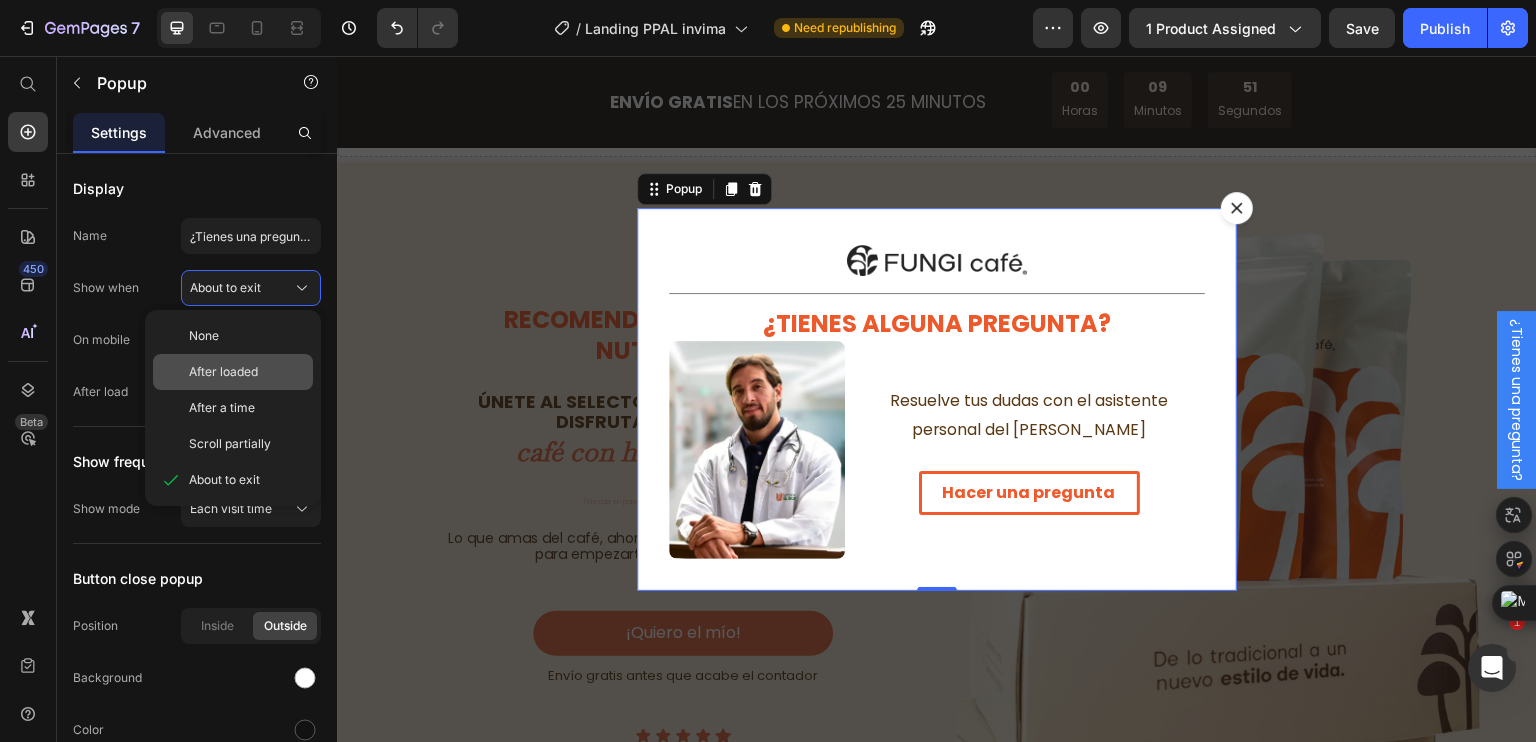 click on "After loaded" at bounding box center (247, 372) 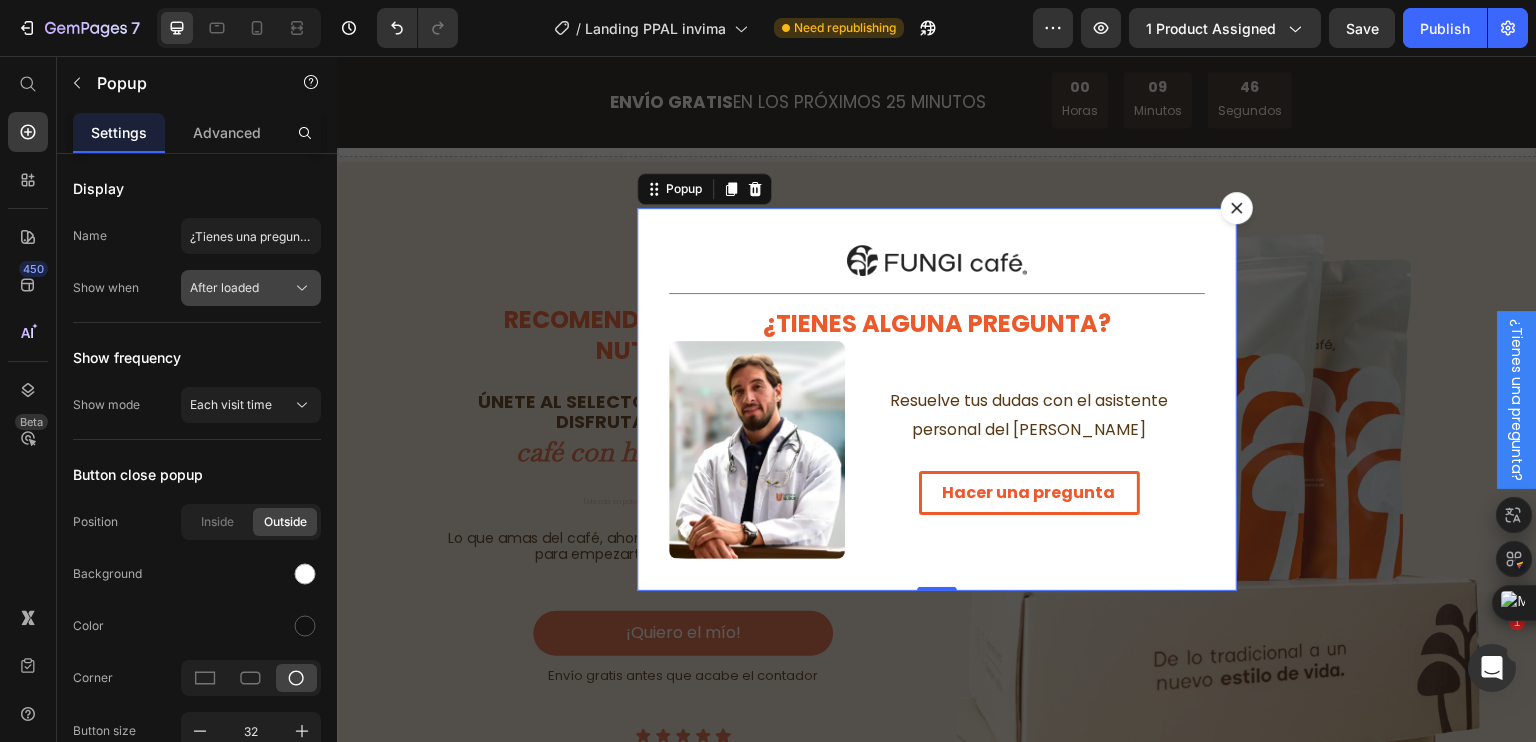 click on "After loaded" at bounding box center [224, 288] 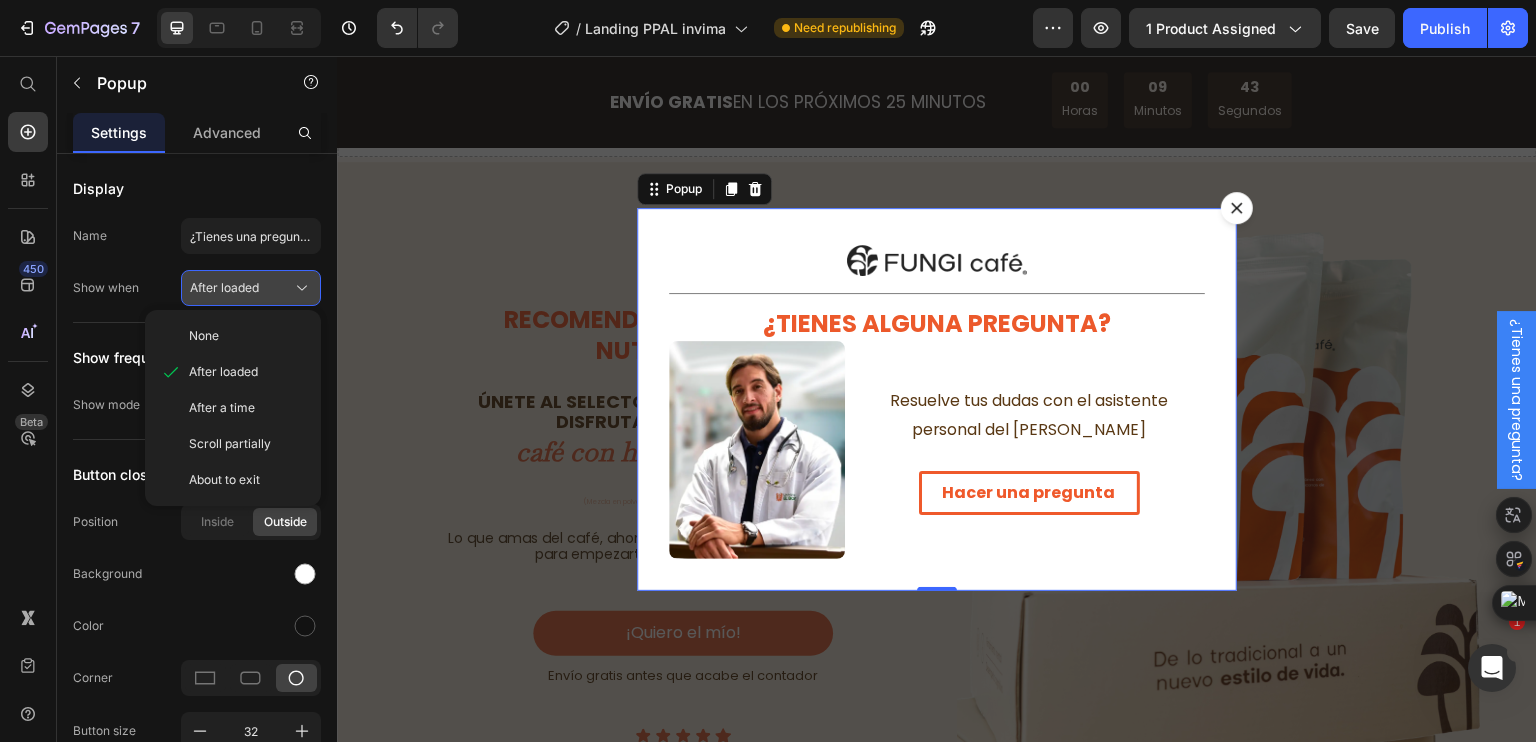 type 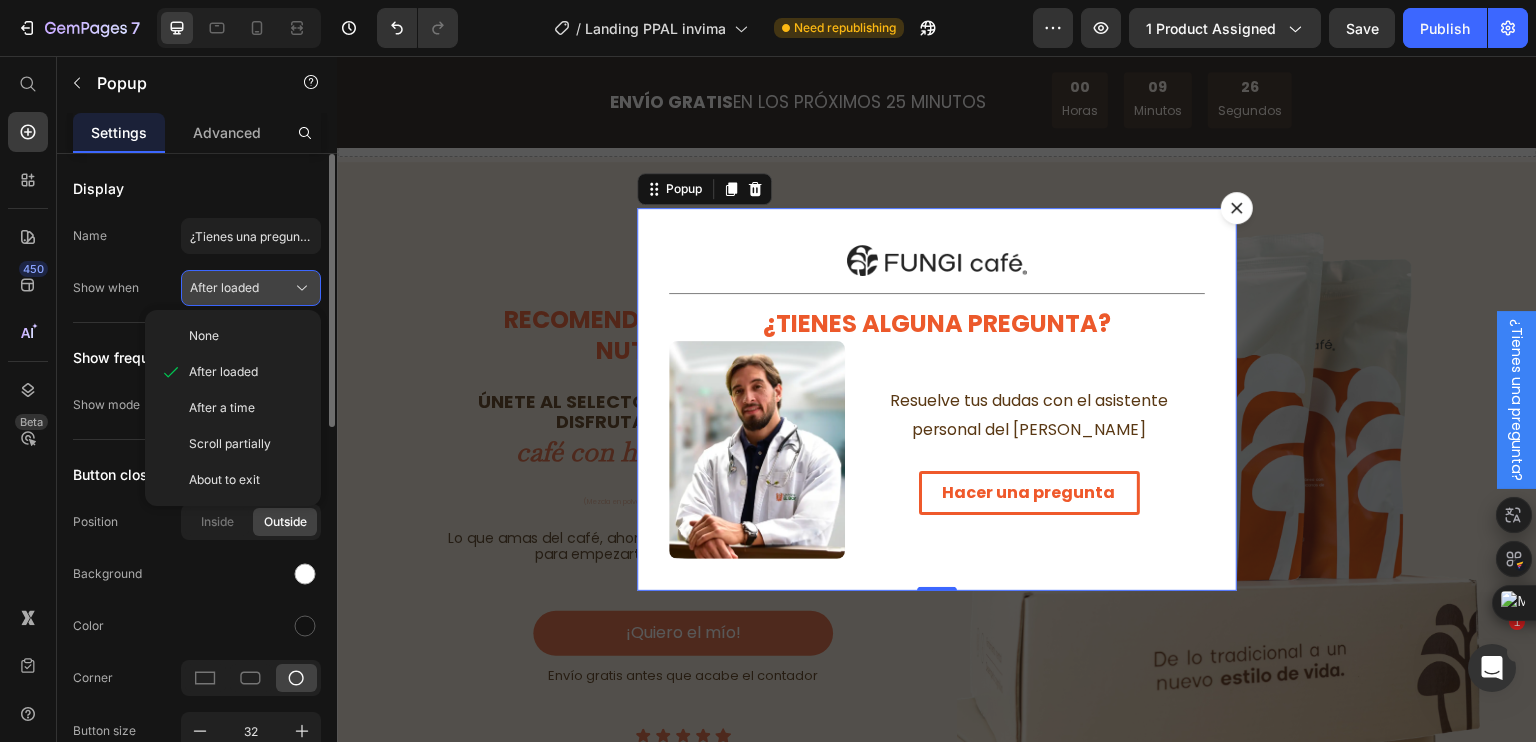 click on "After loaded" 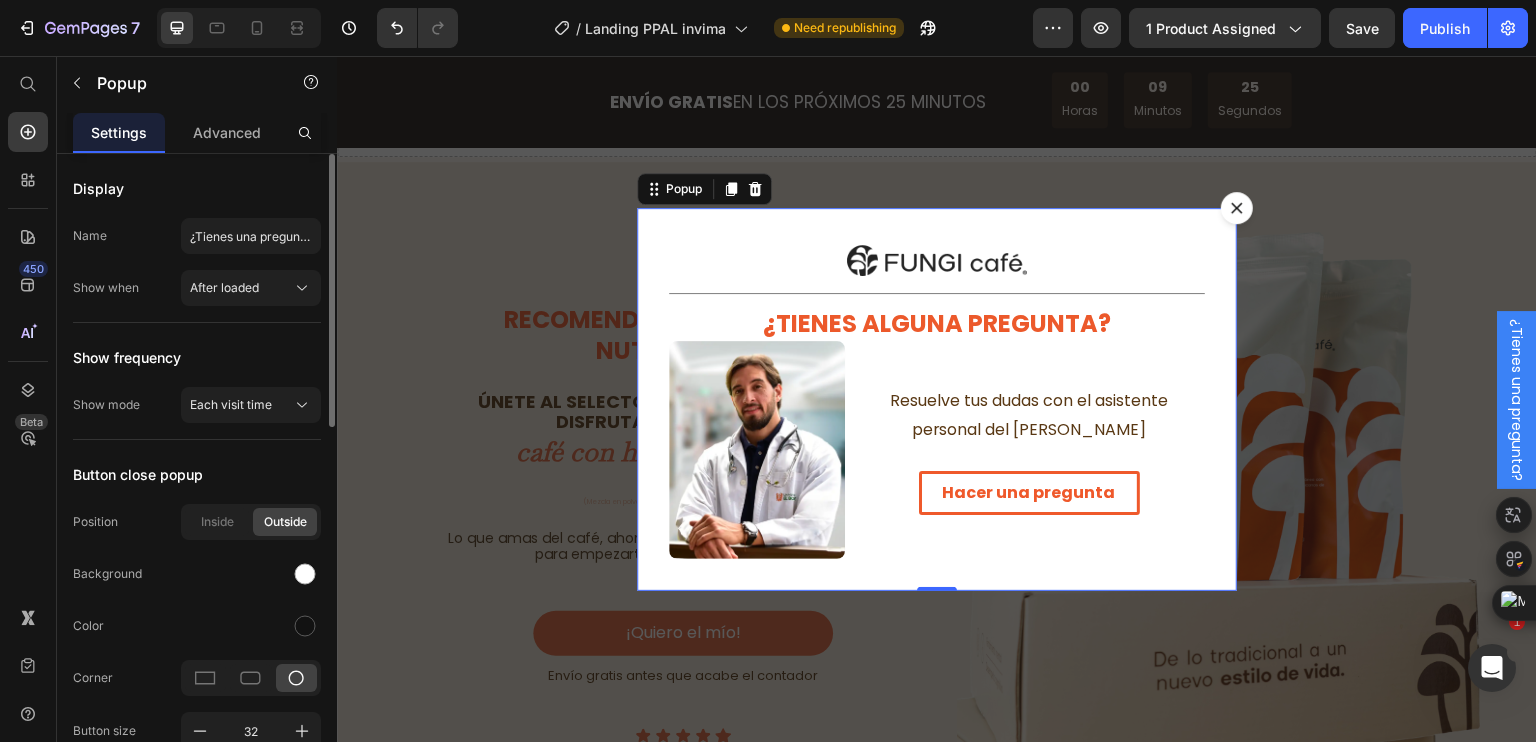 click on "Show frequency Show mode Each visit time" 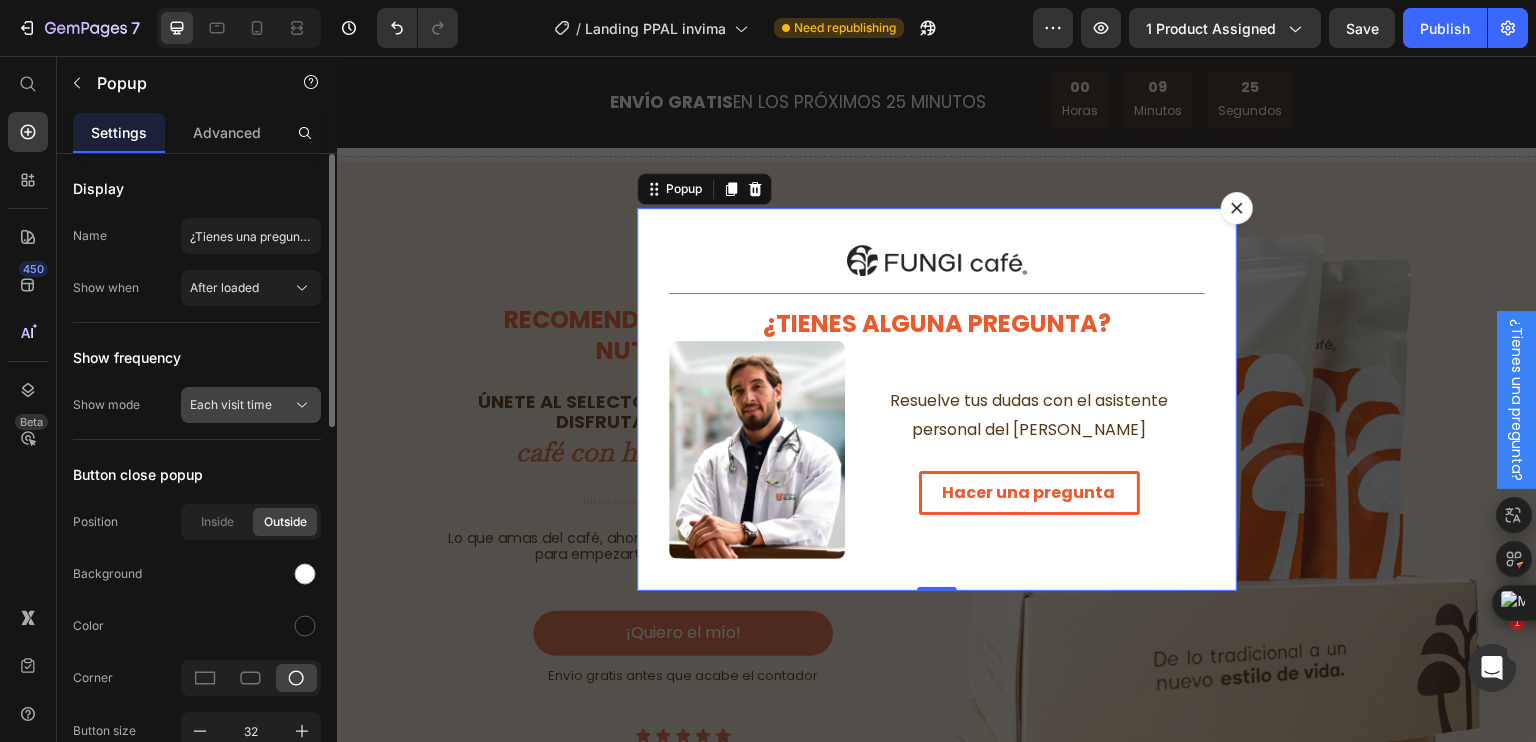 click on "Each visit time" at bounding box center (251, 405) 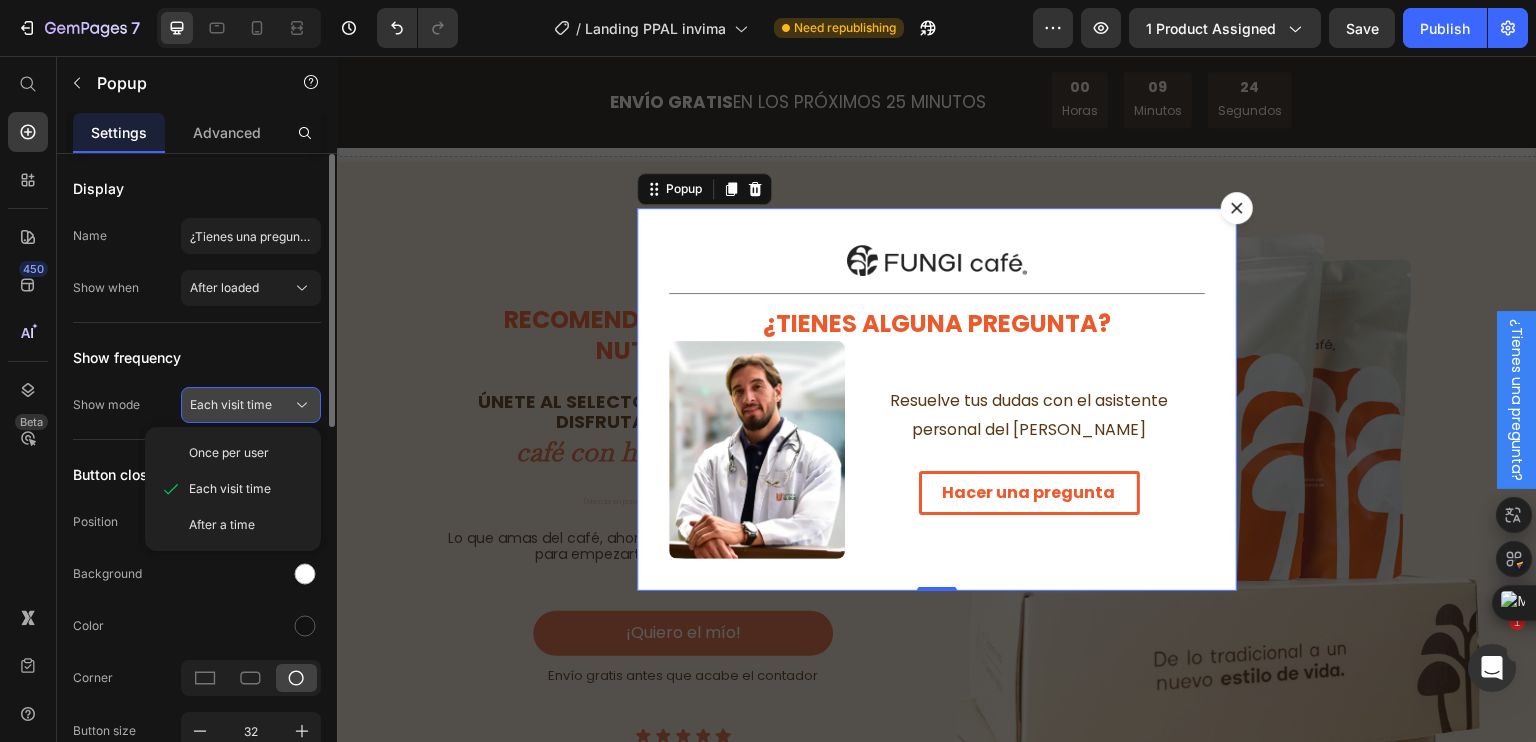 click on "Each visit time" at bounding box center (231, 405) 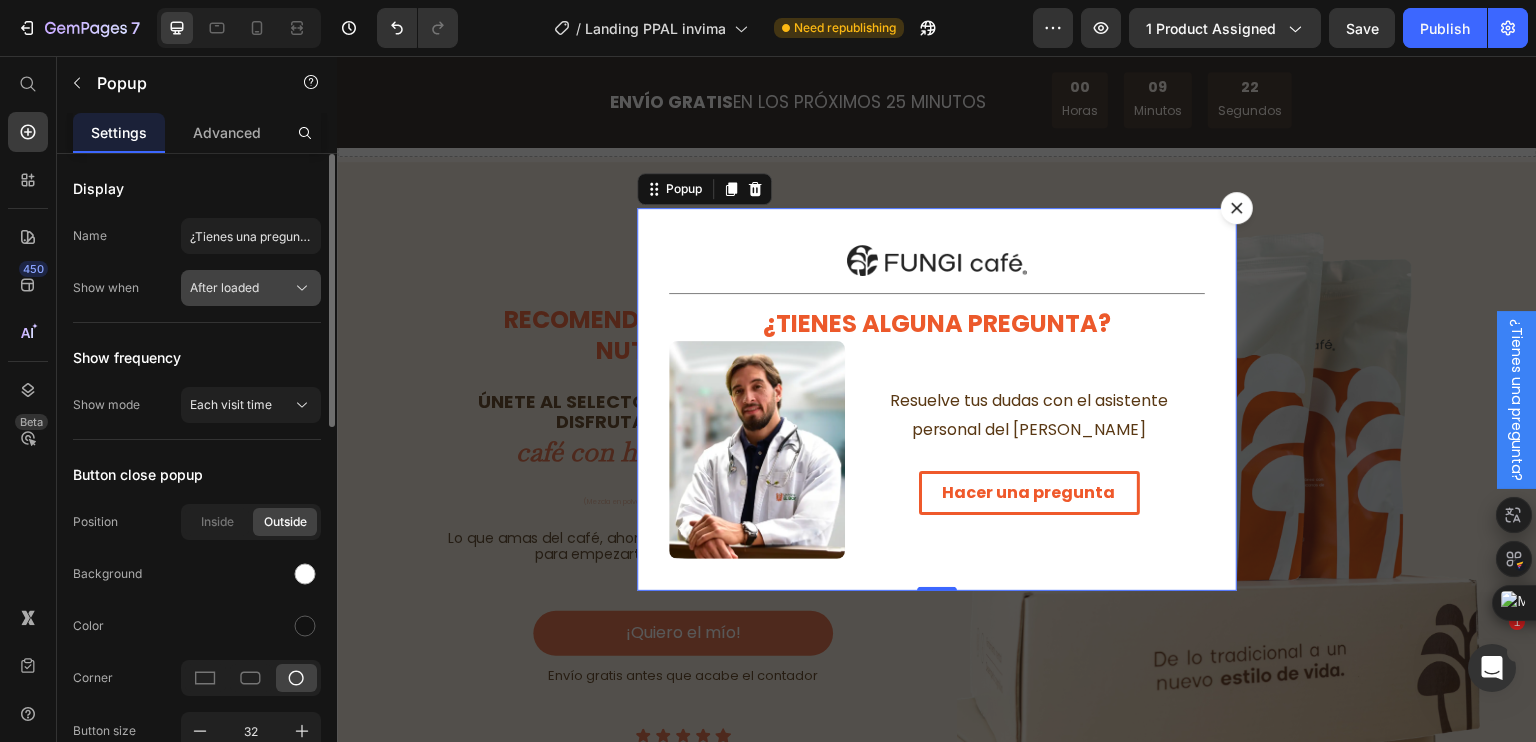 click on "After loaded" 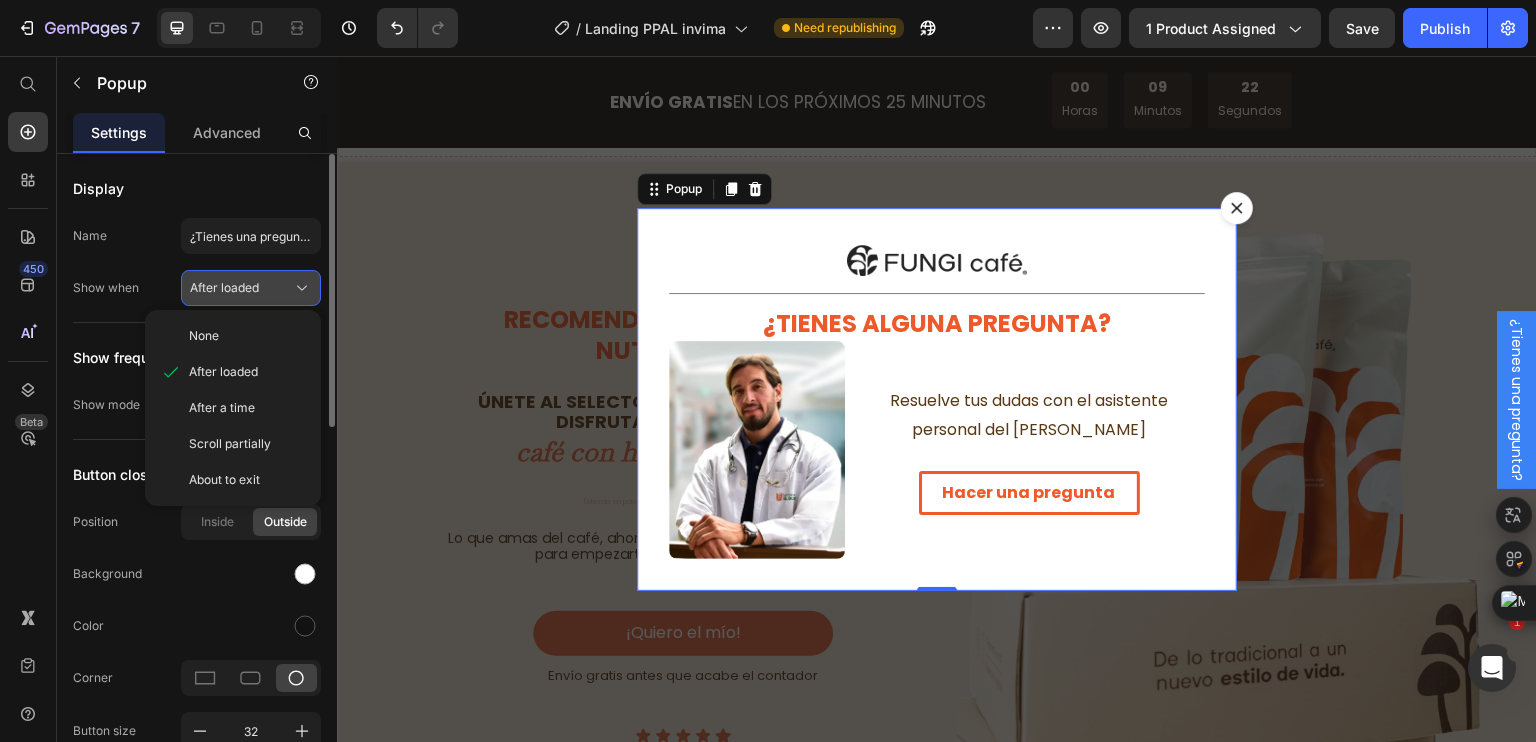click on "After loaded" 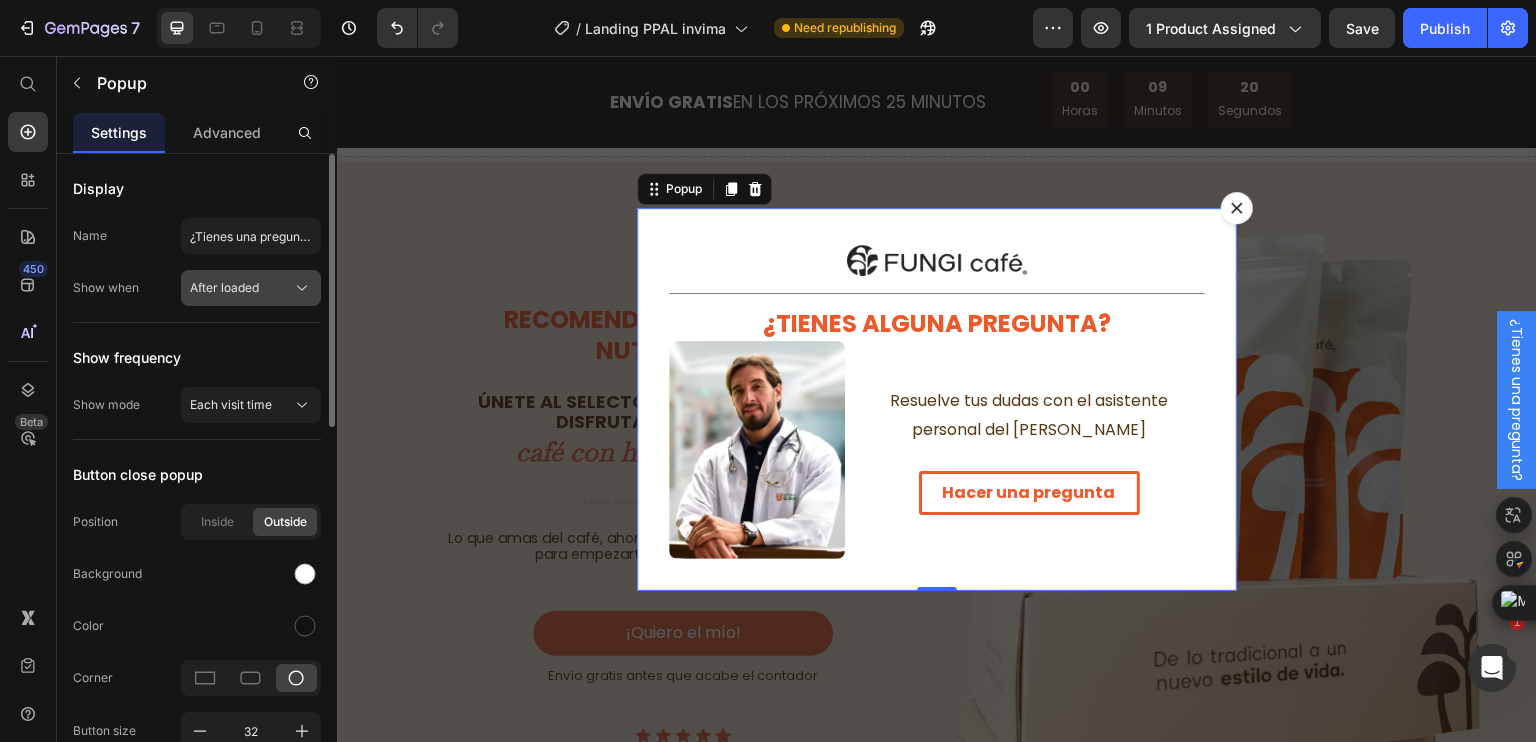 click on "After loaded" at bounding box center (224, 288) 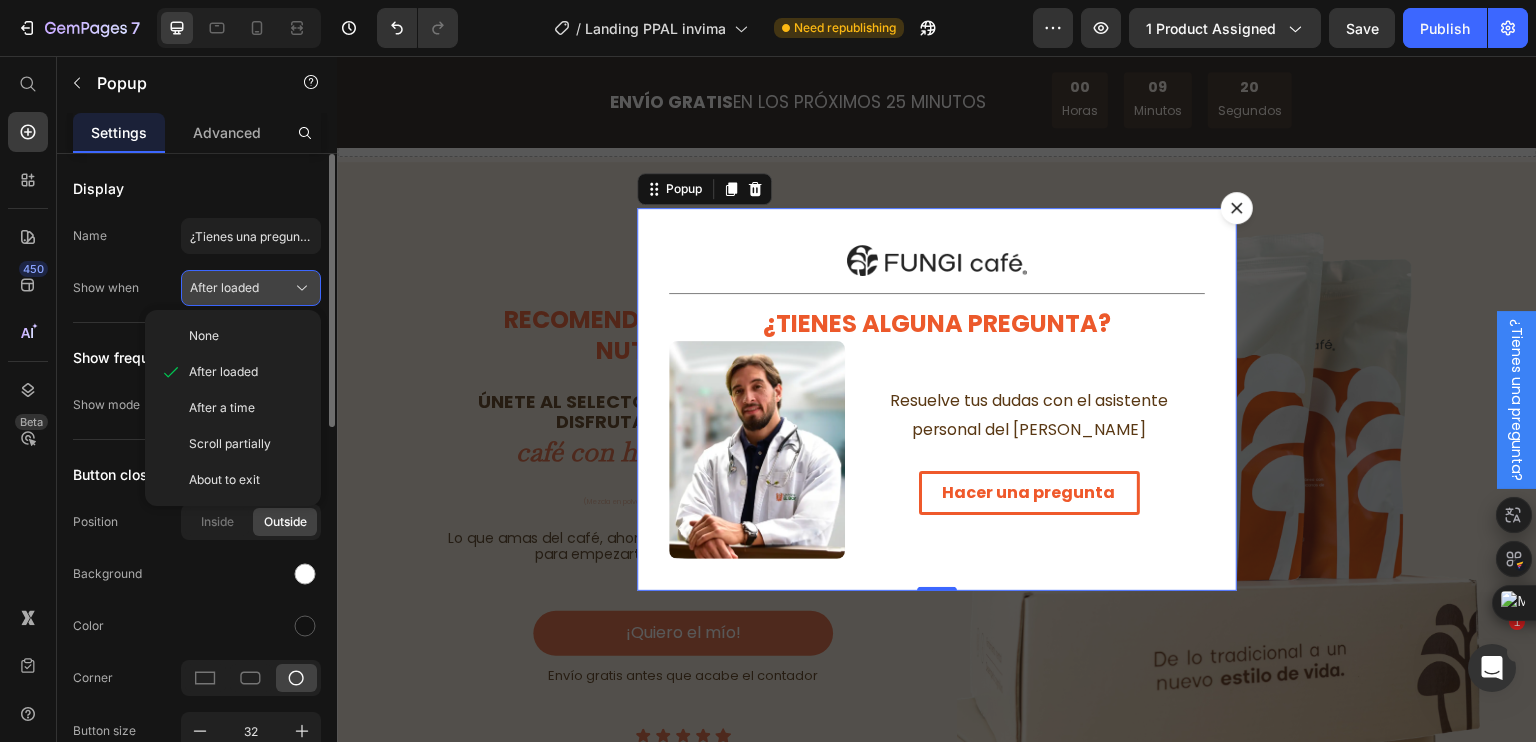 click on "After loaded" at bounding box center (224, 288) 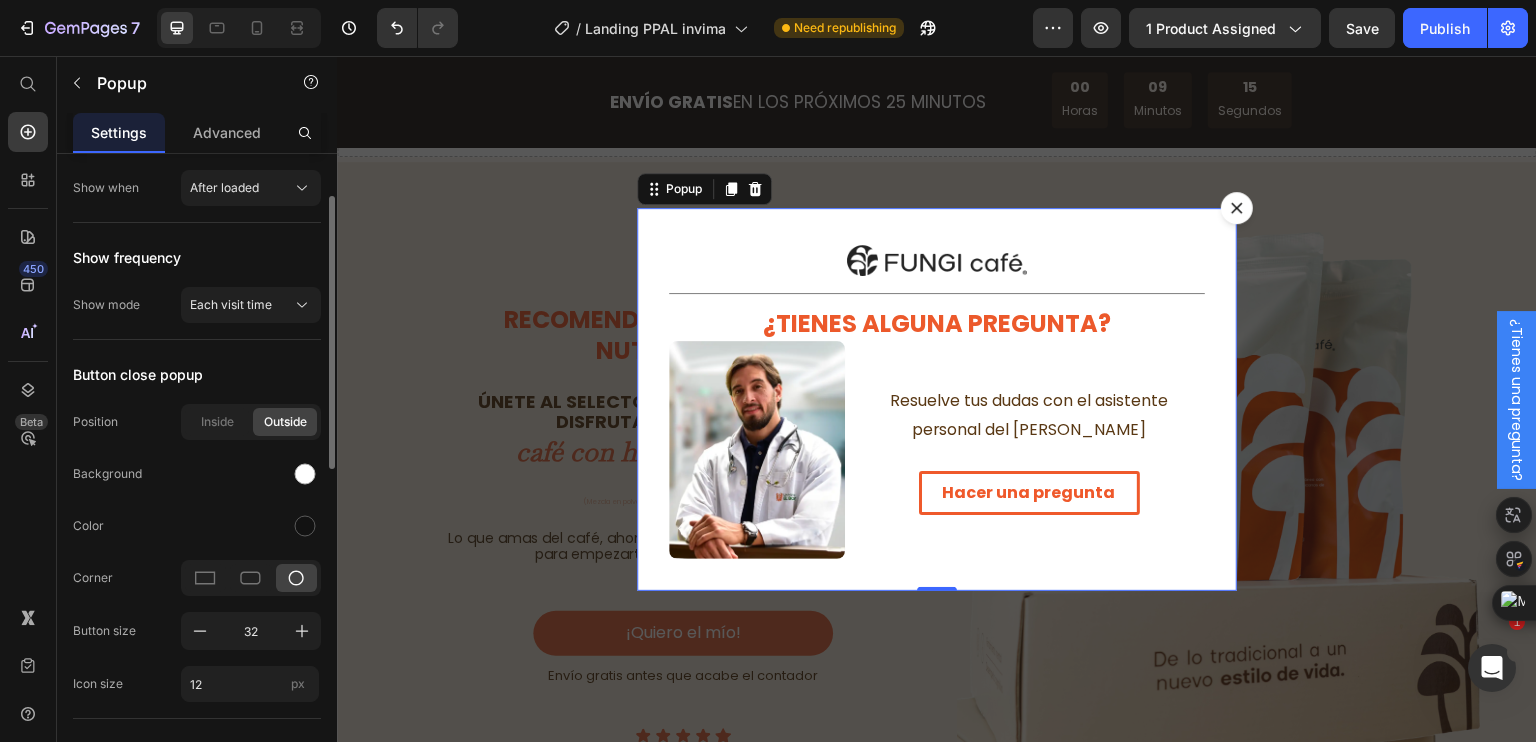 scroll, scrollTop: 0, scrollLeft: 0, axis: both 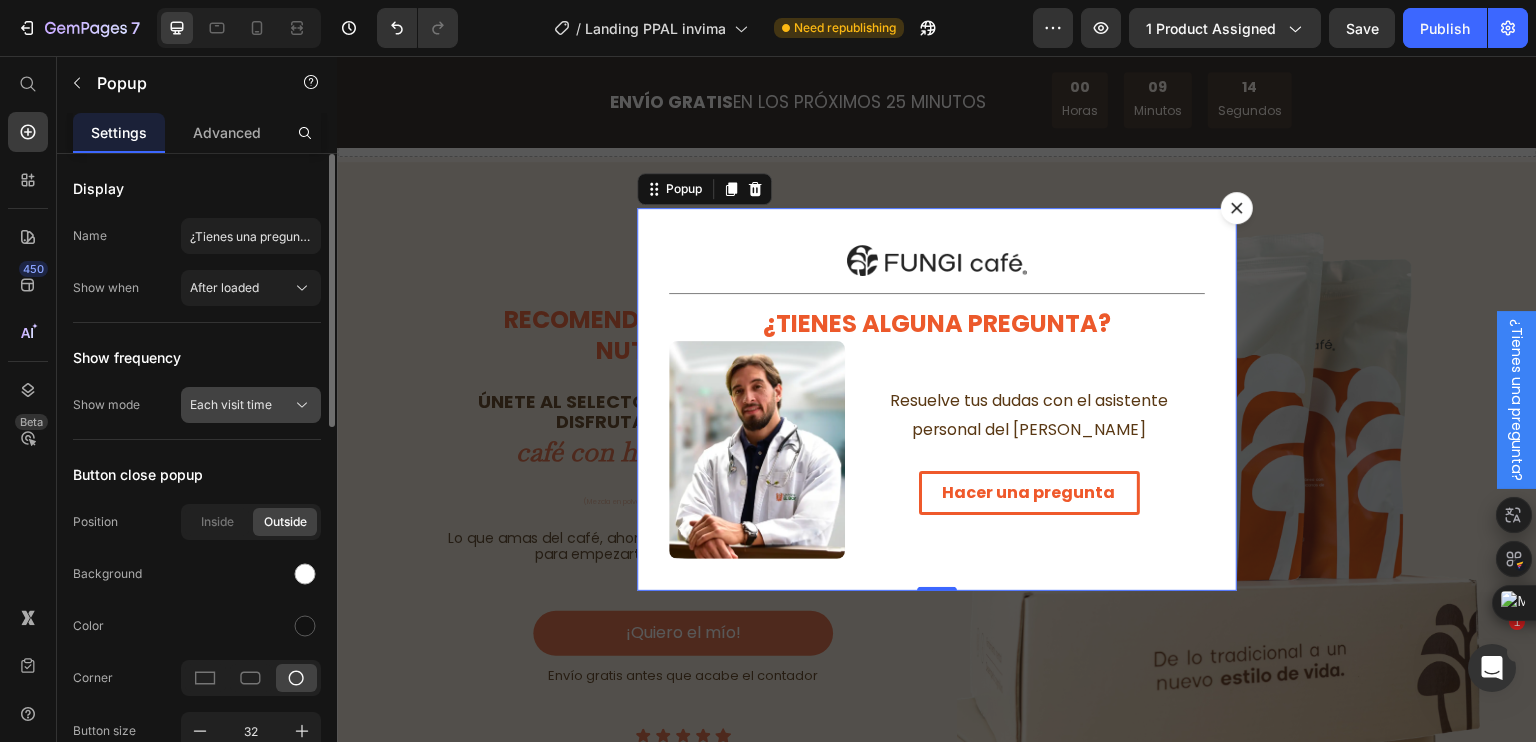 click on "Each visit time" at bounding box center [231, 405] 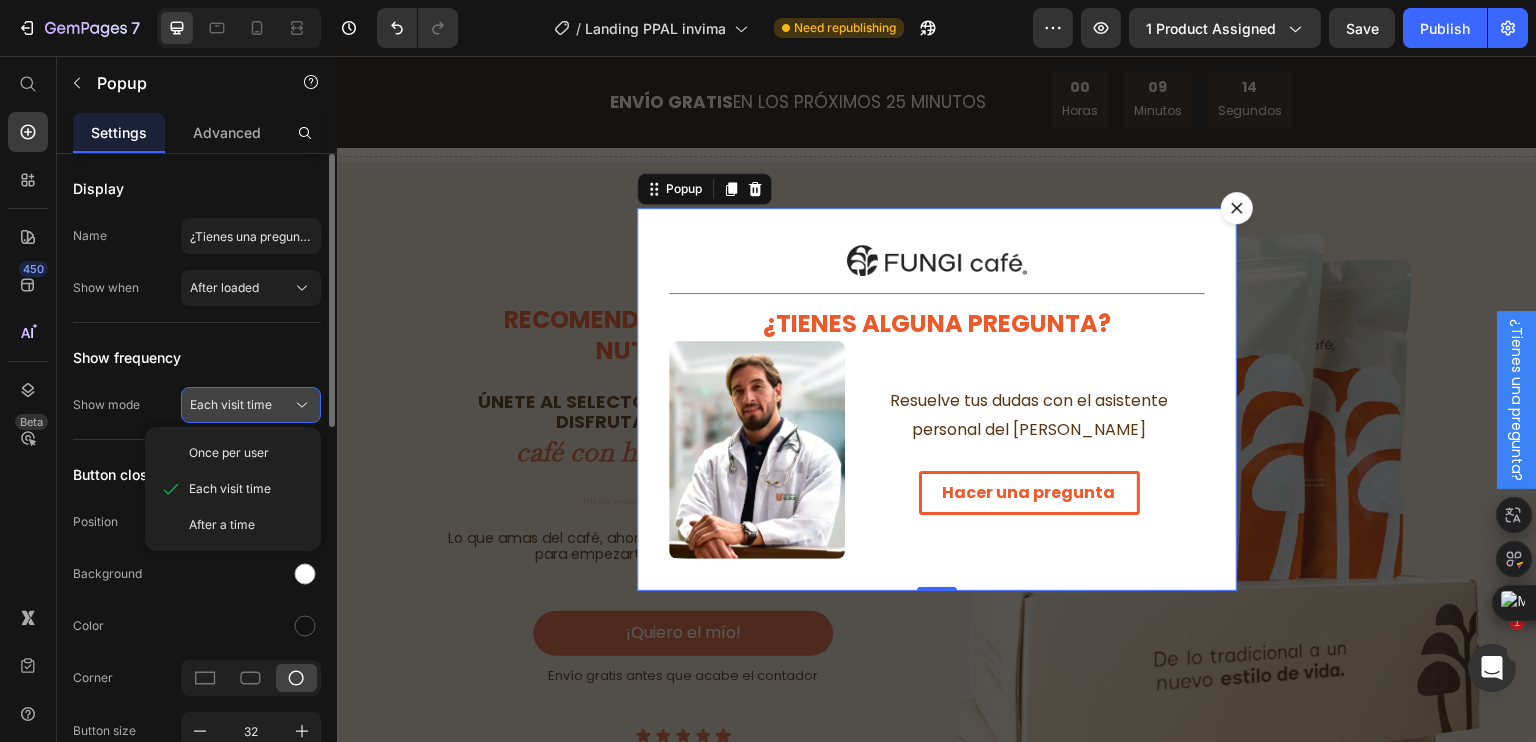 click on "Each visit time" at bounding box center (231, 405) 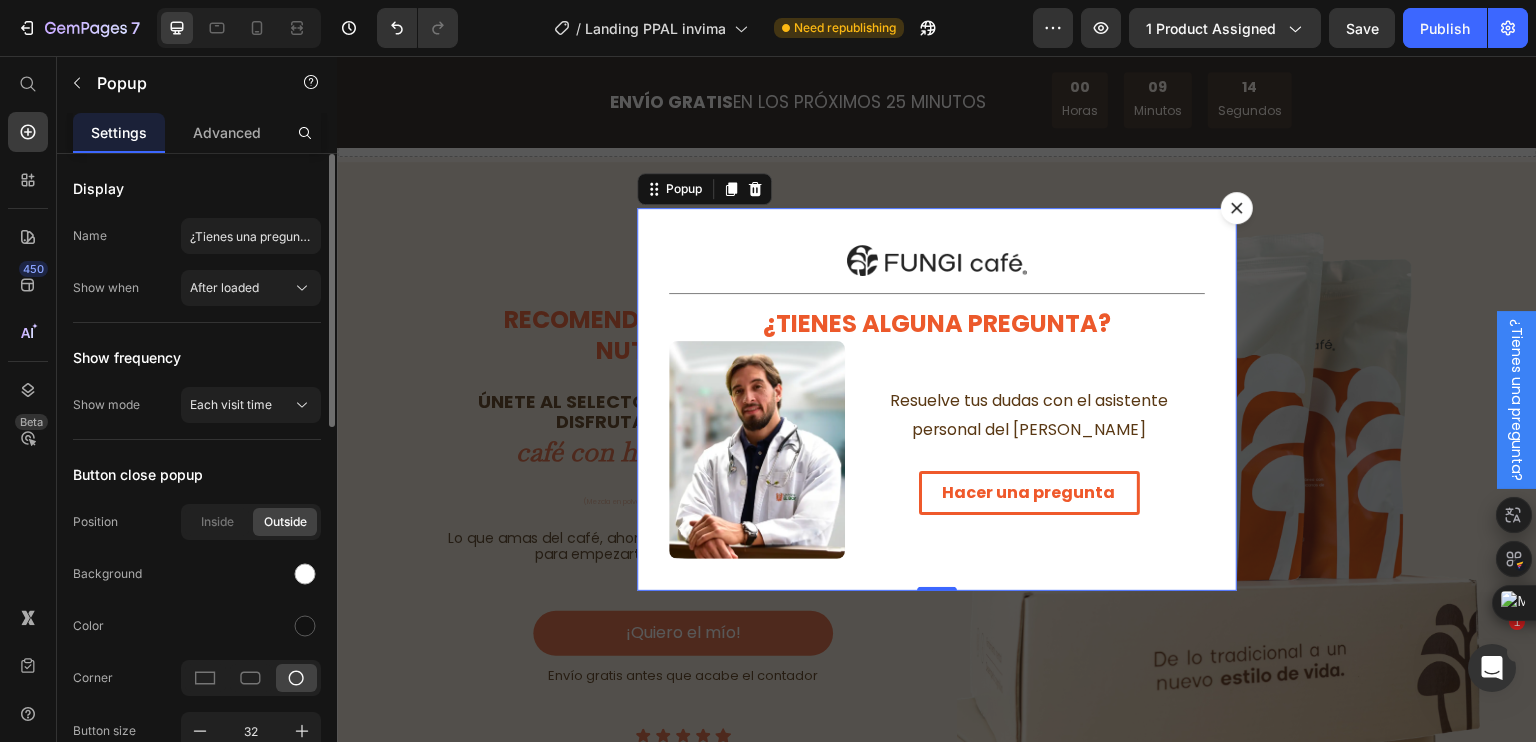 click on "Display Name ¿Tienes una pregunta? Show when After loaded" 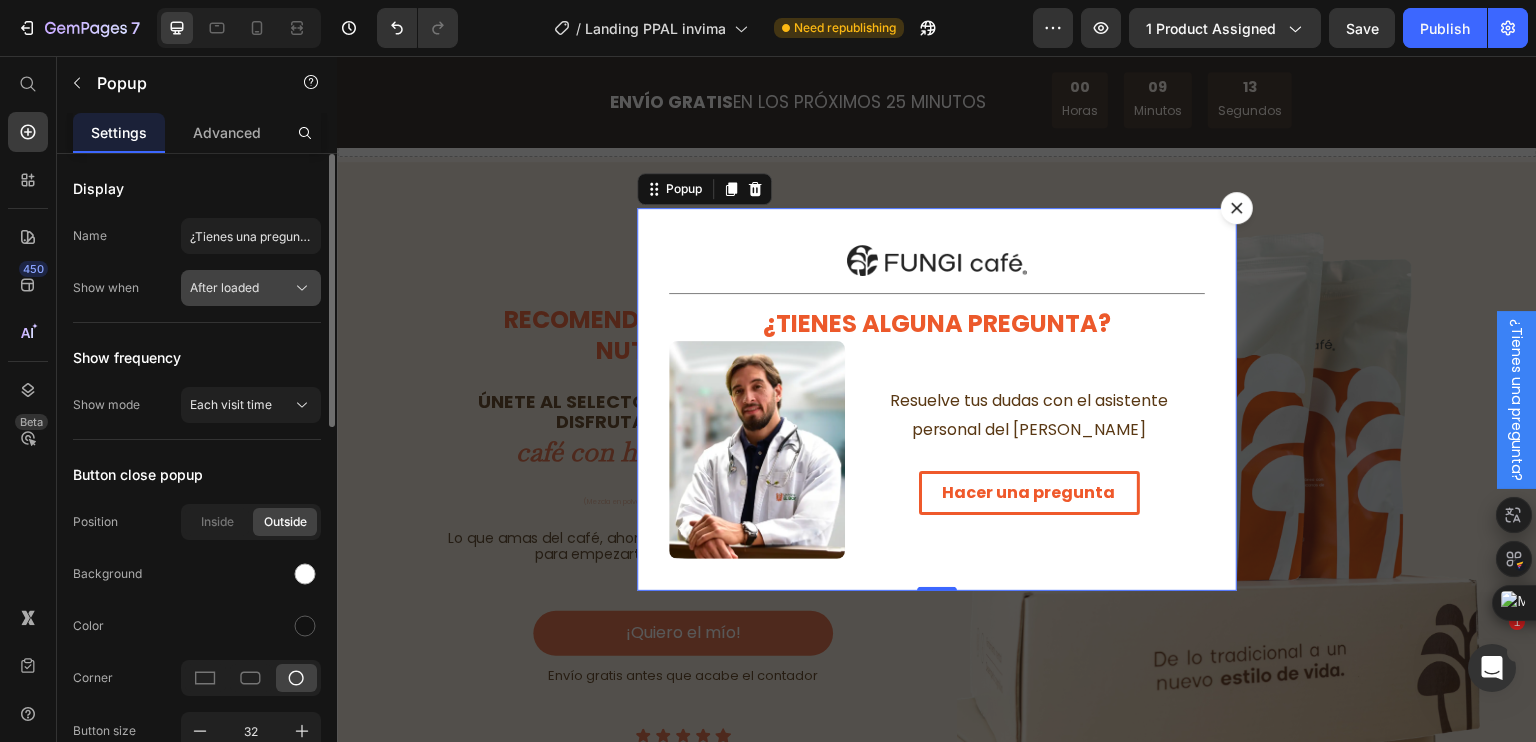 click on "After loaded" 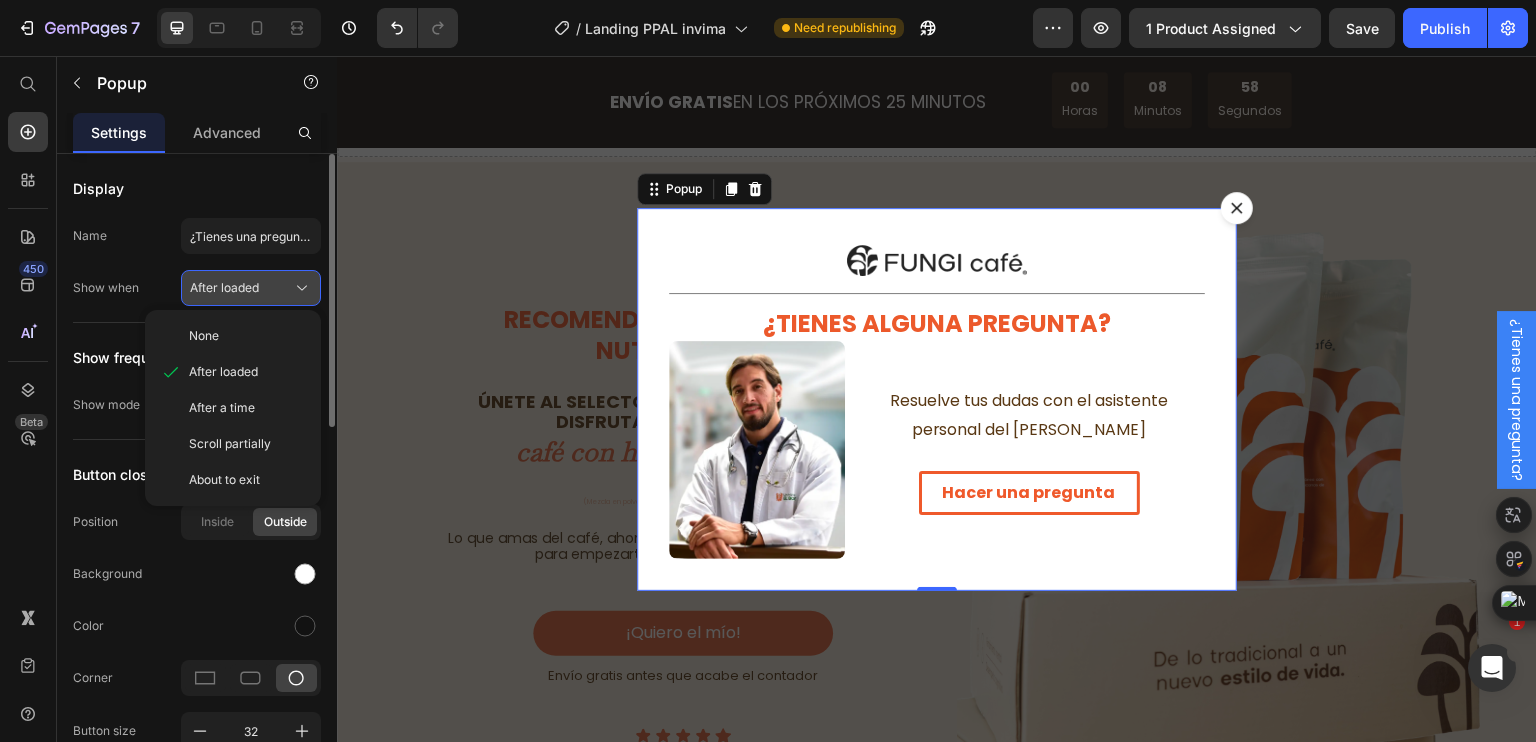 click on "After loaded" at bounding box center [224, 288] 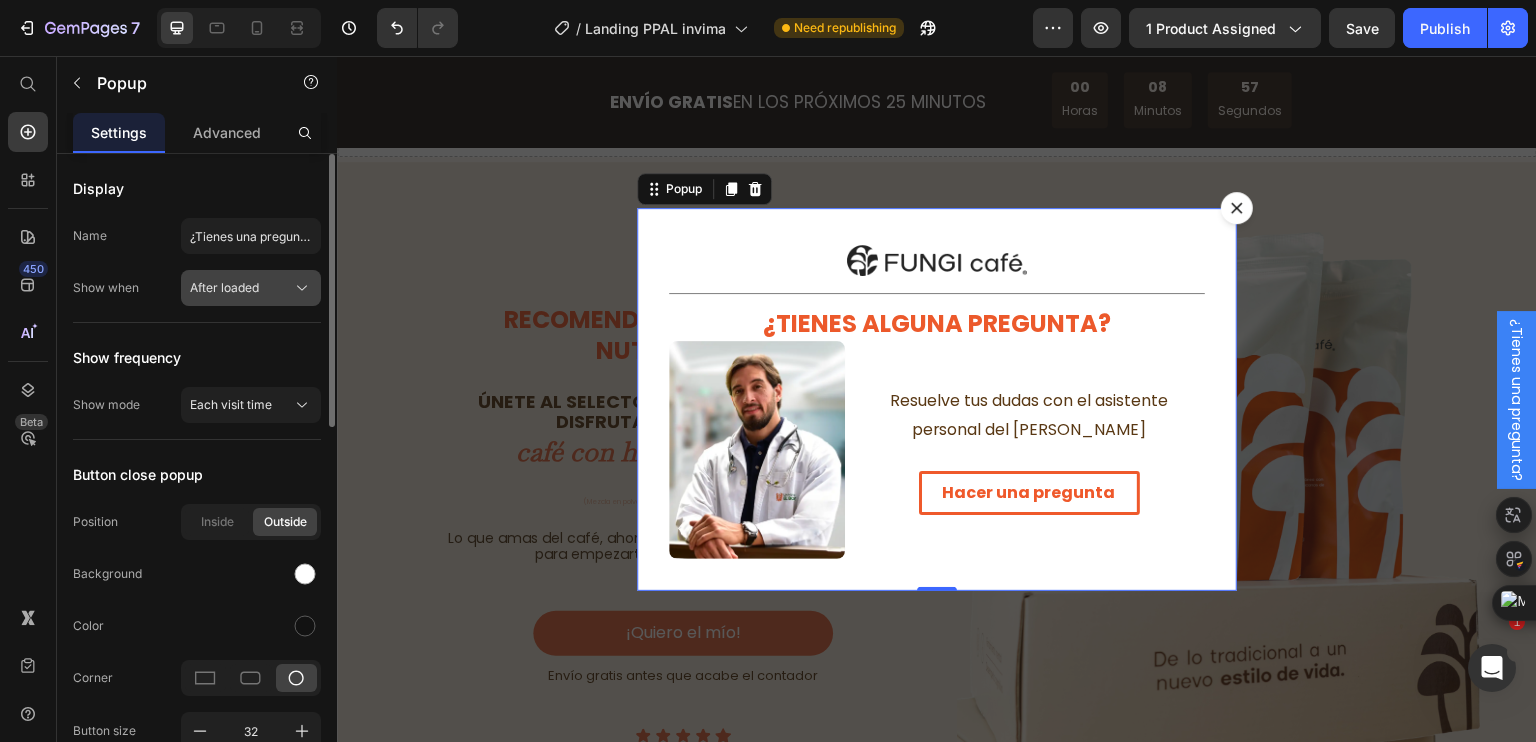 click on "After loaded" at bounding box center (224, 288) 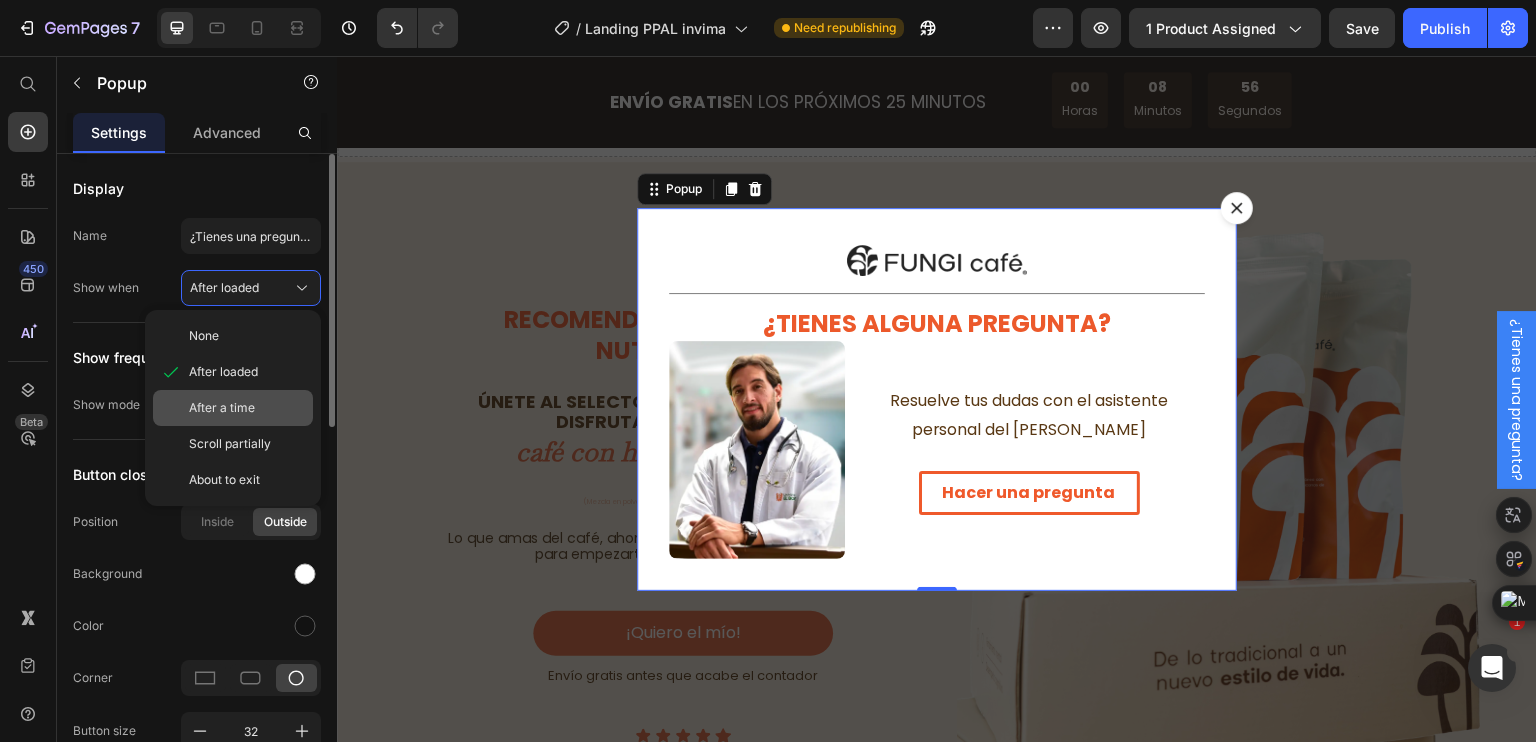 click on "After a time" at bounding box center (222, 408) 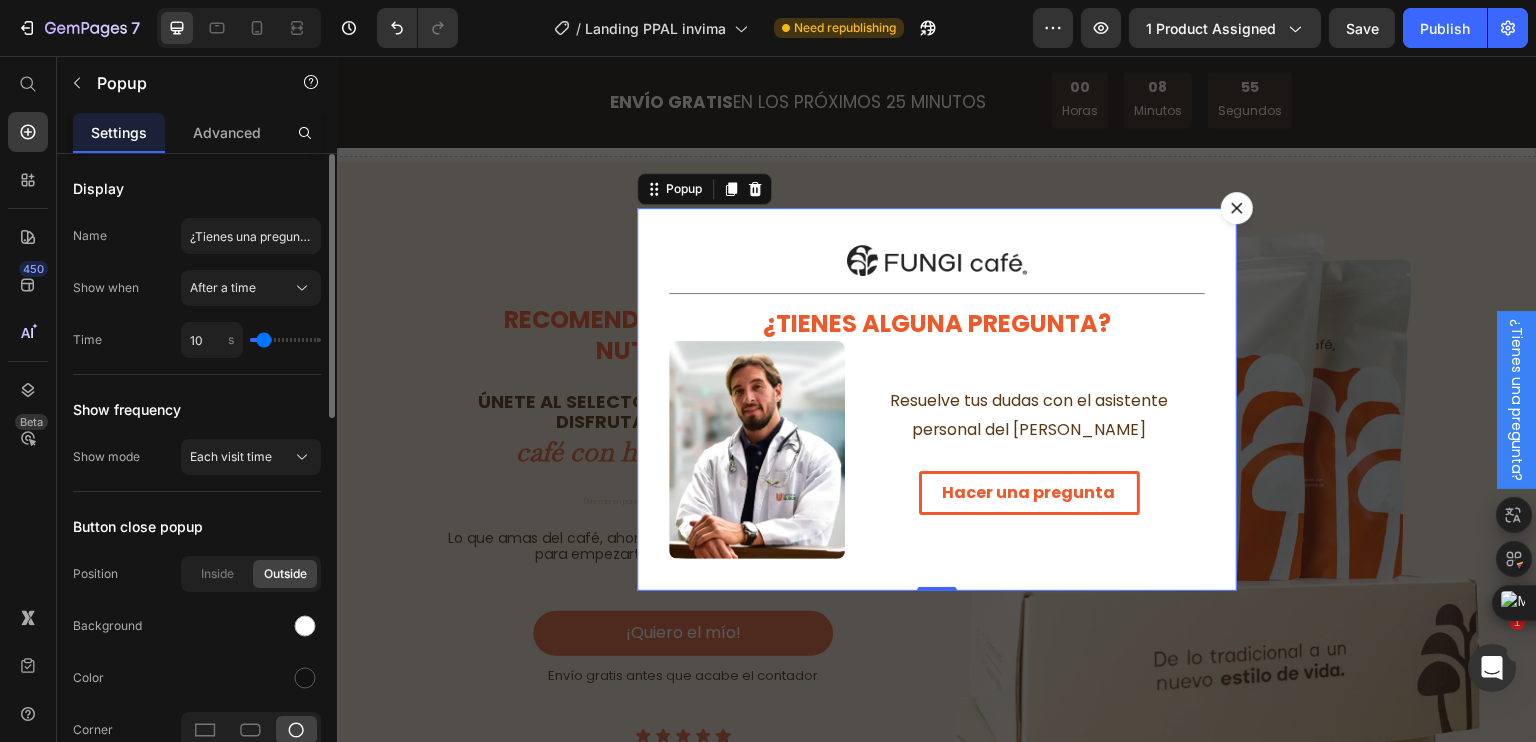 type on "11" 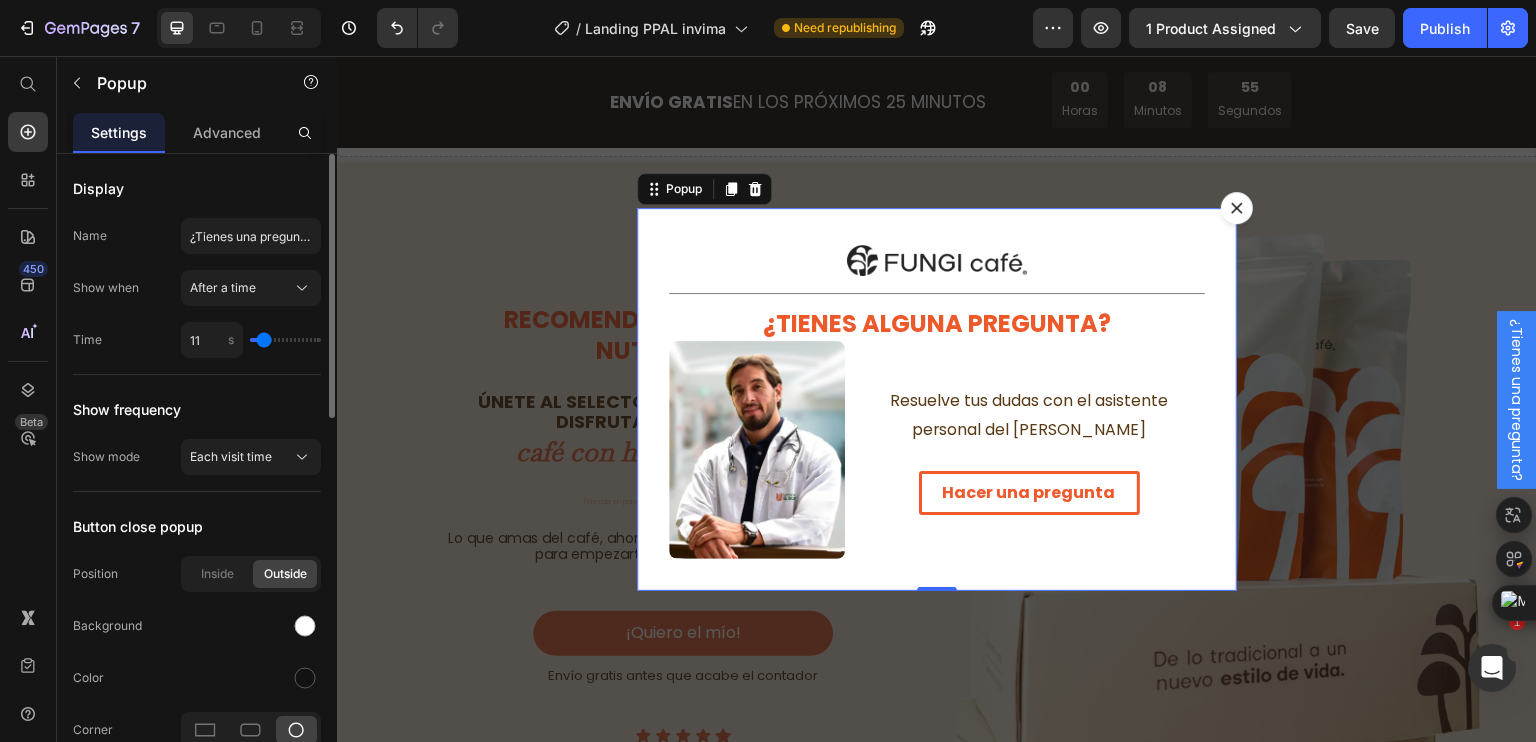 type on "12" 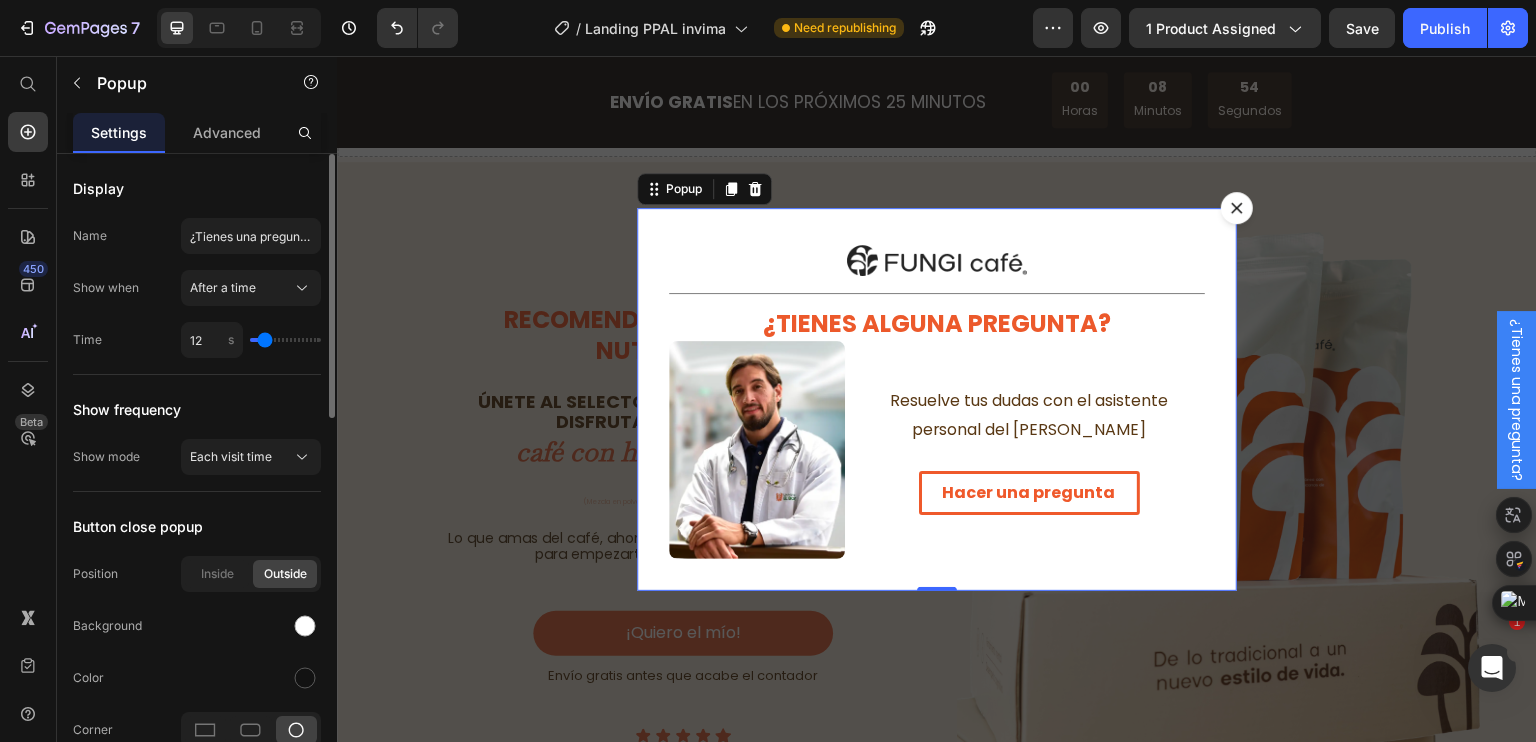 type on "14" 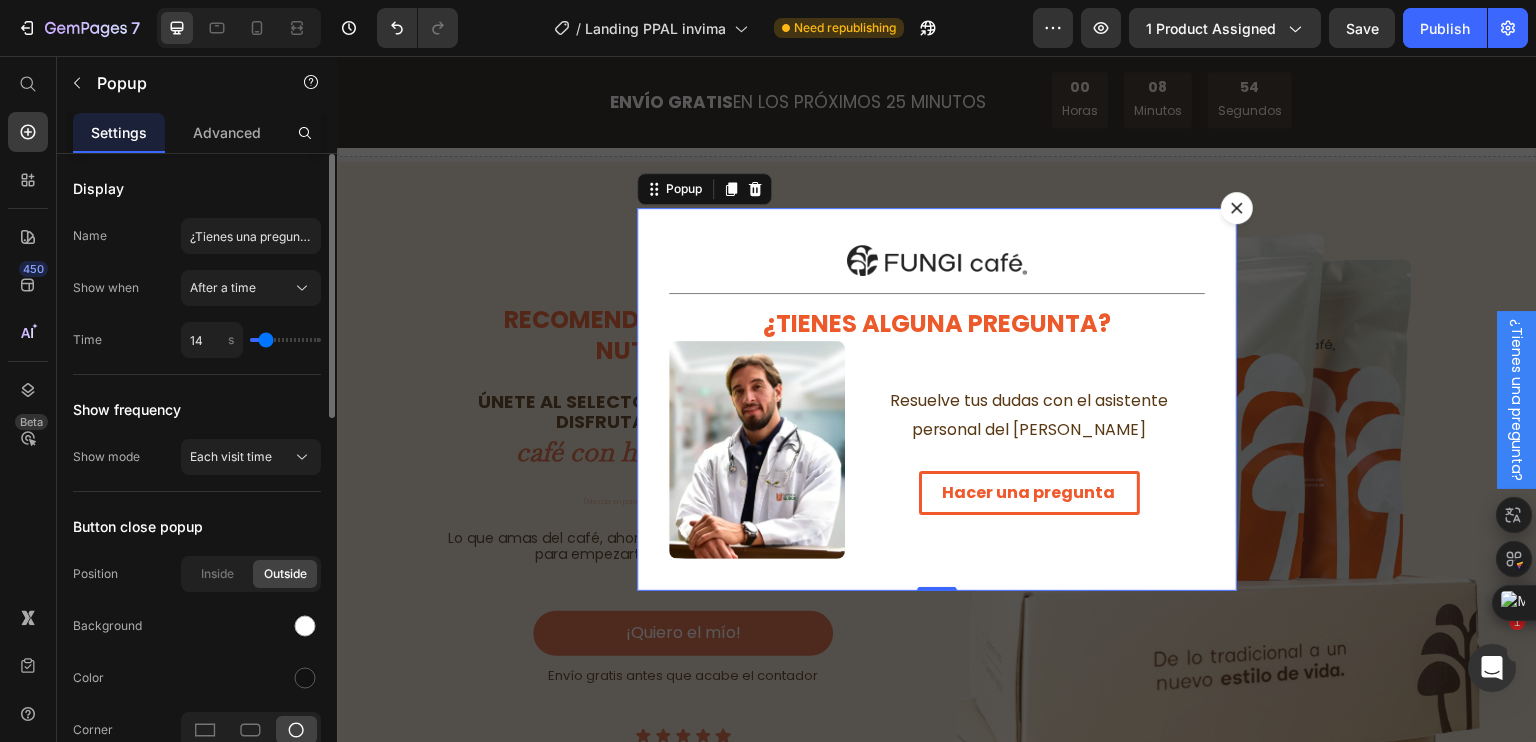 type on "15" 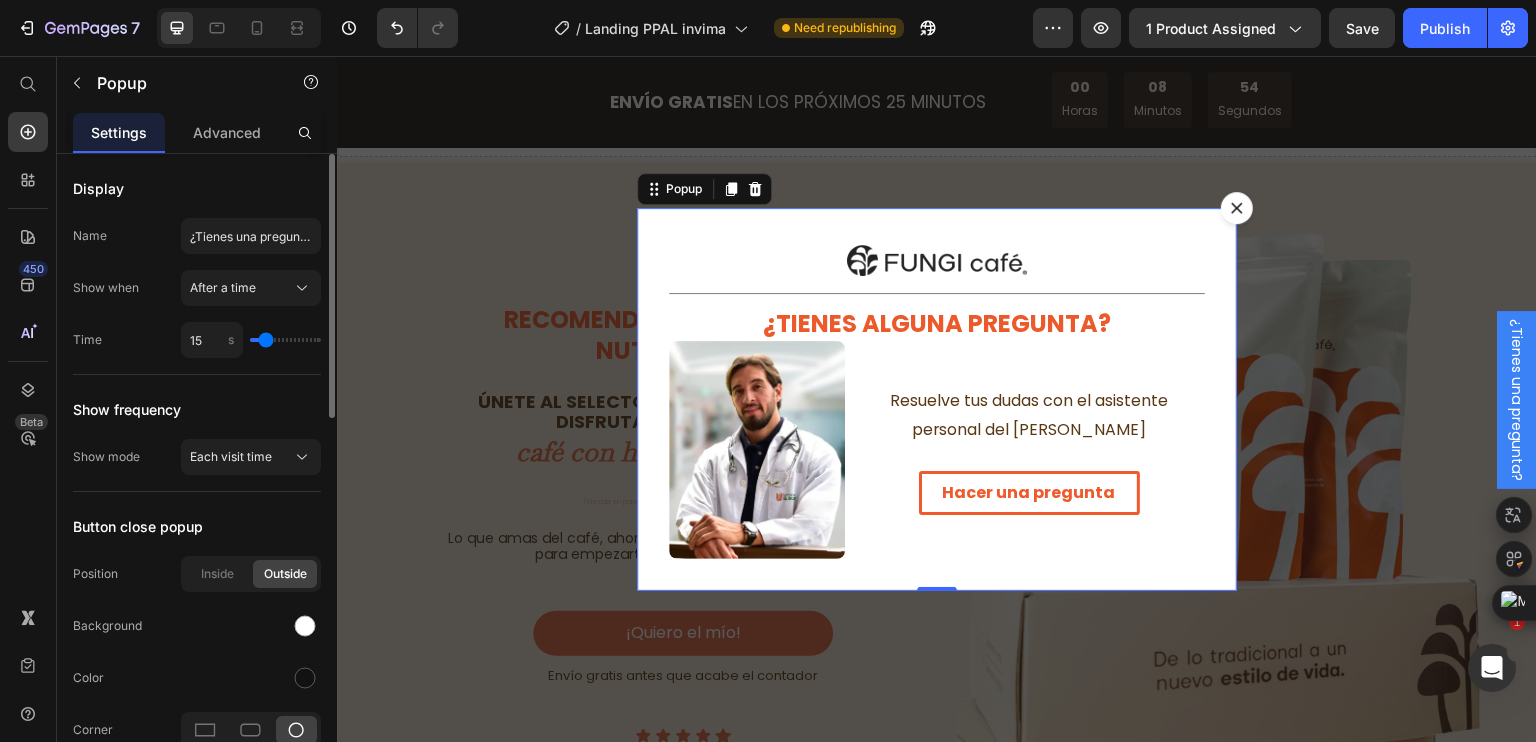 type on "17" 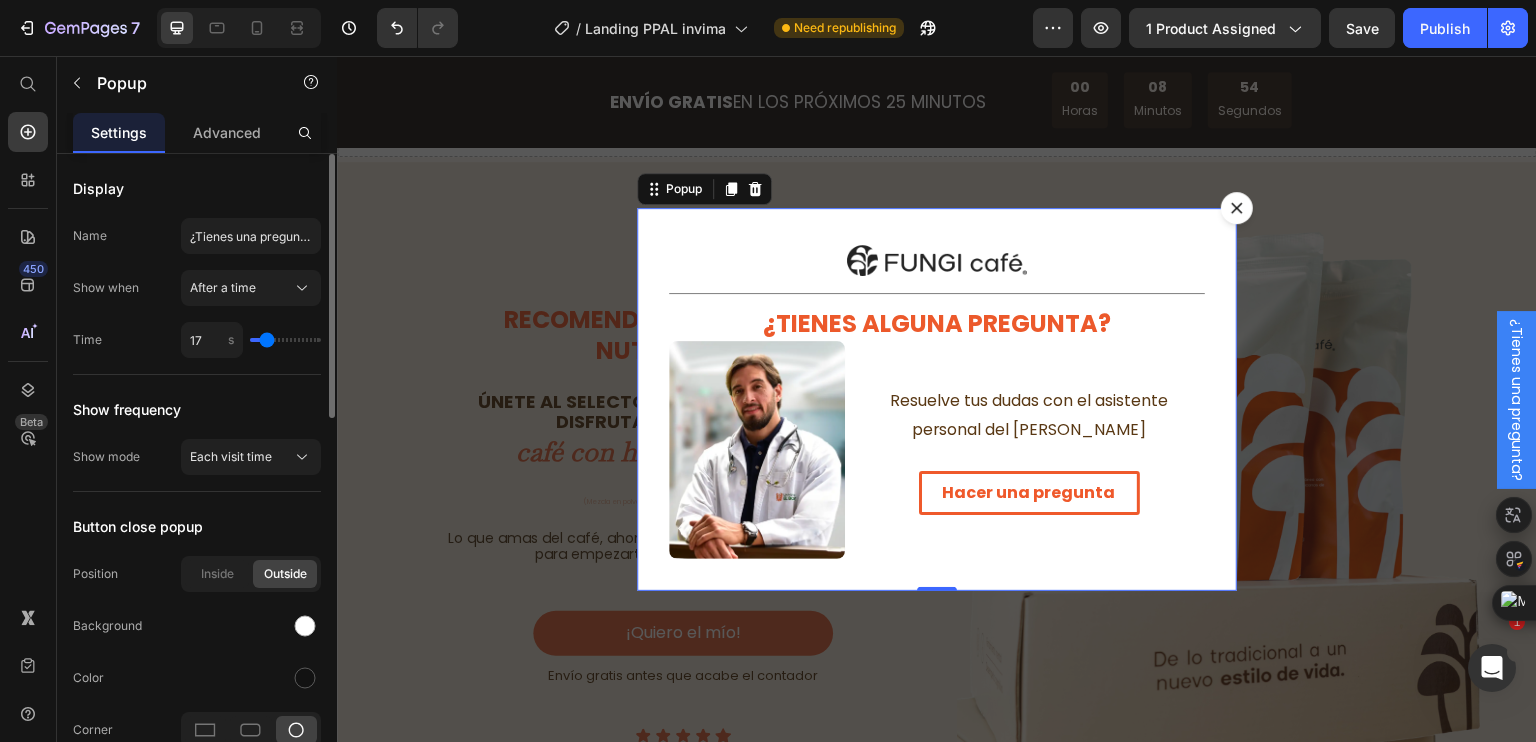 type on "18" 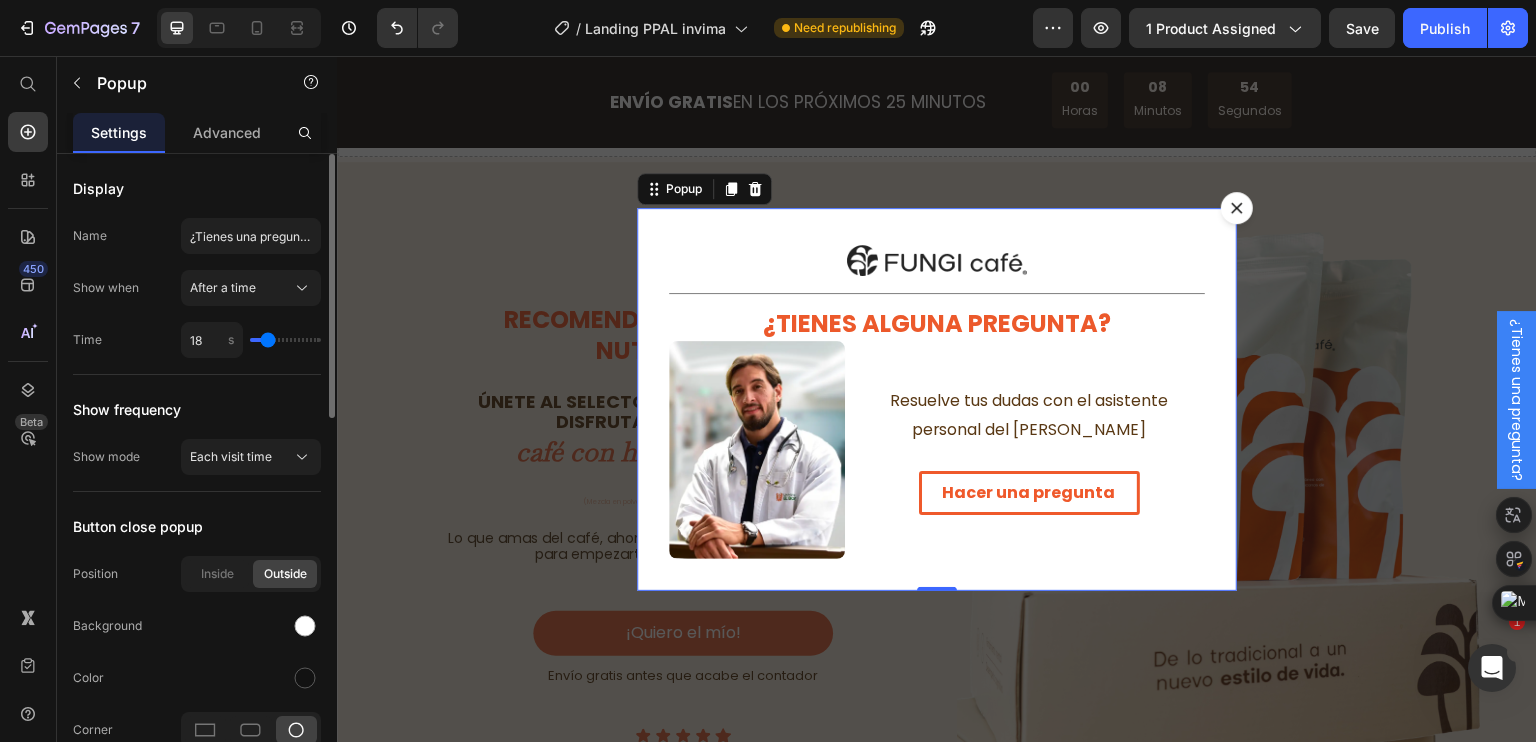 type on "21" 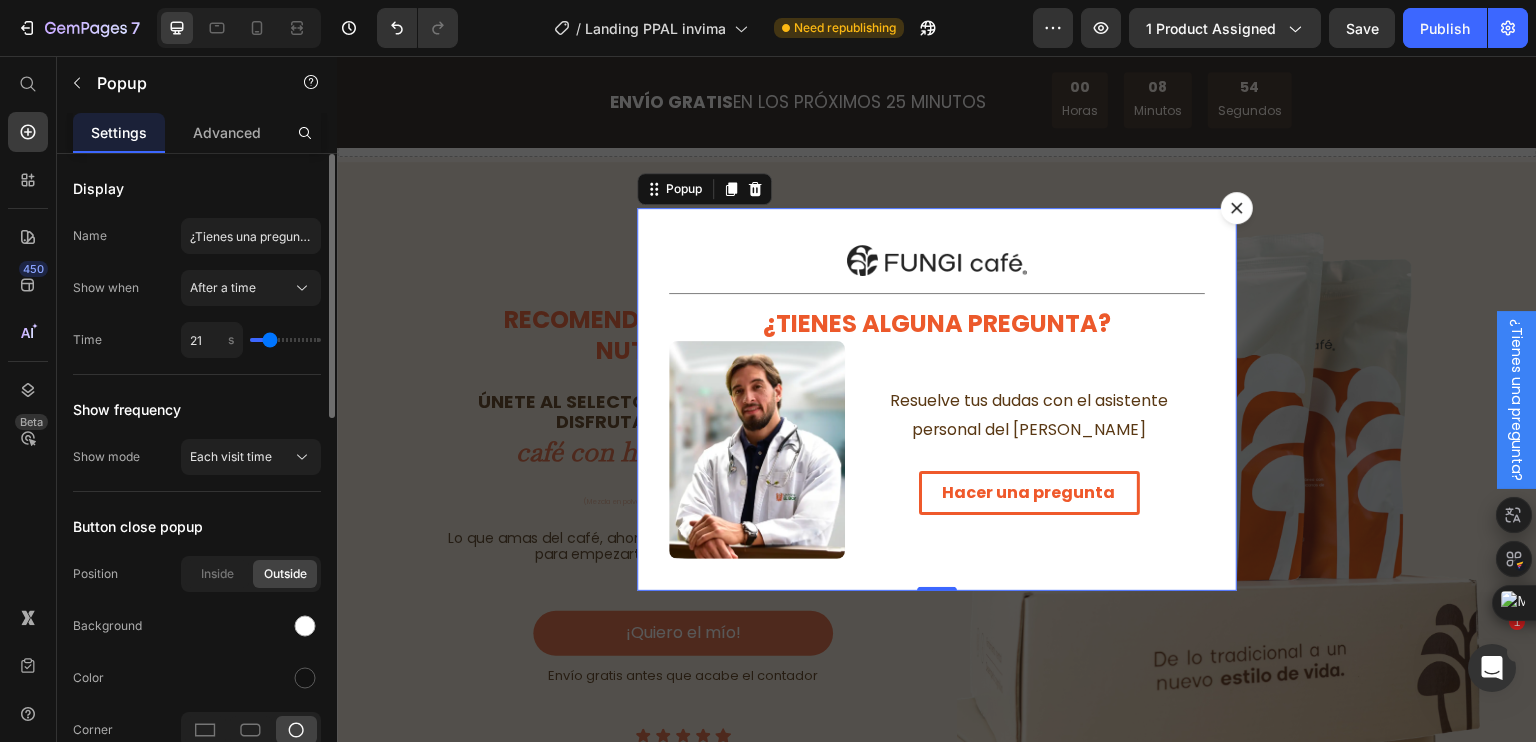 type on "23" 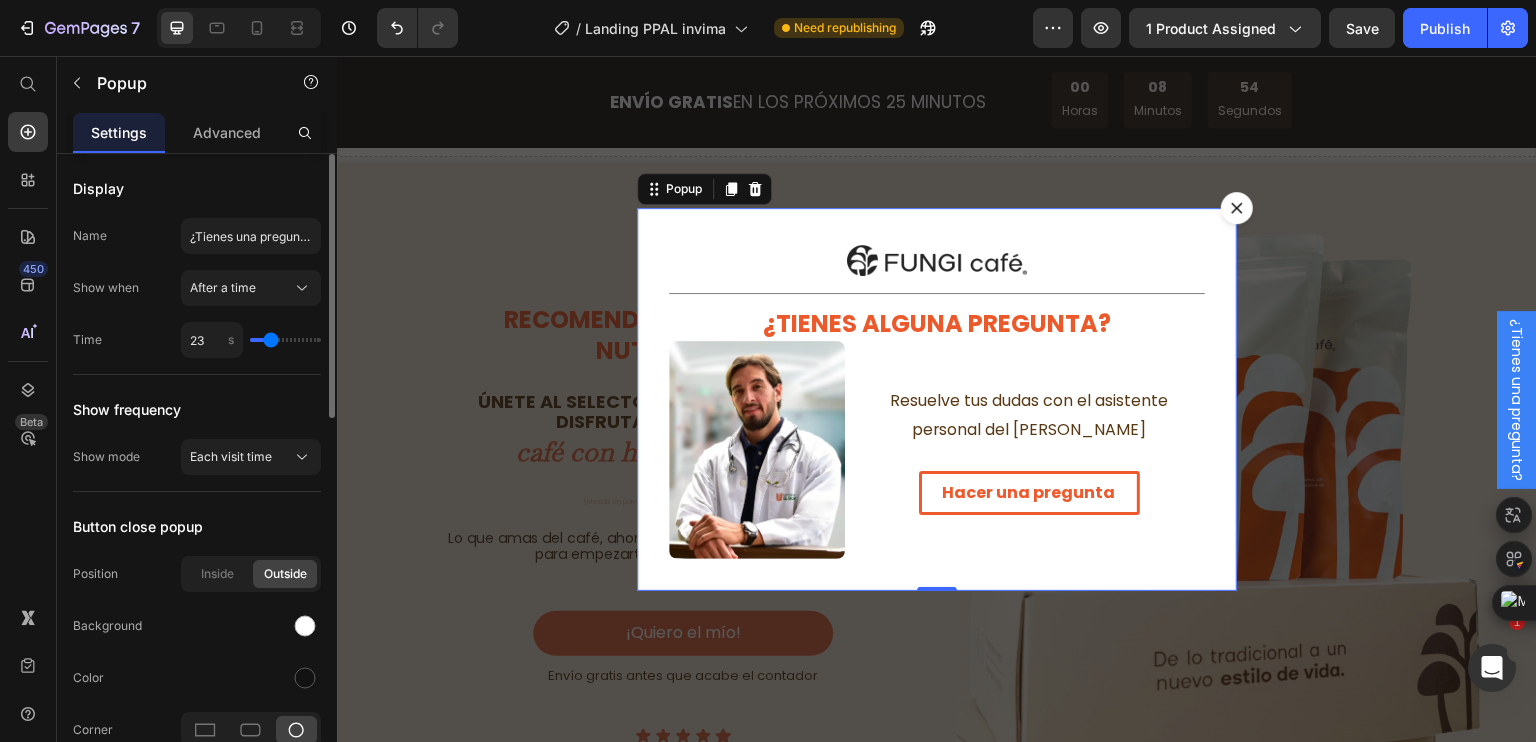 type on "24" 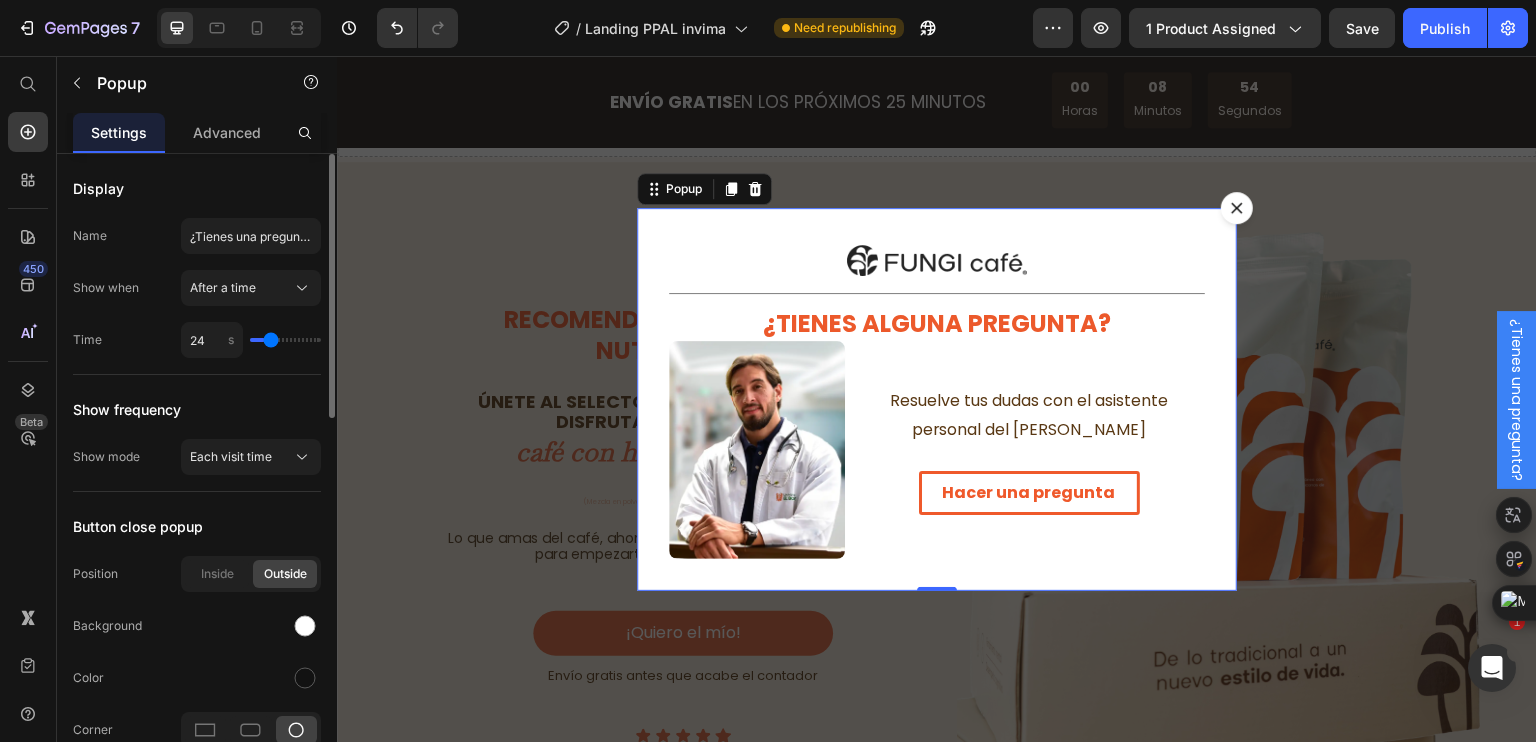 type on "25" 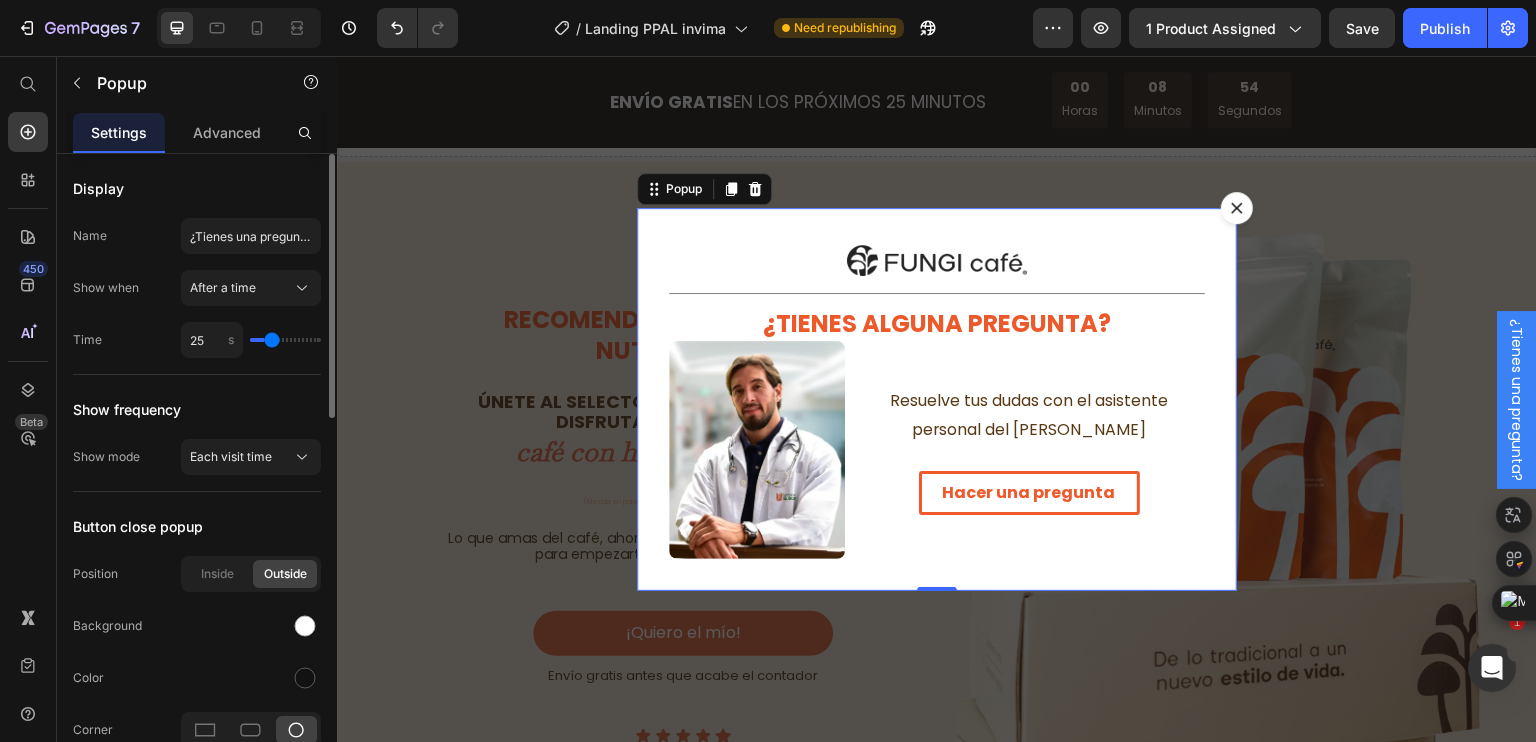 type on "27" 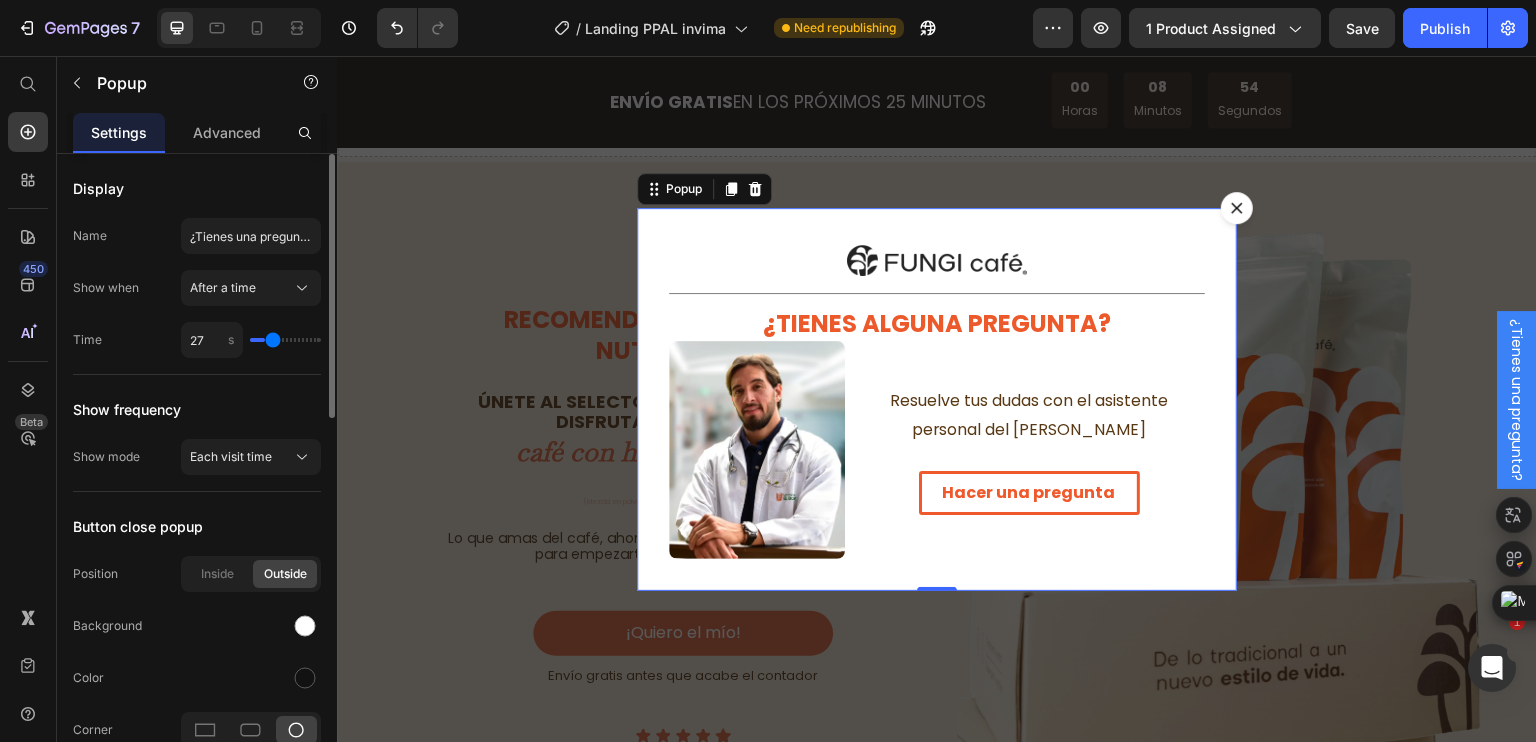 type on "28" 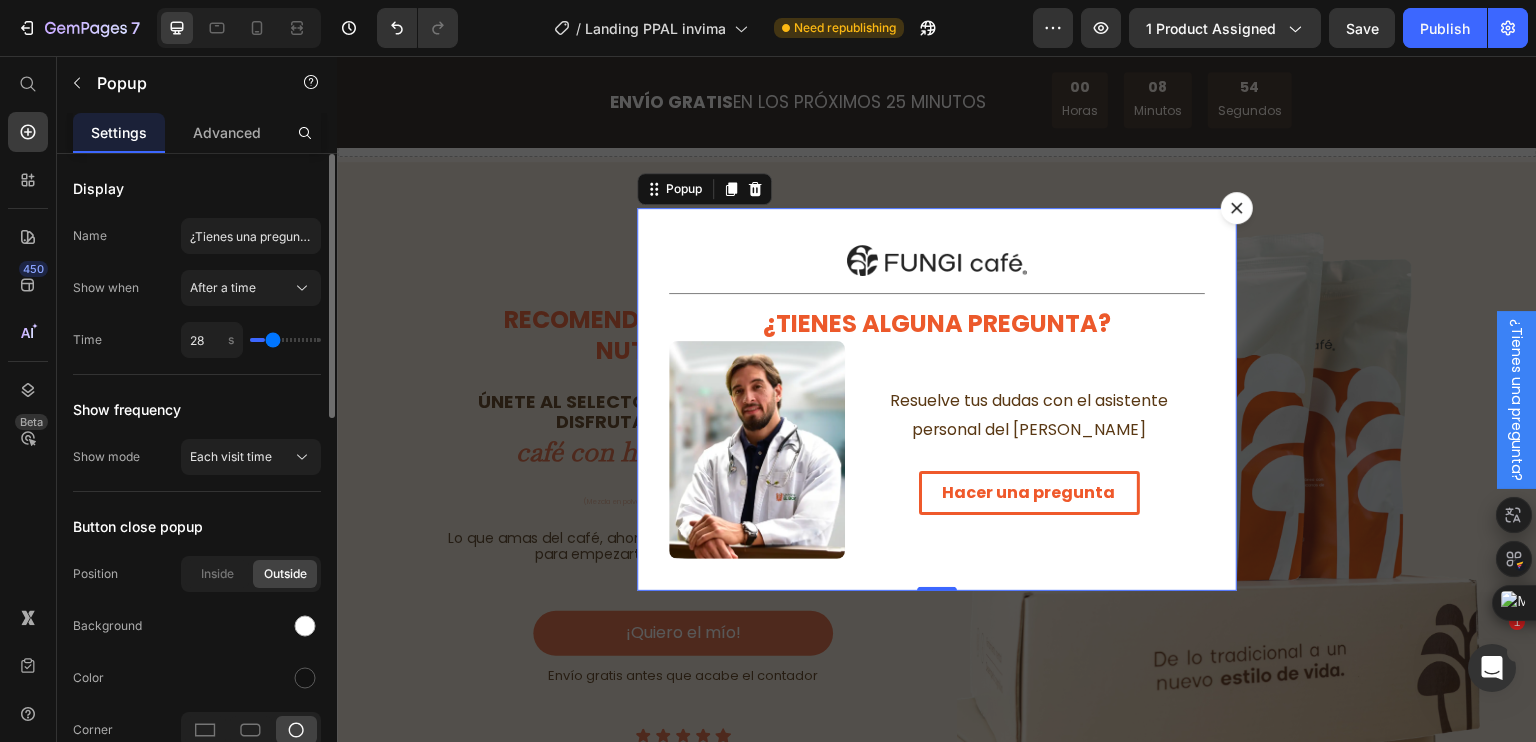 type on "30" 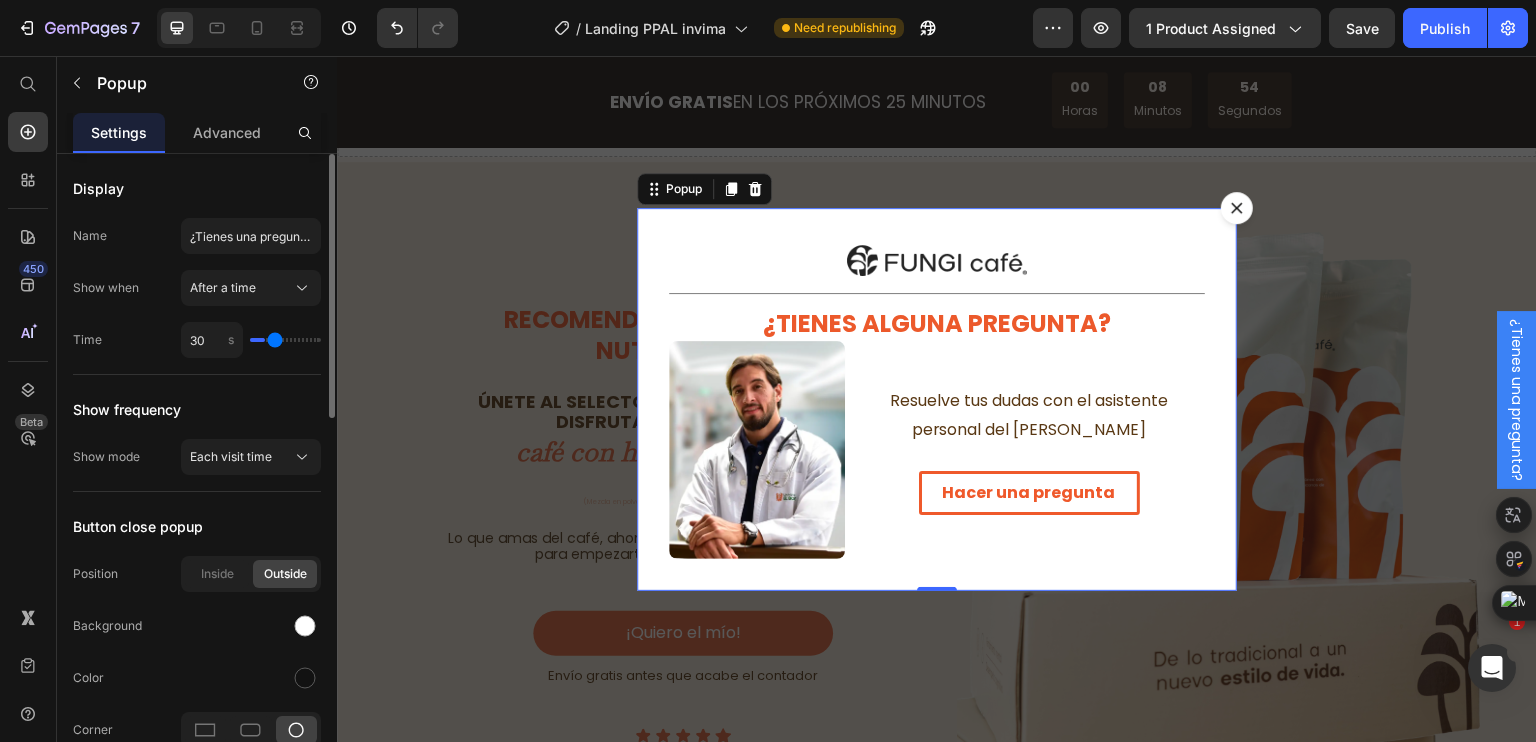 type on "31" 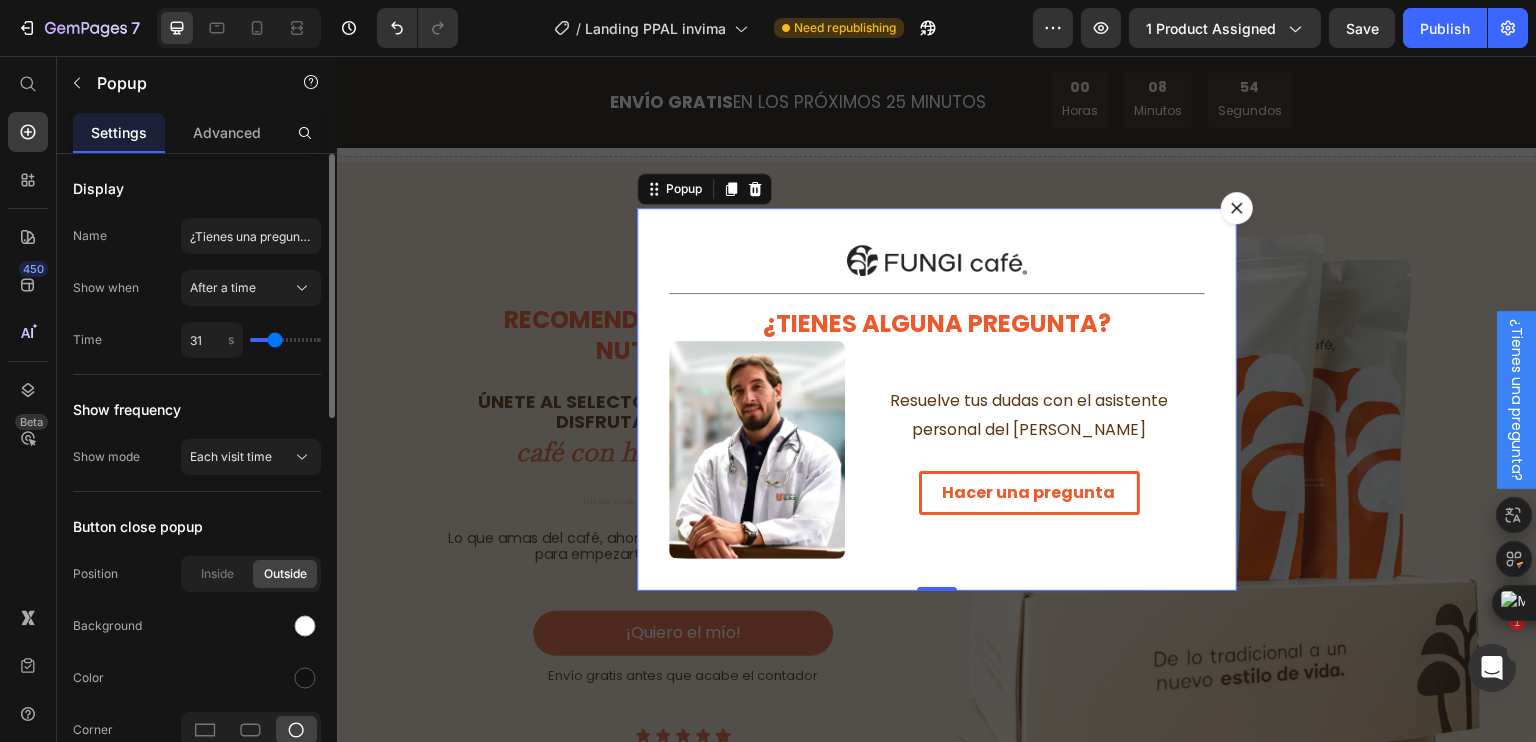 type on "33" 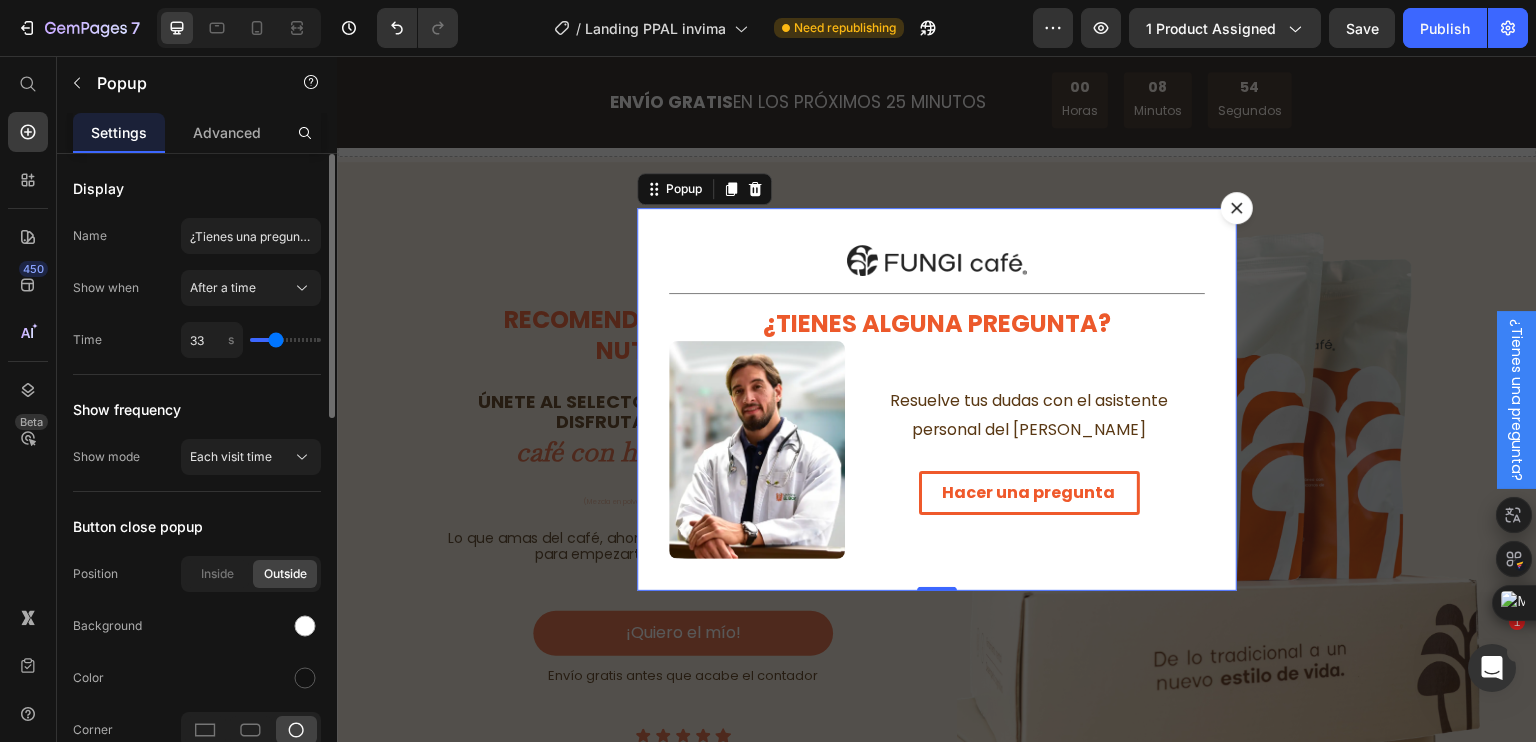 type on "34" 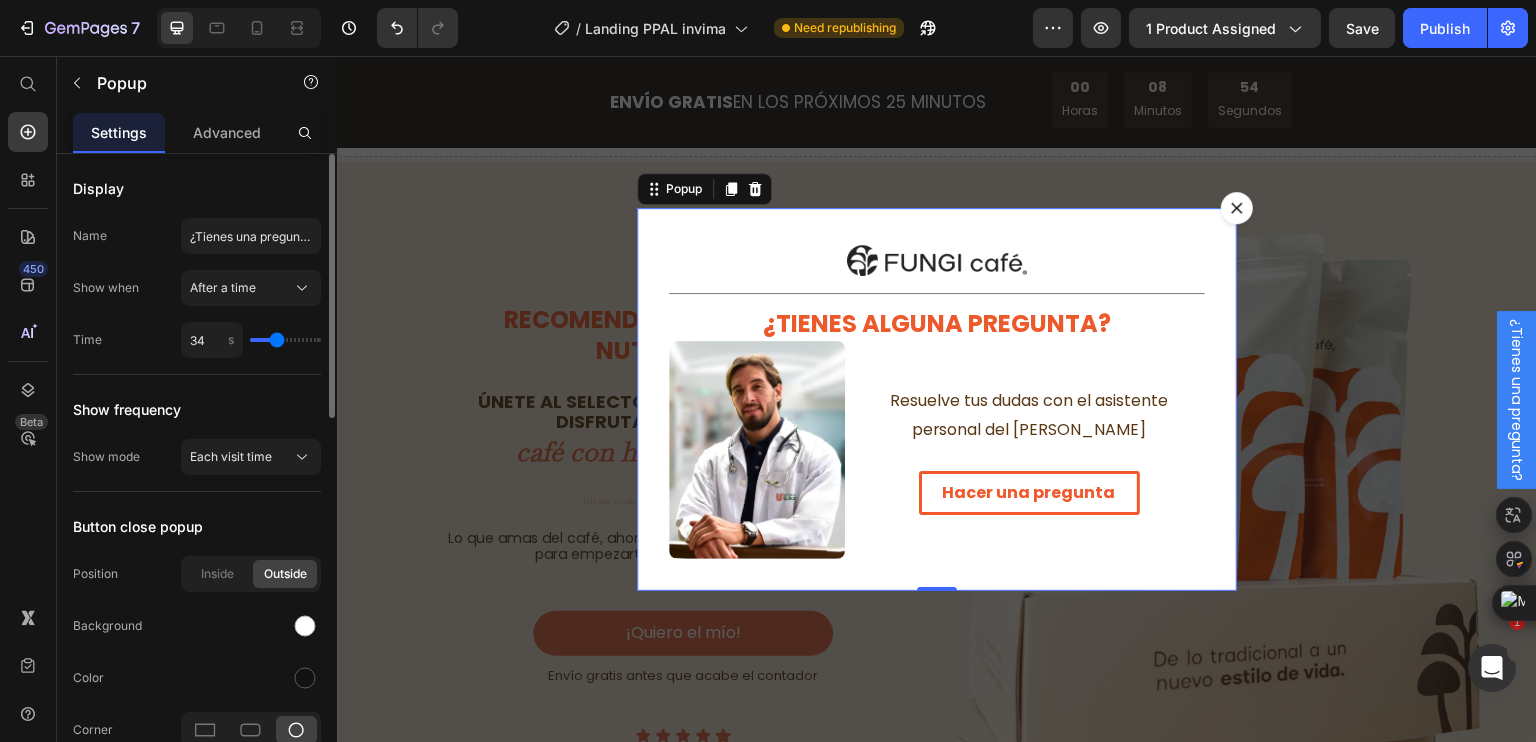 type on "36" 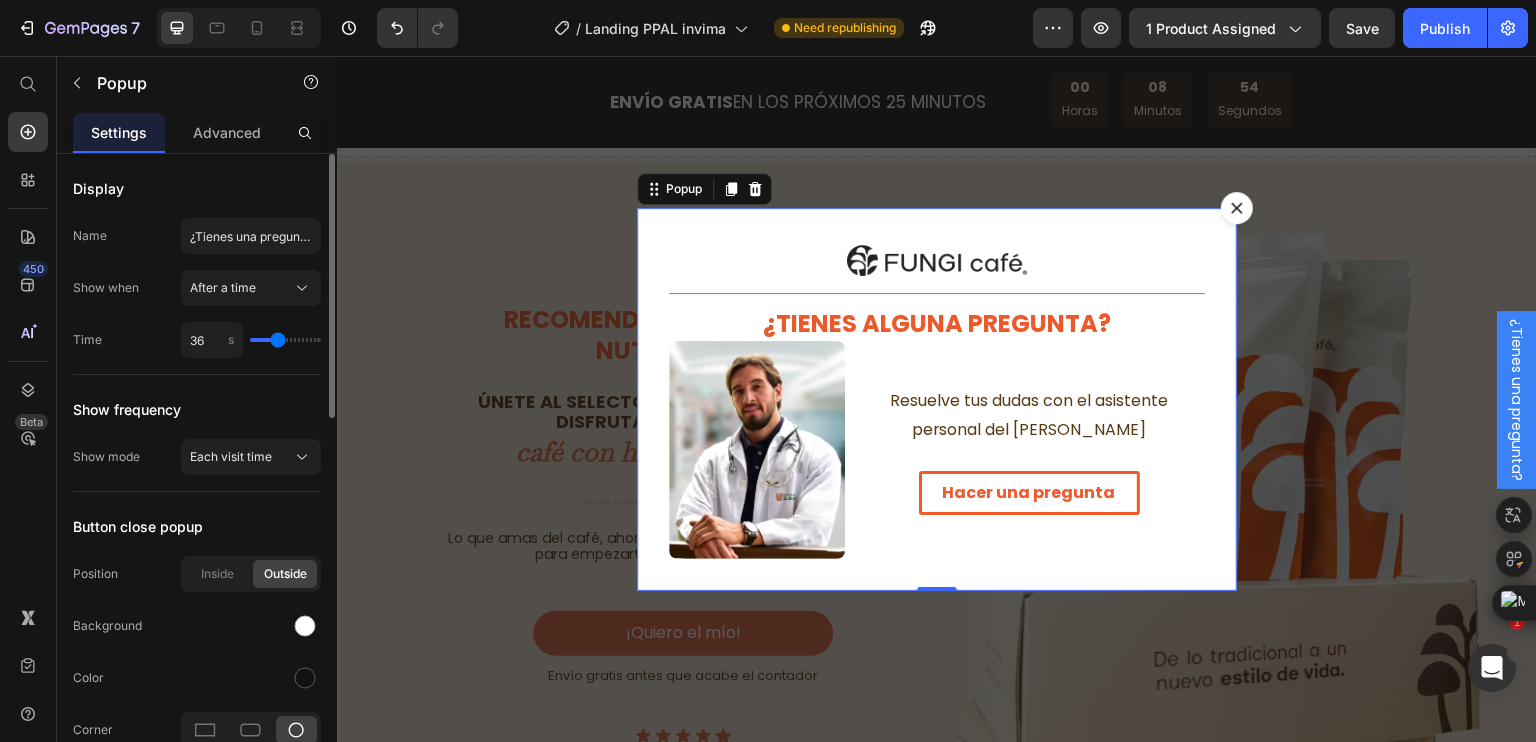 type on "37" 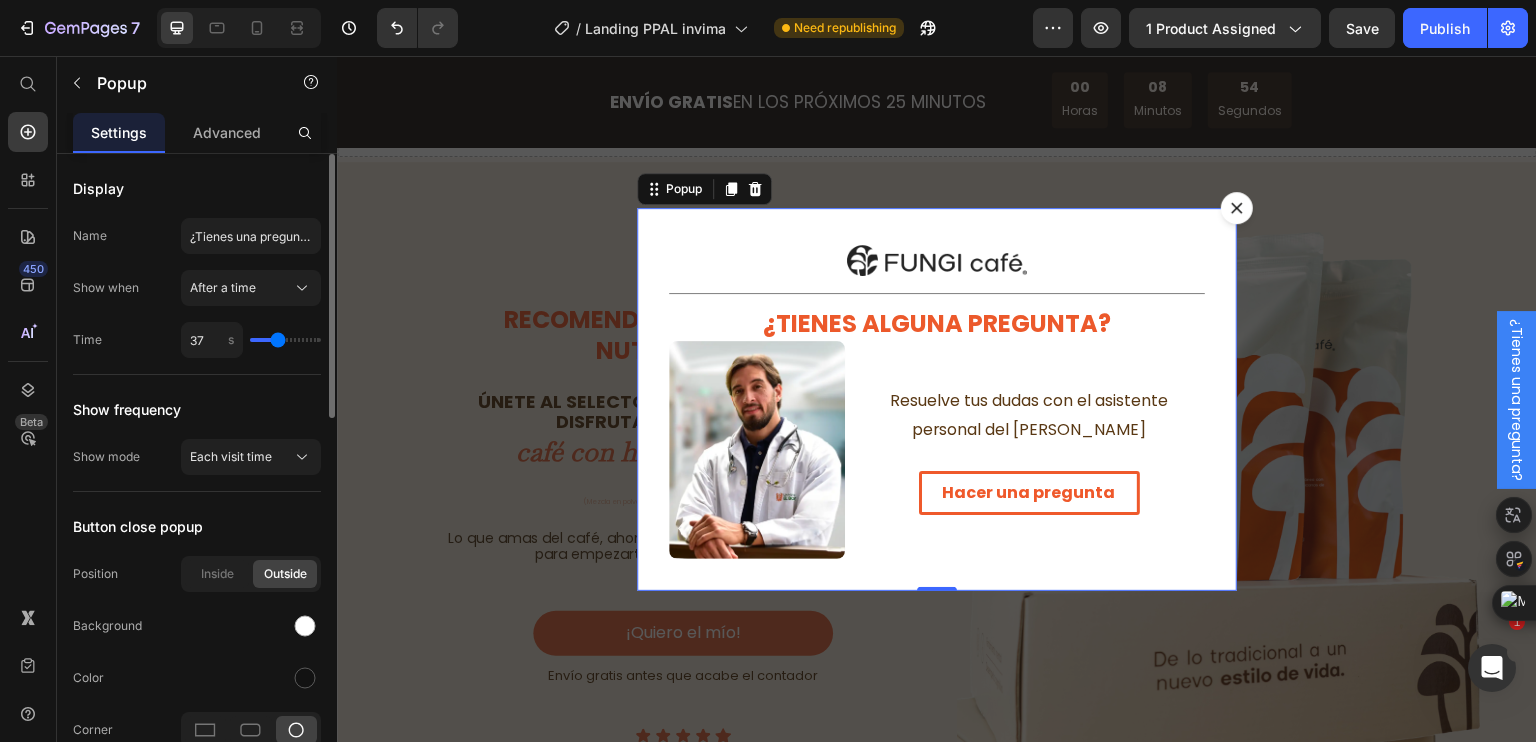 type on "39" 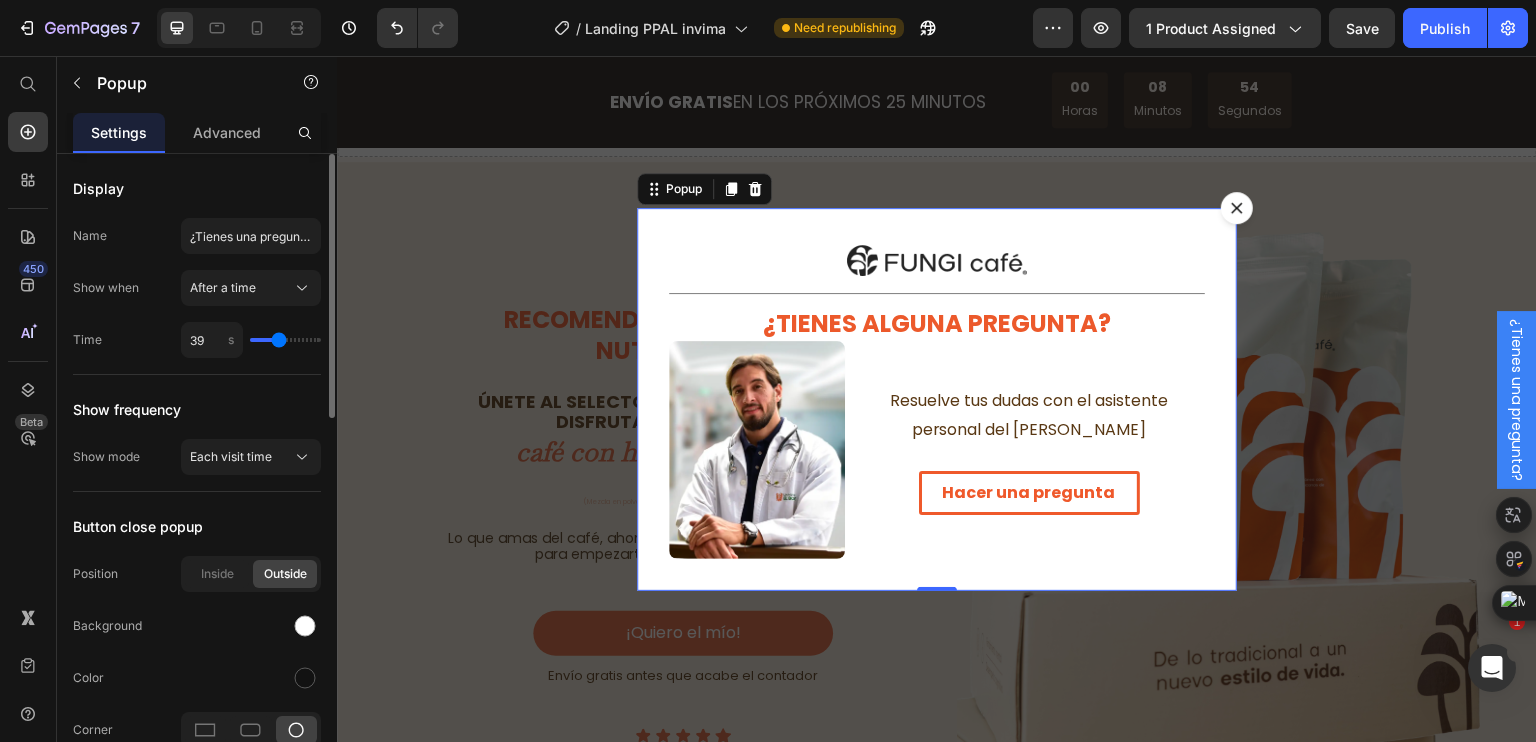 type on "40" 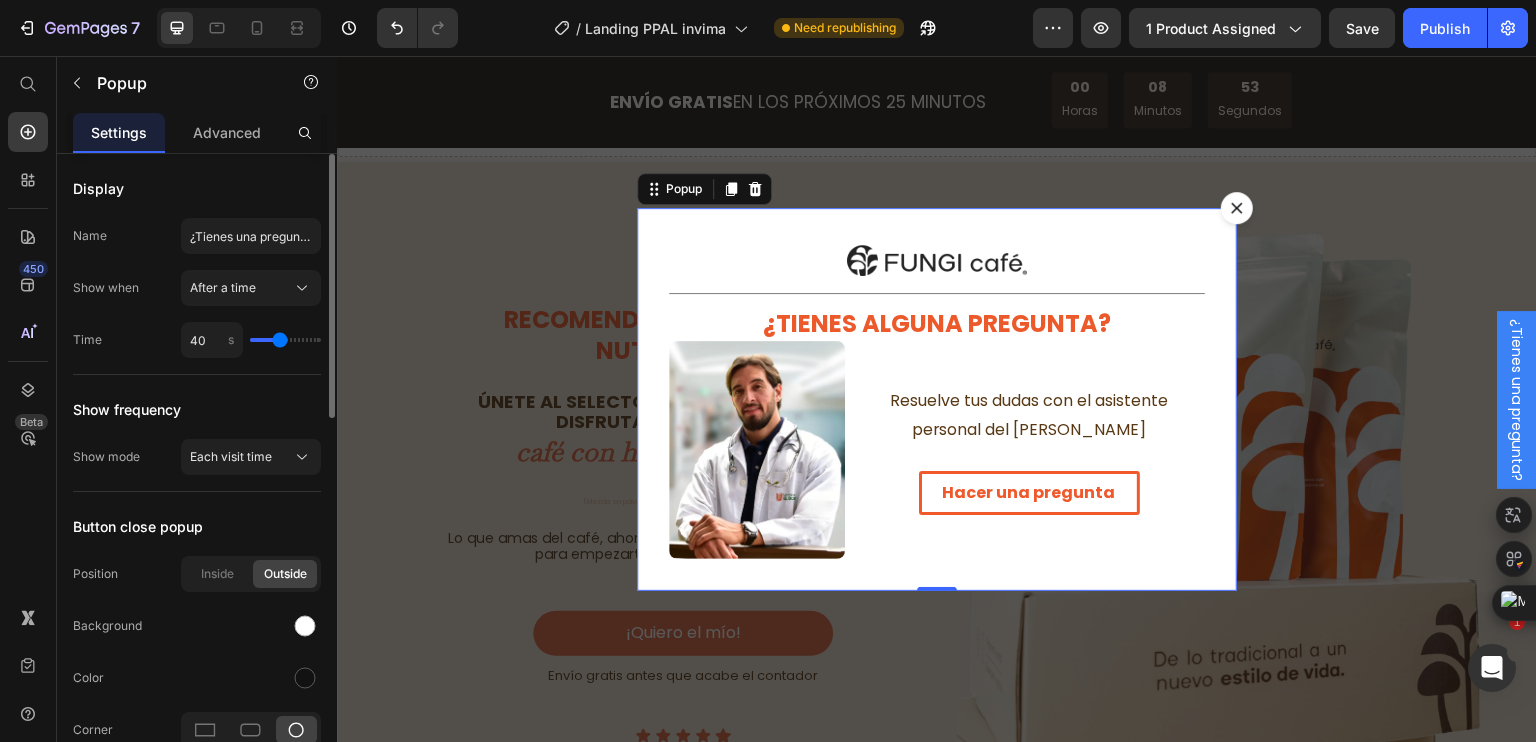 drag, startPoint x: 263, startPoint y: 342, endPoint x: 280, endPoint y: 344, distance: 17.117243 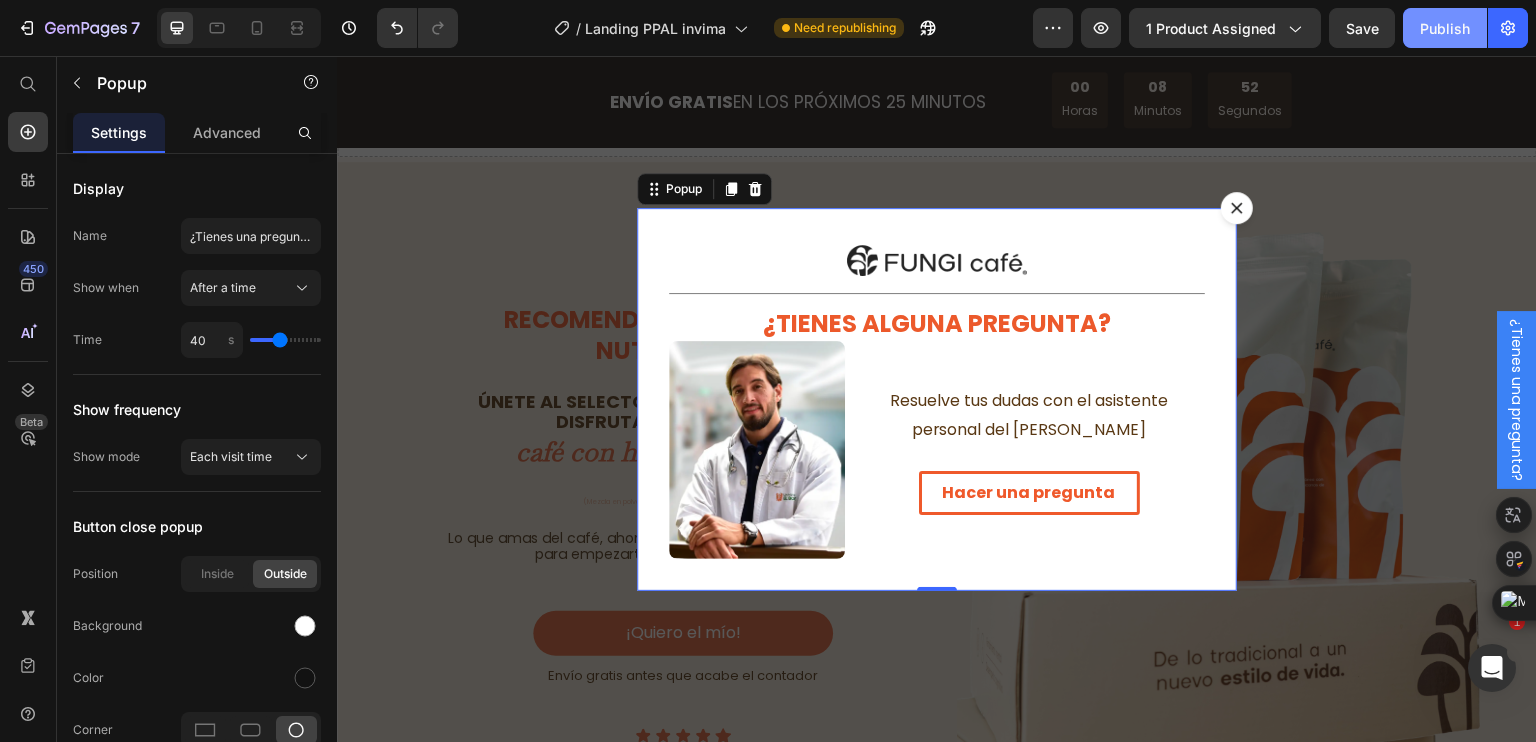 click on "Publish" at bounding box center [1445, 28] 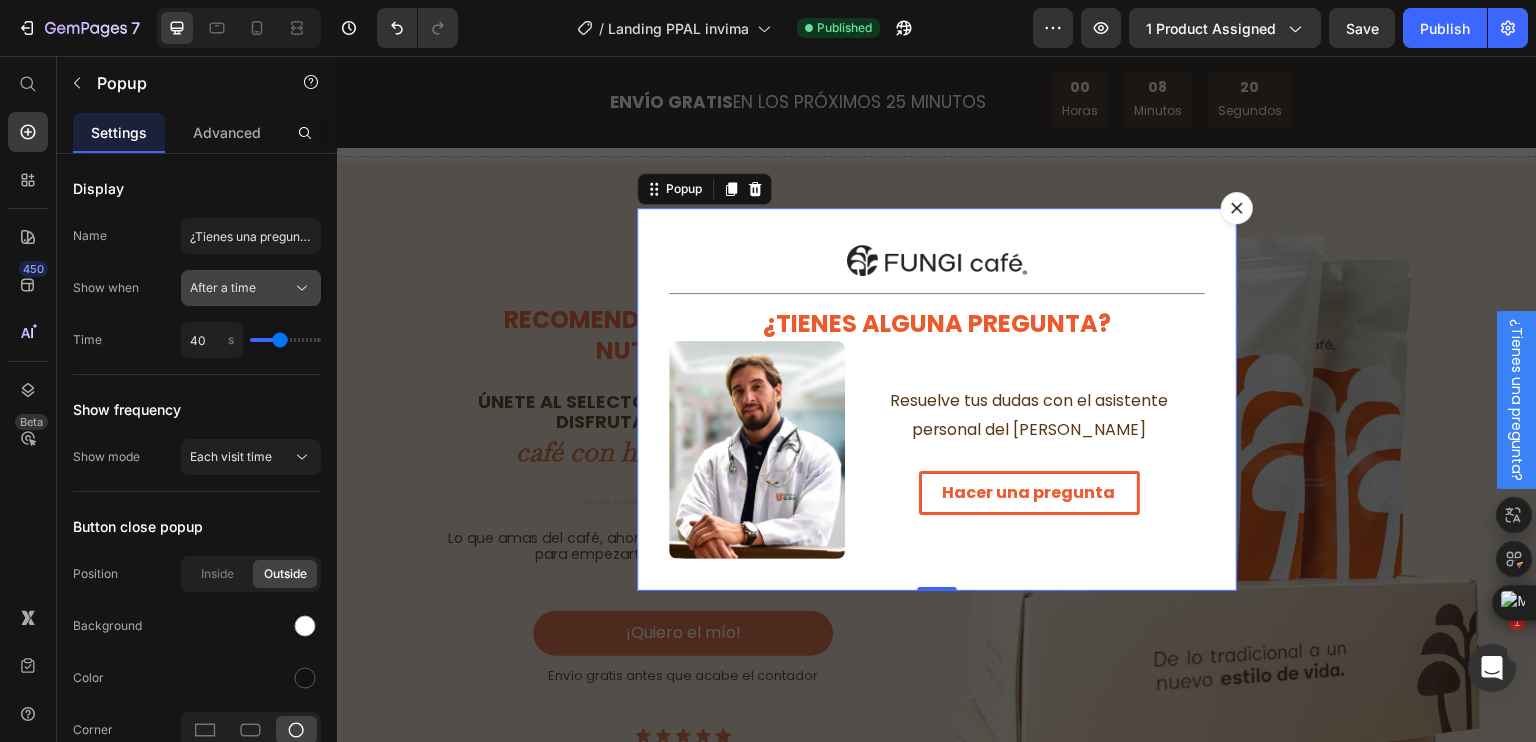 click on "After a time" at bounding box center (223, 288) 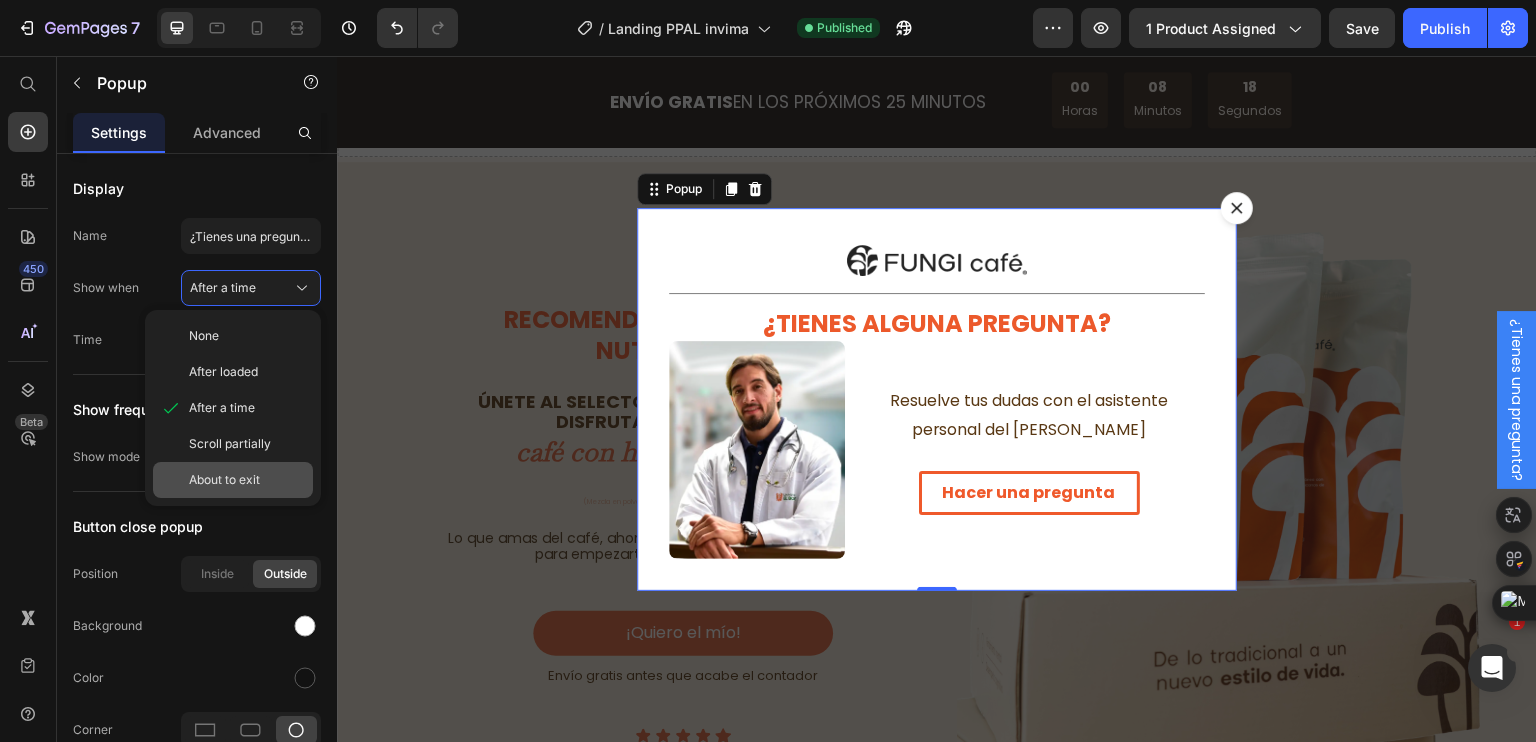 click on "About to exit" at bounding box center (224, 480) 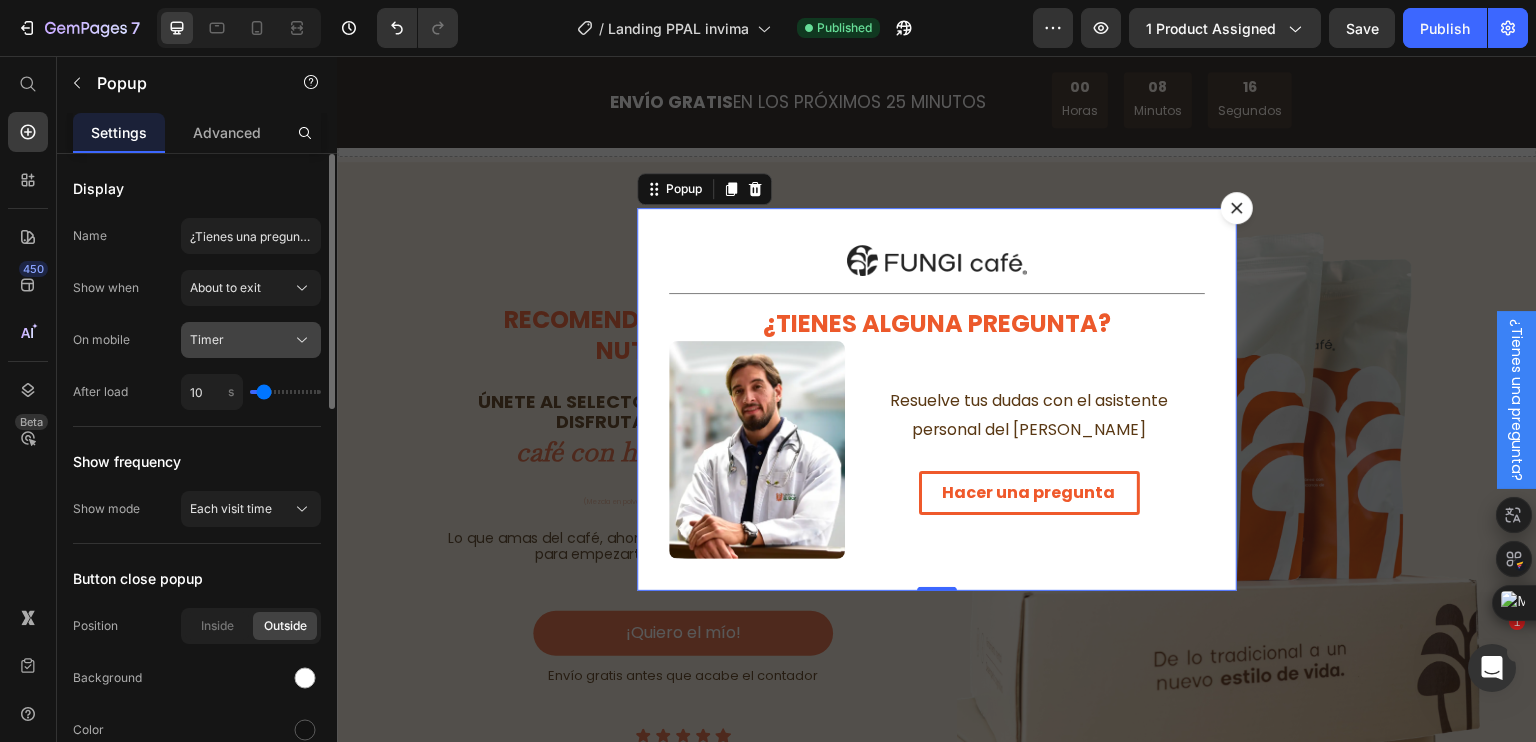 click on "Timer" at bounding box center (207, 340) 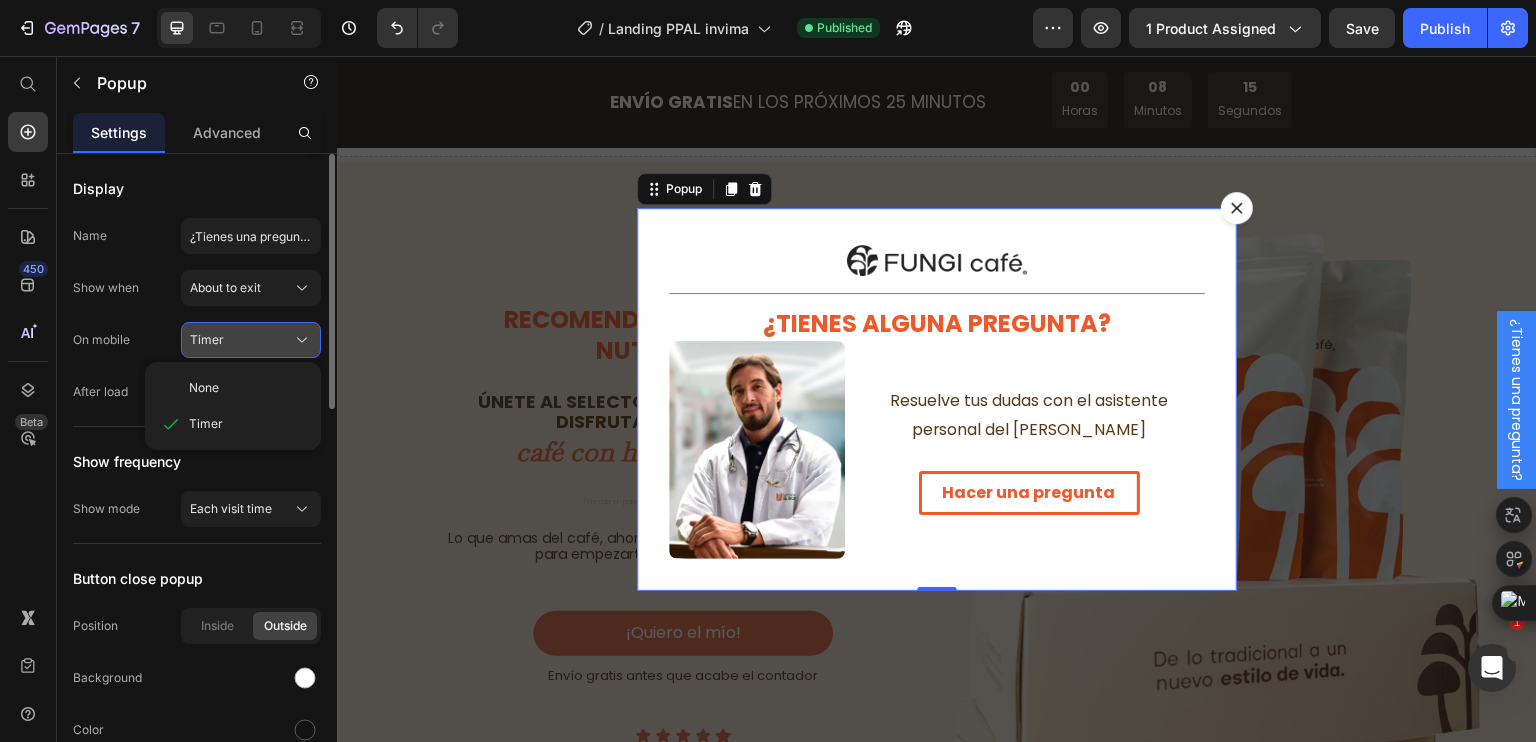 click on "Timer" 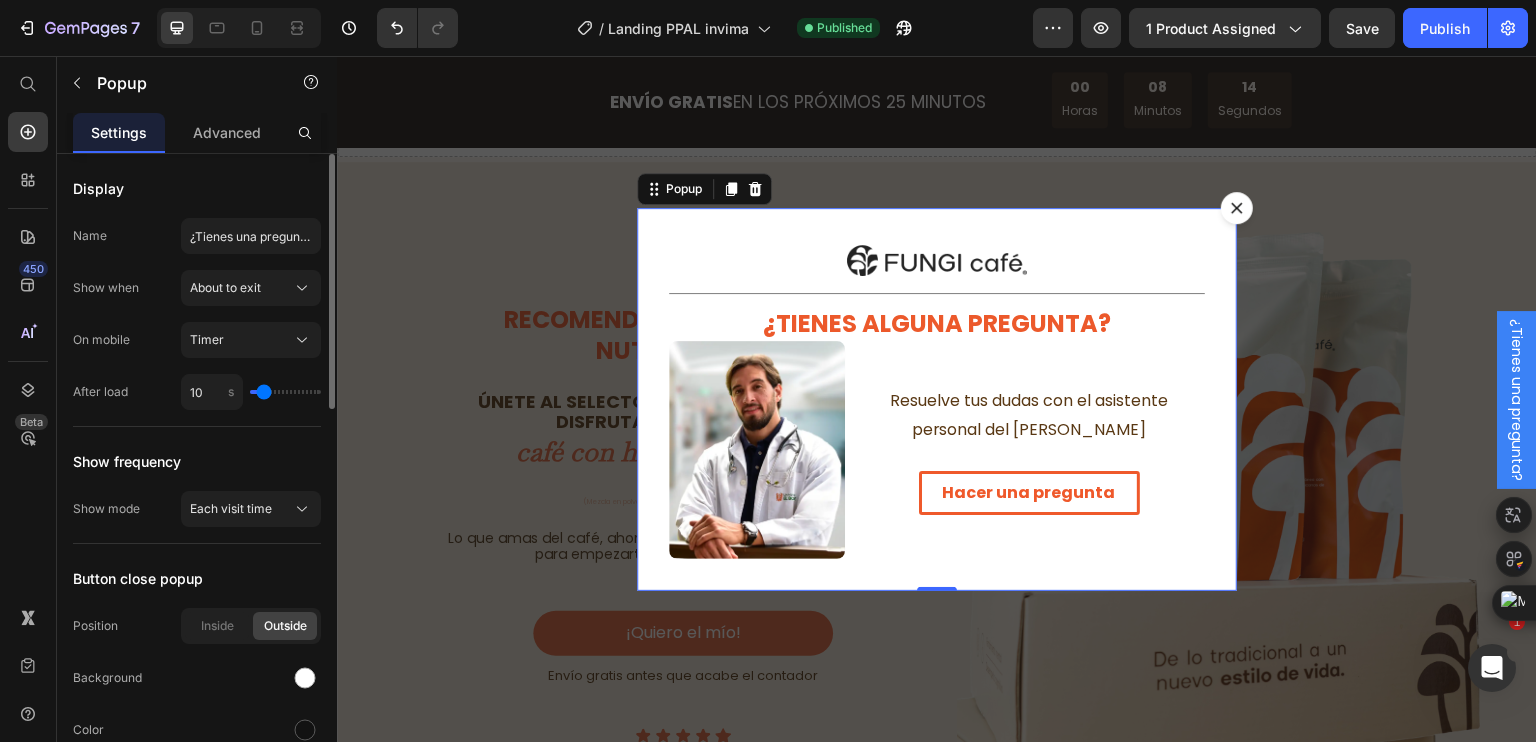 type on "15" 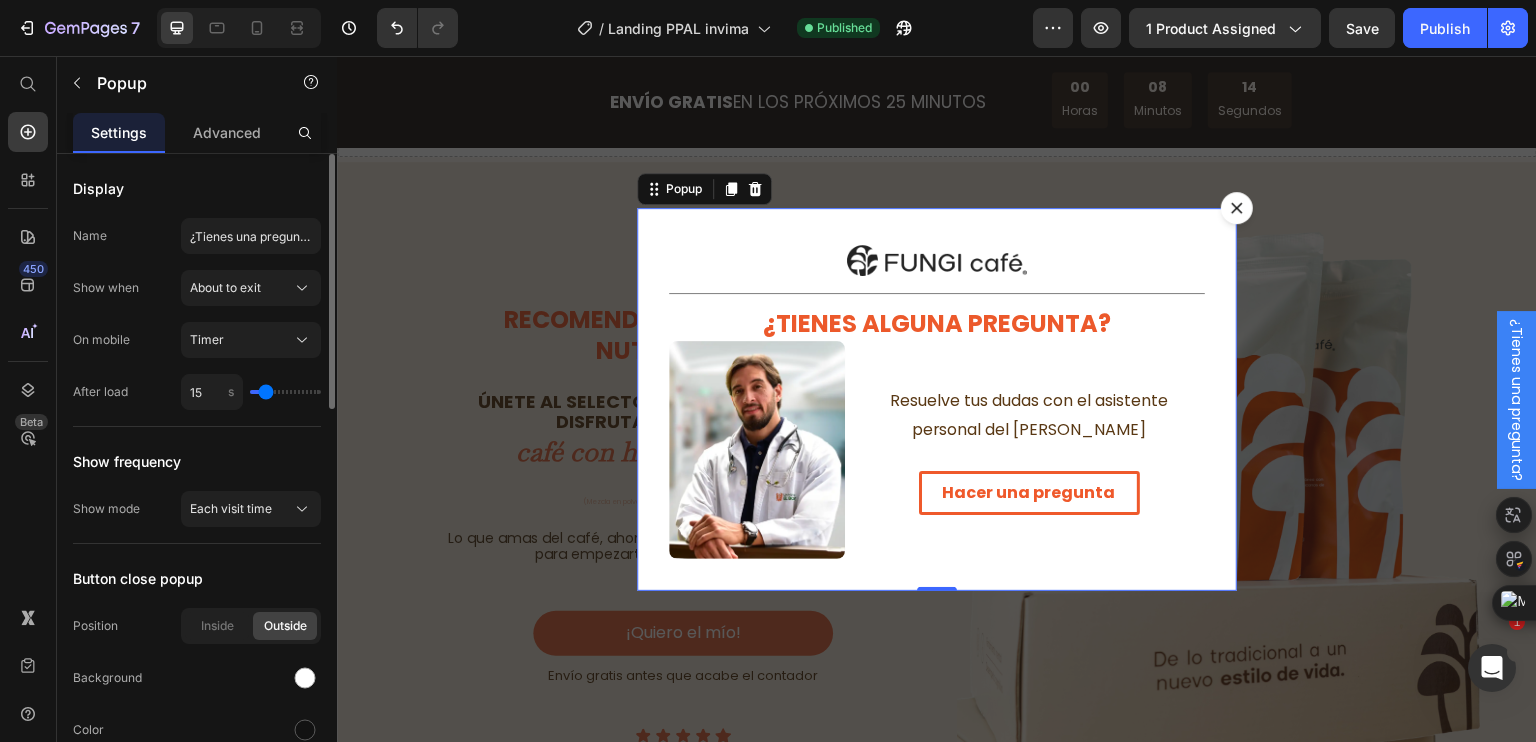 type on "17" 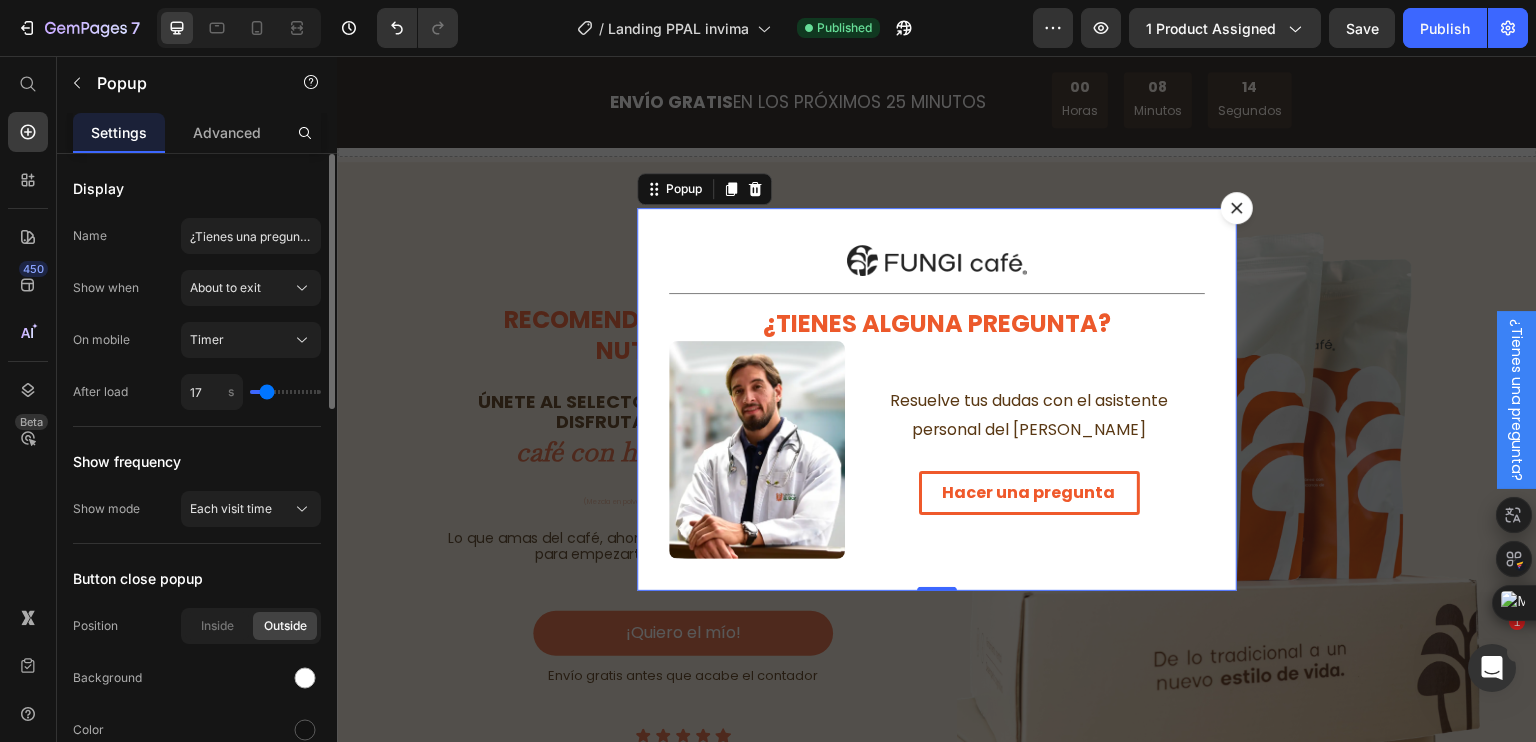 type on "18" 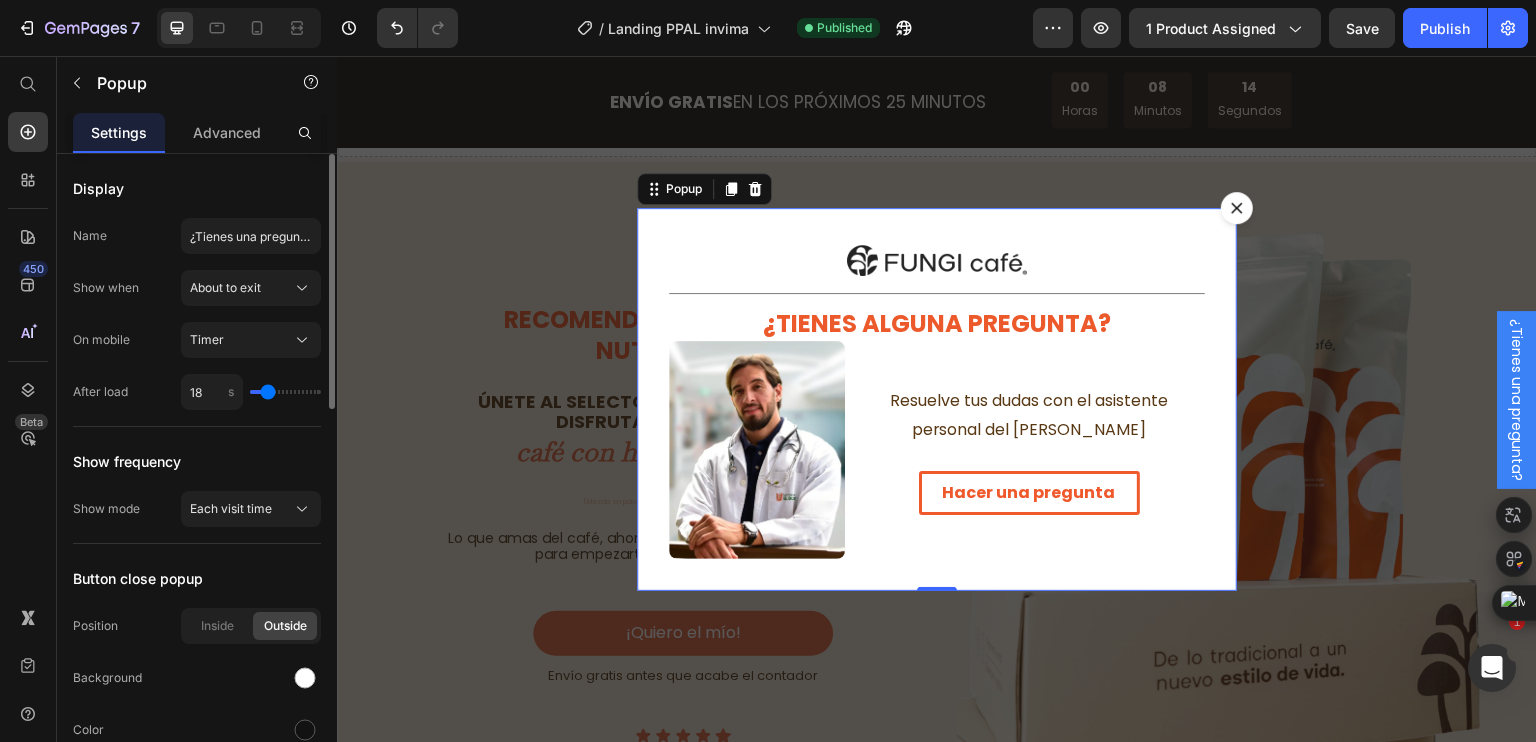 type on "20" 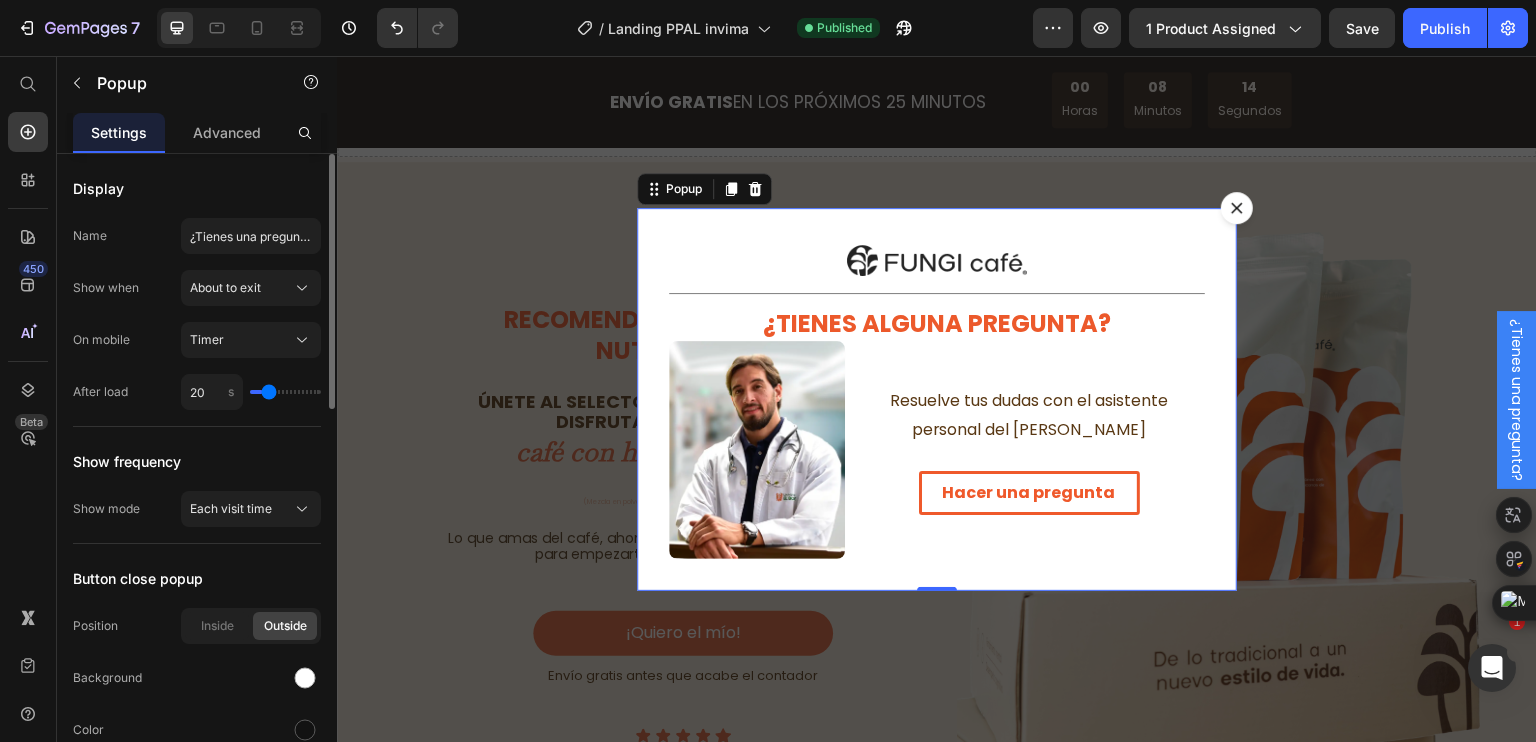 type on "21" 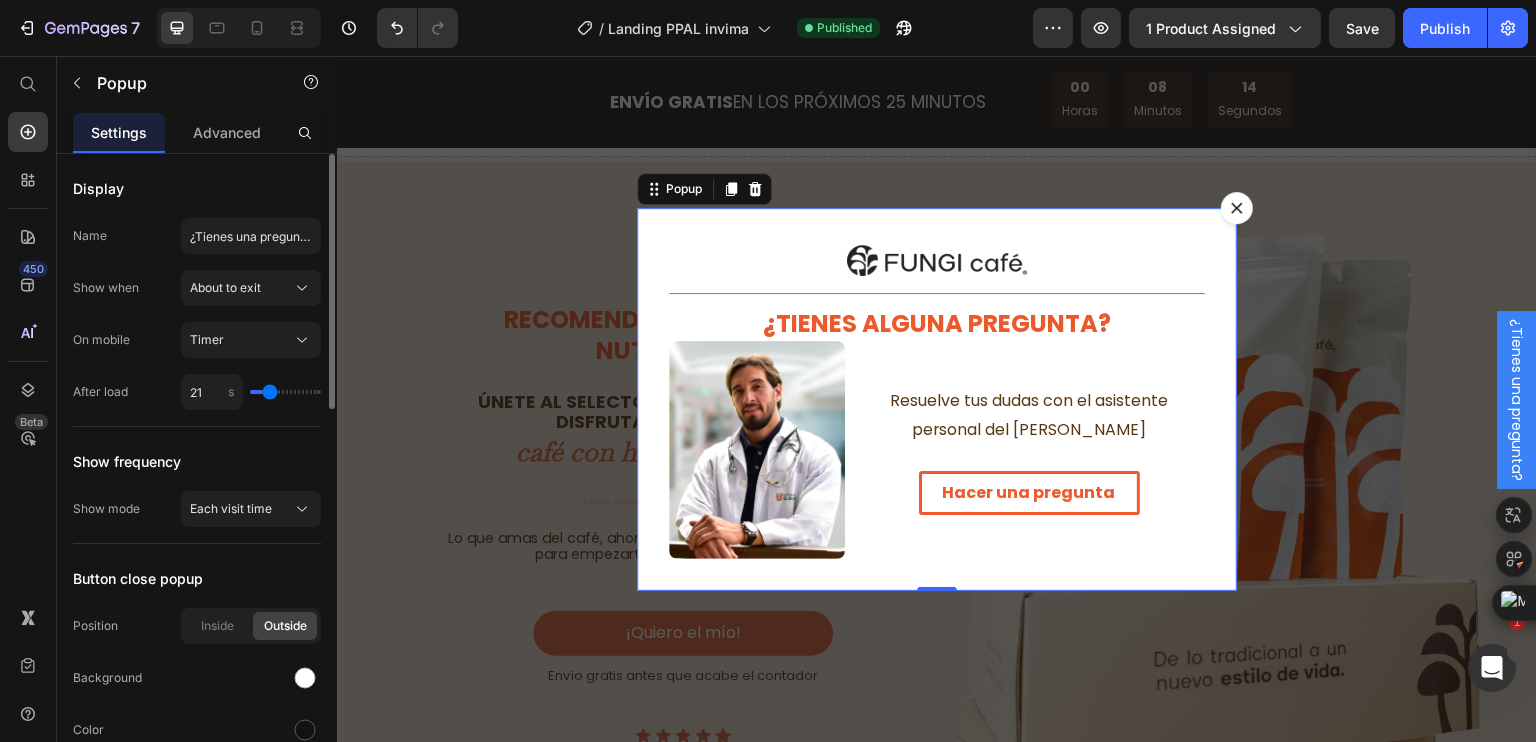 type on "23" 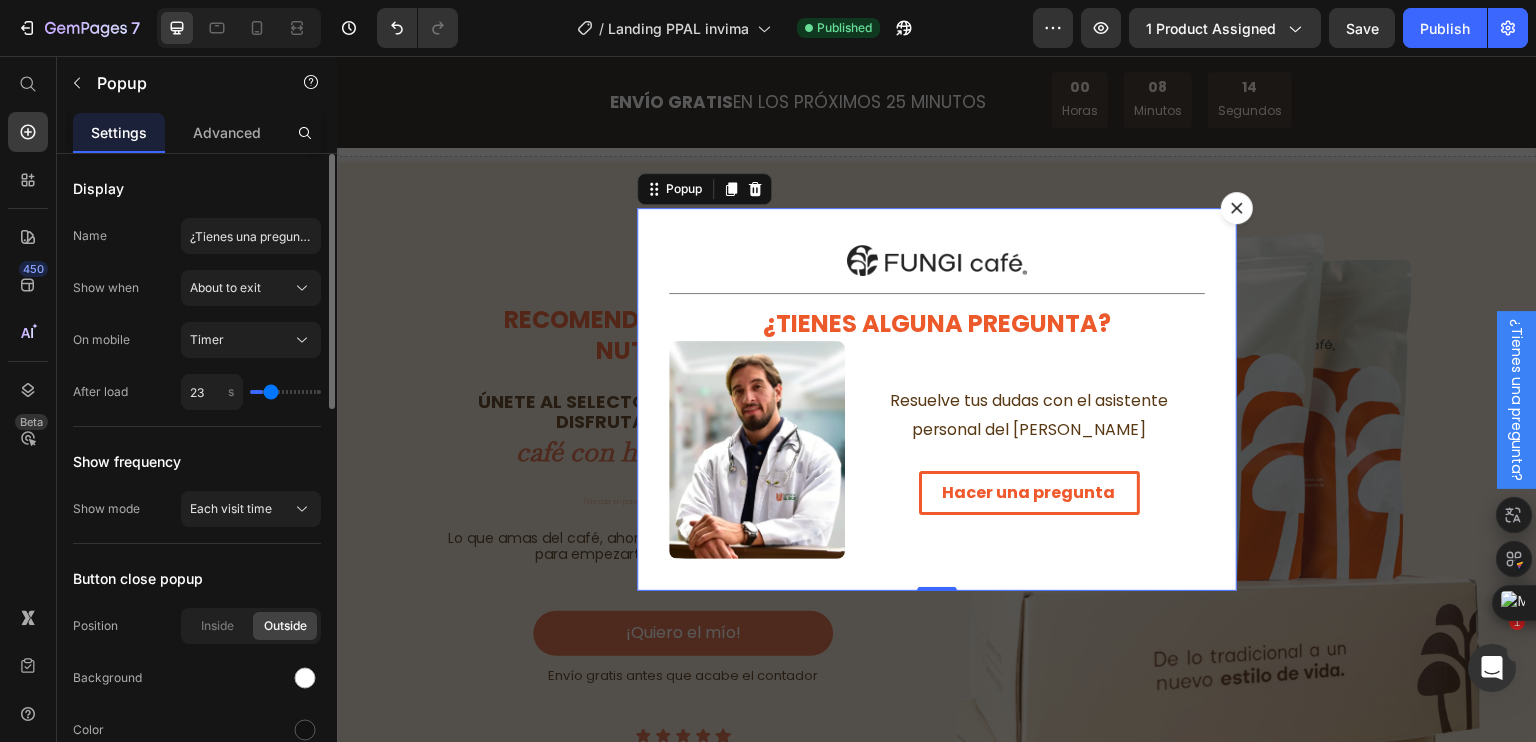 type on "24" 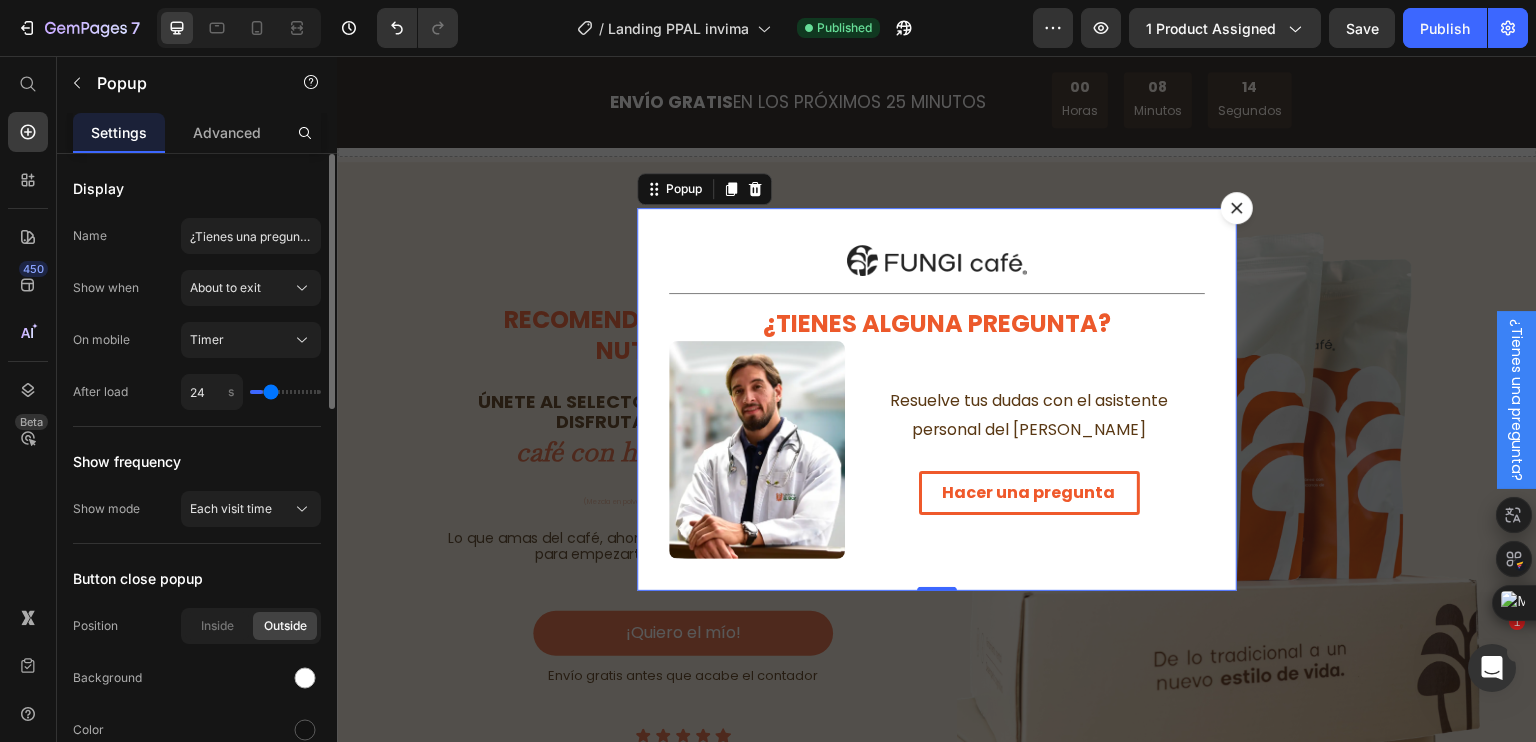 type on "25" 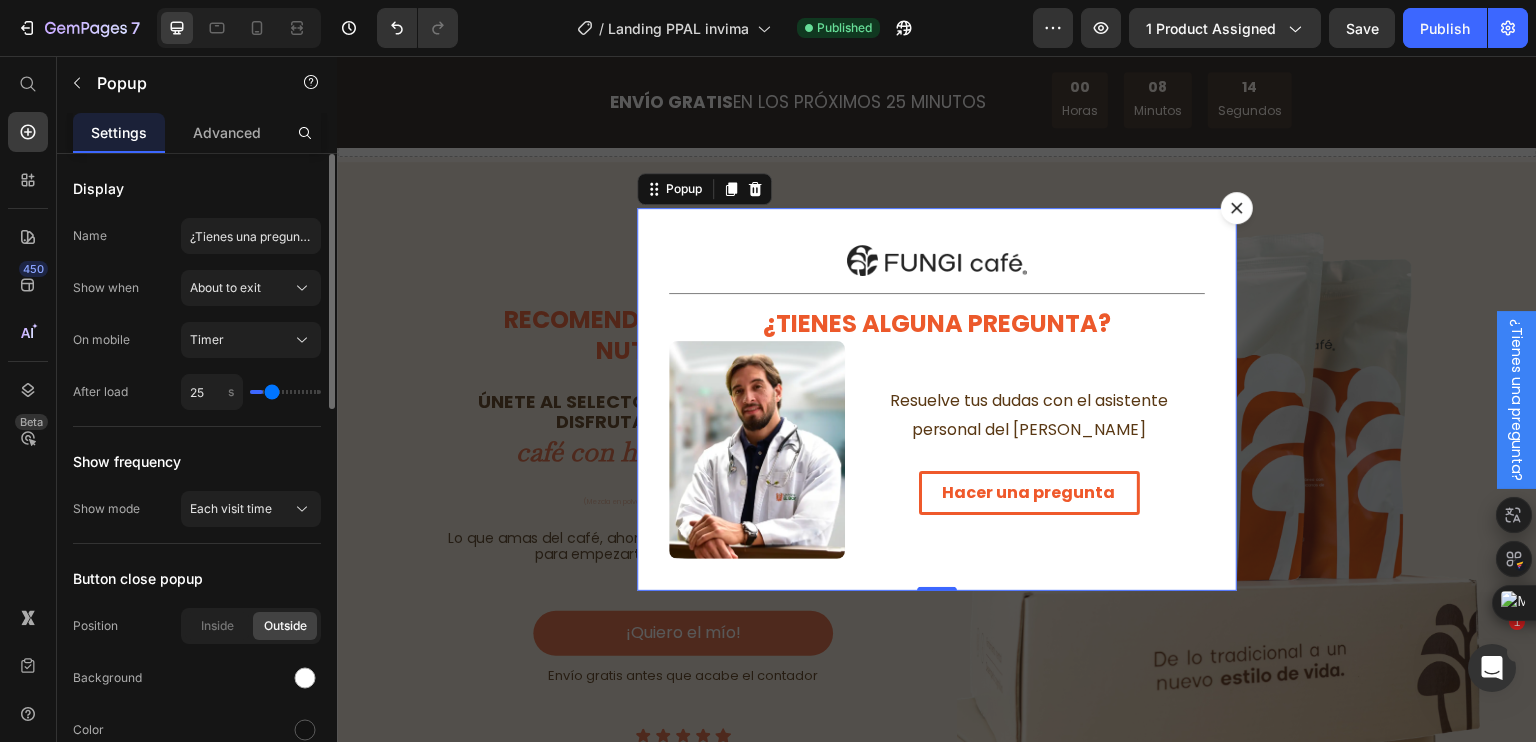 type on "27" 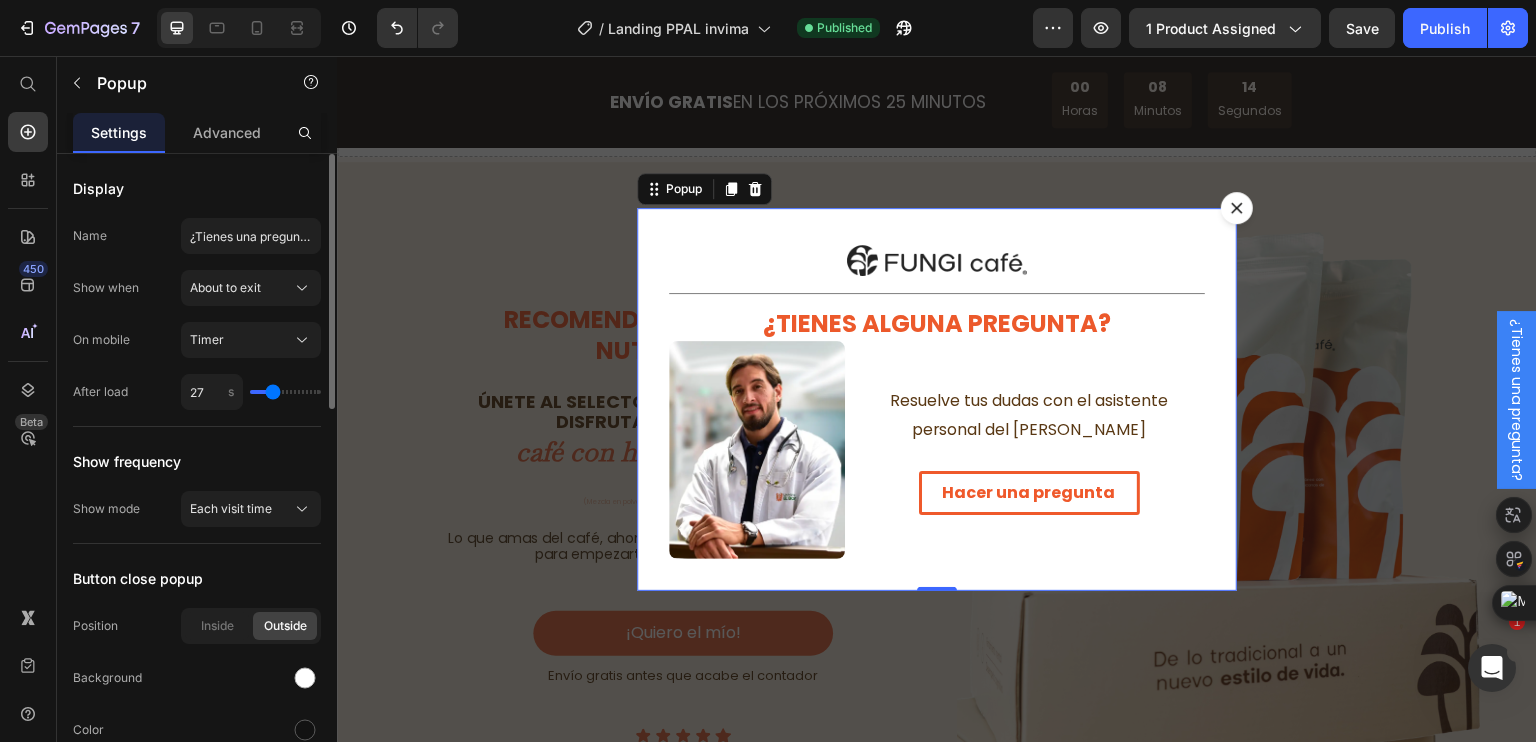 type on "28" 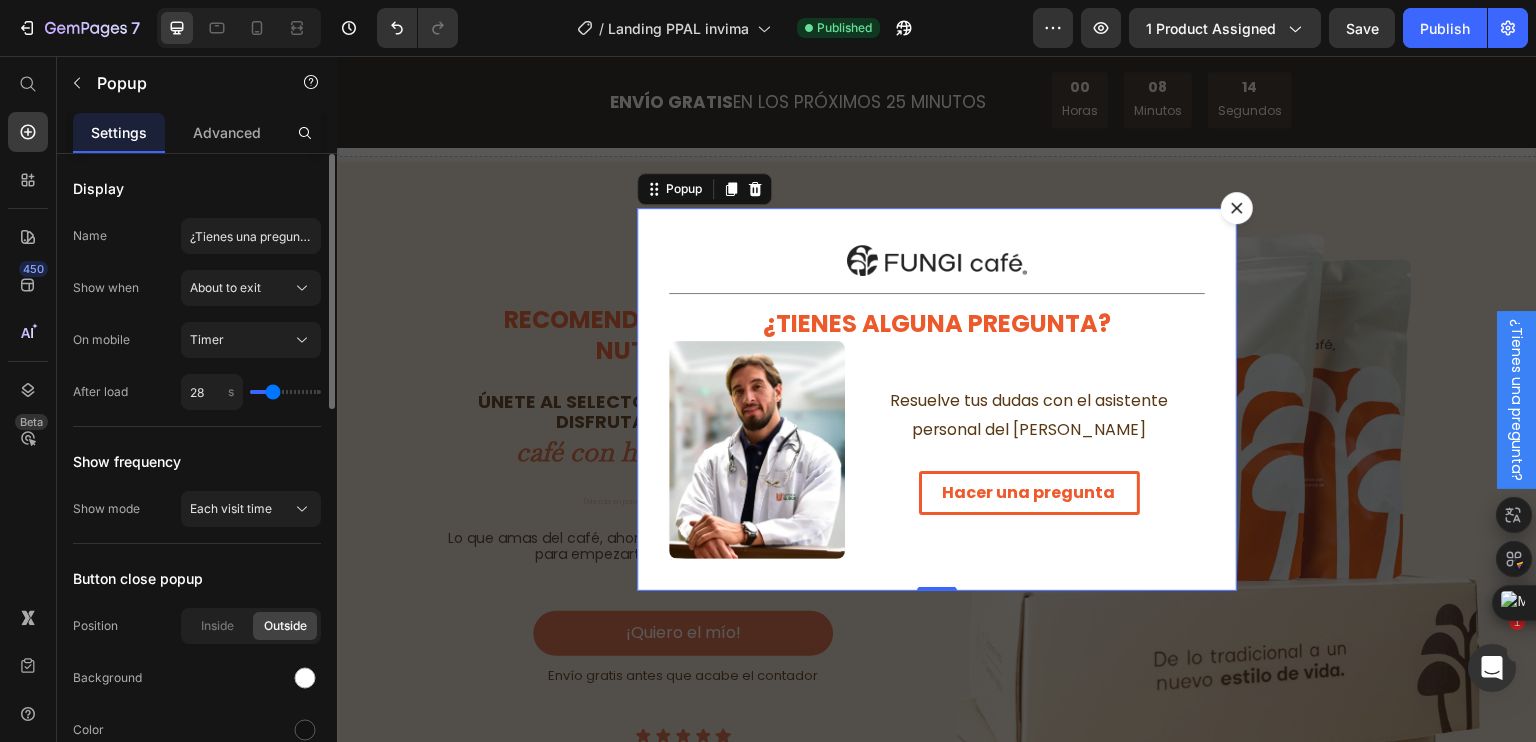 type on "30" 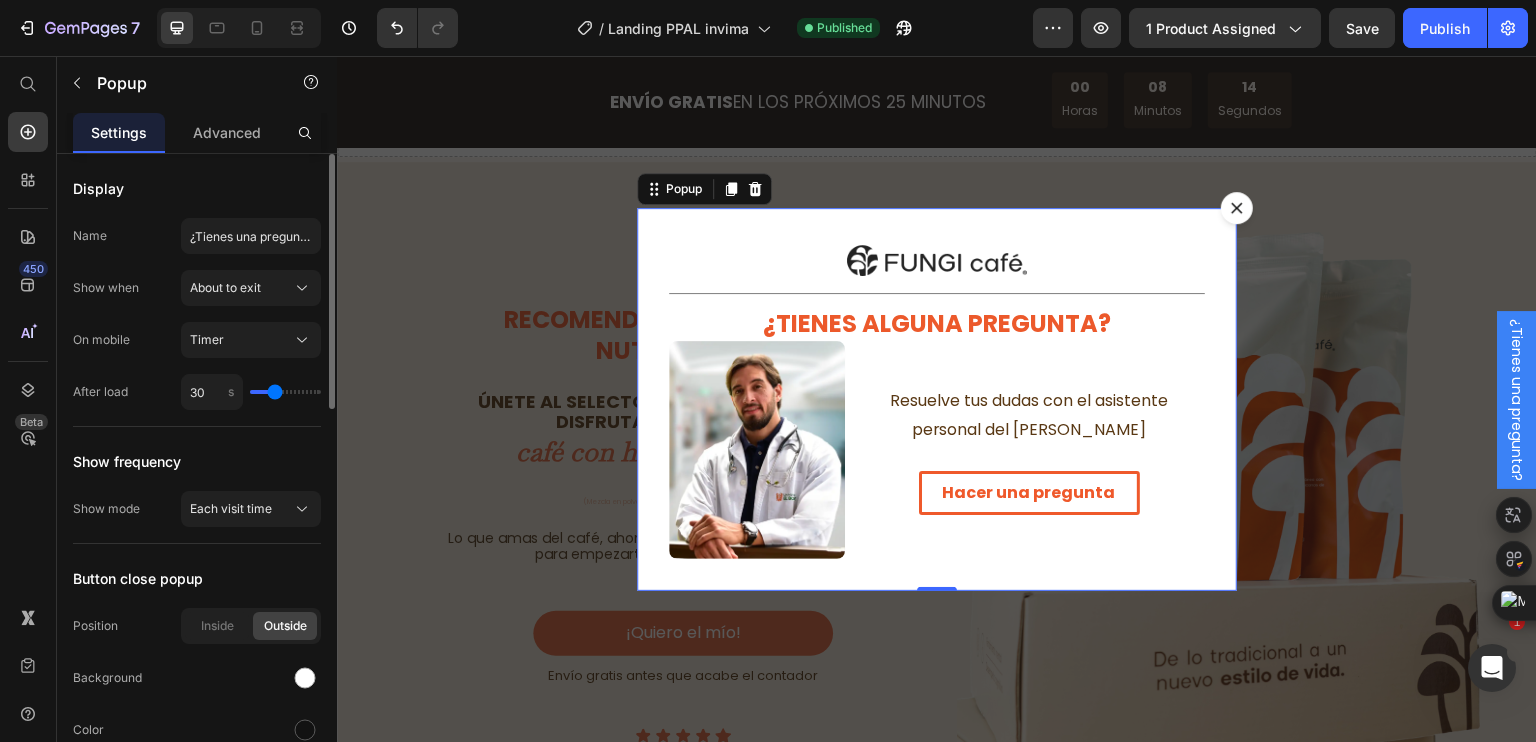 type on "31" 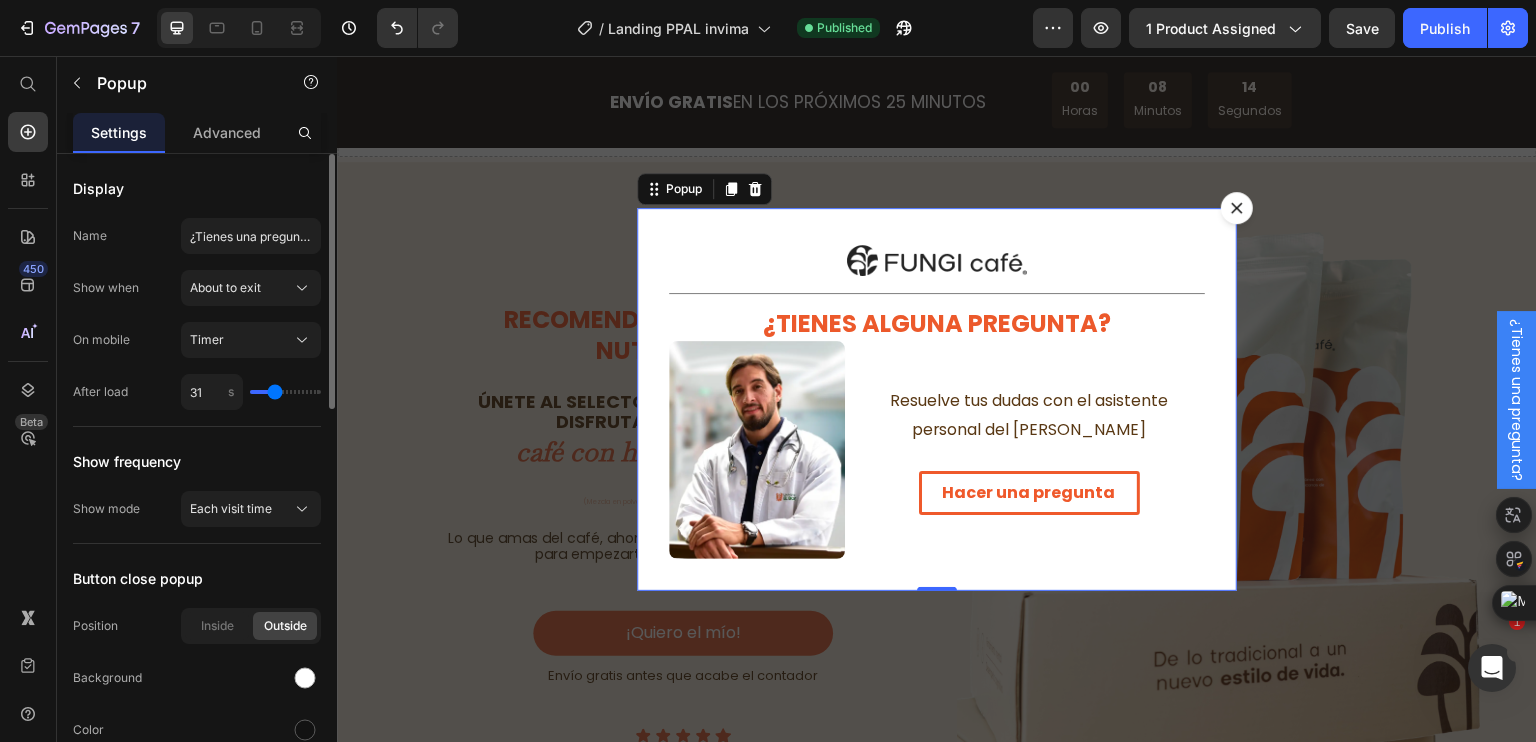 type on "33" 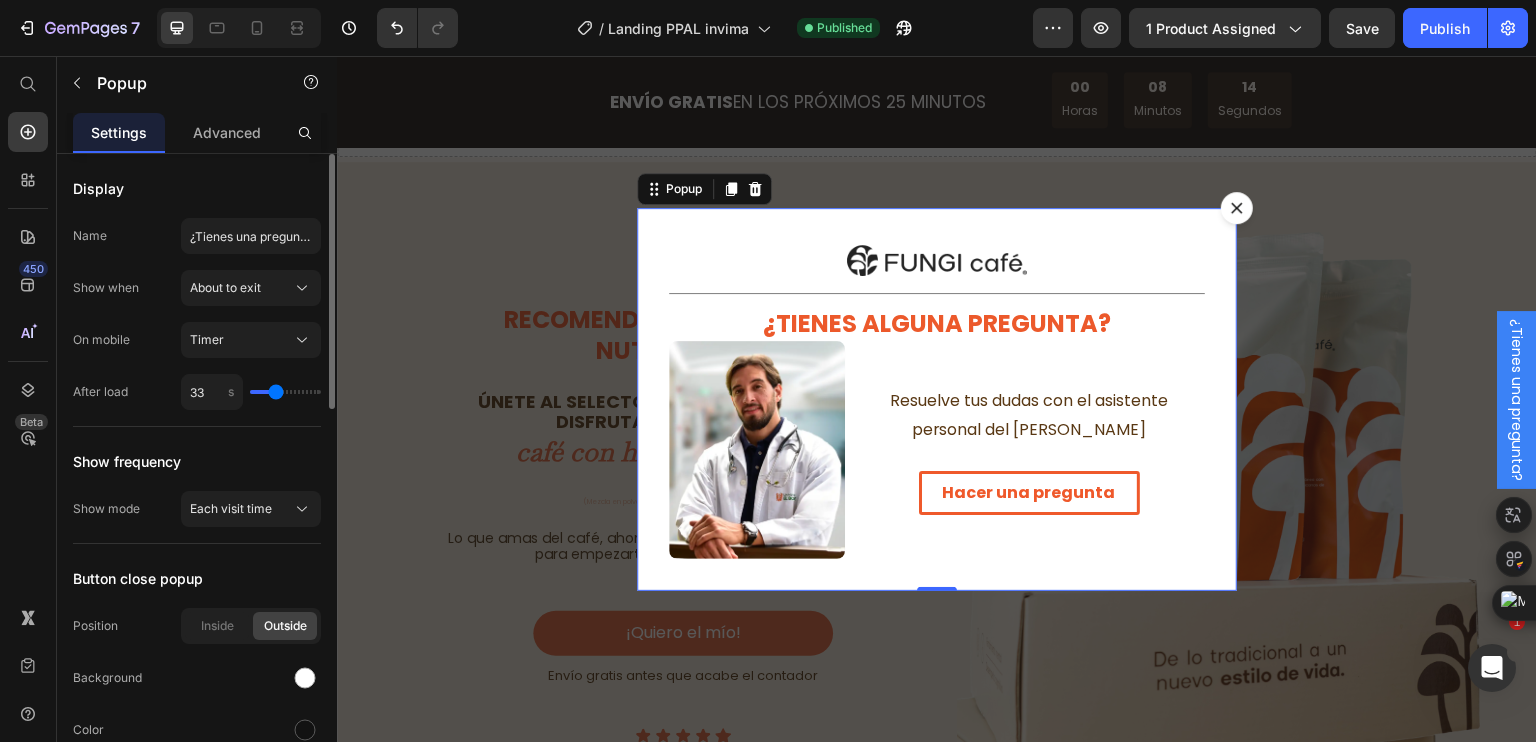 type on "34" 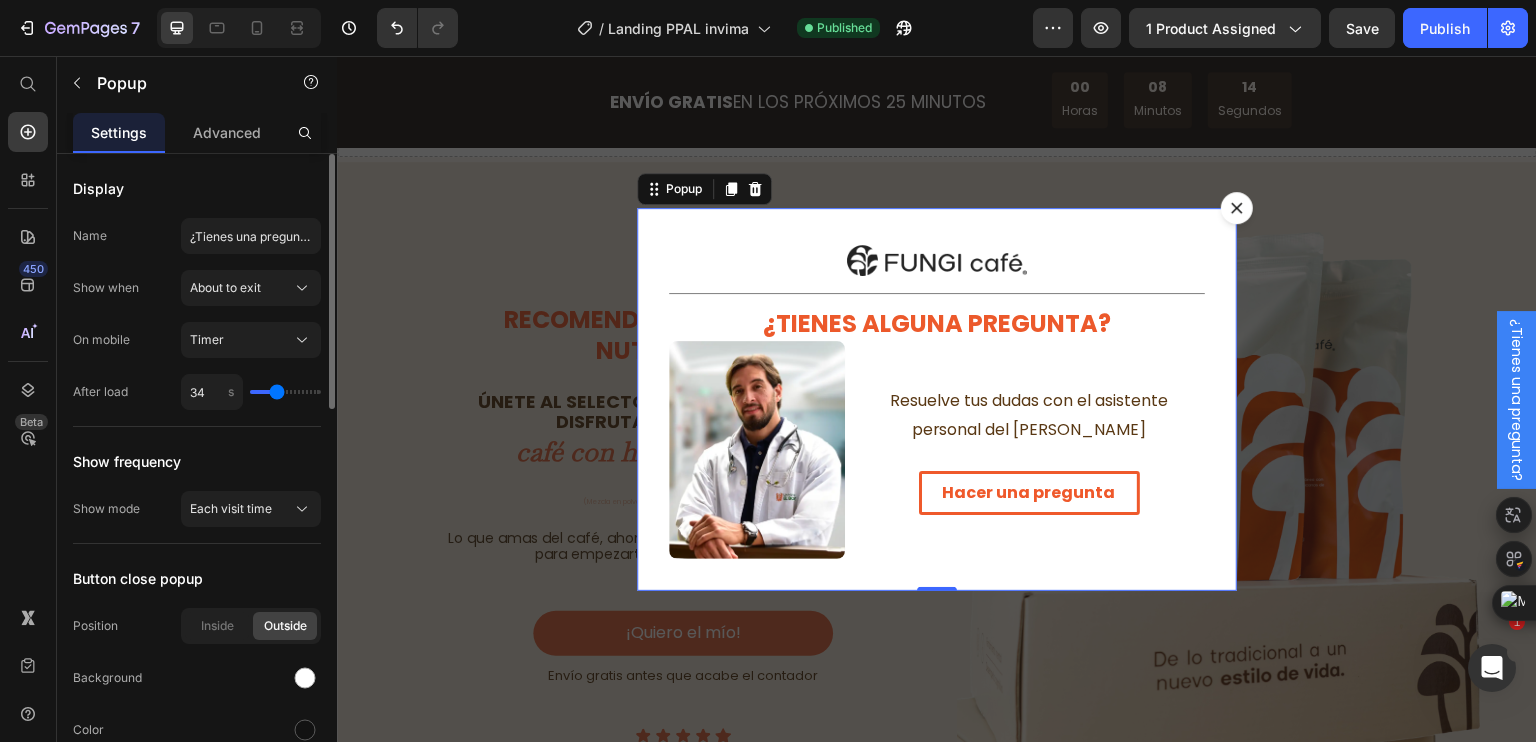 type on "36" 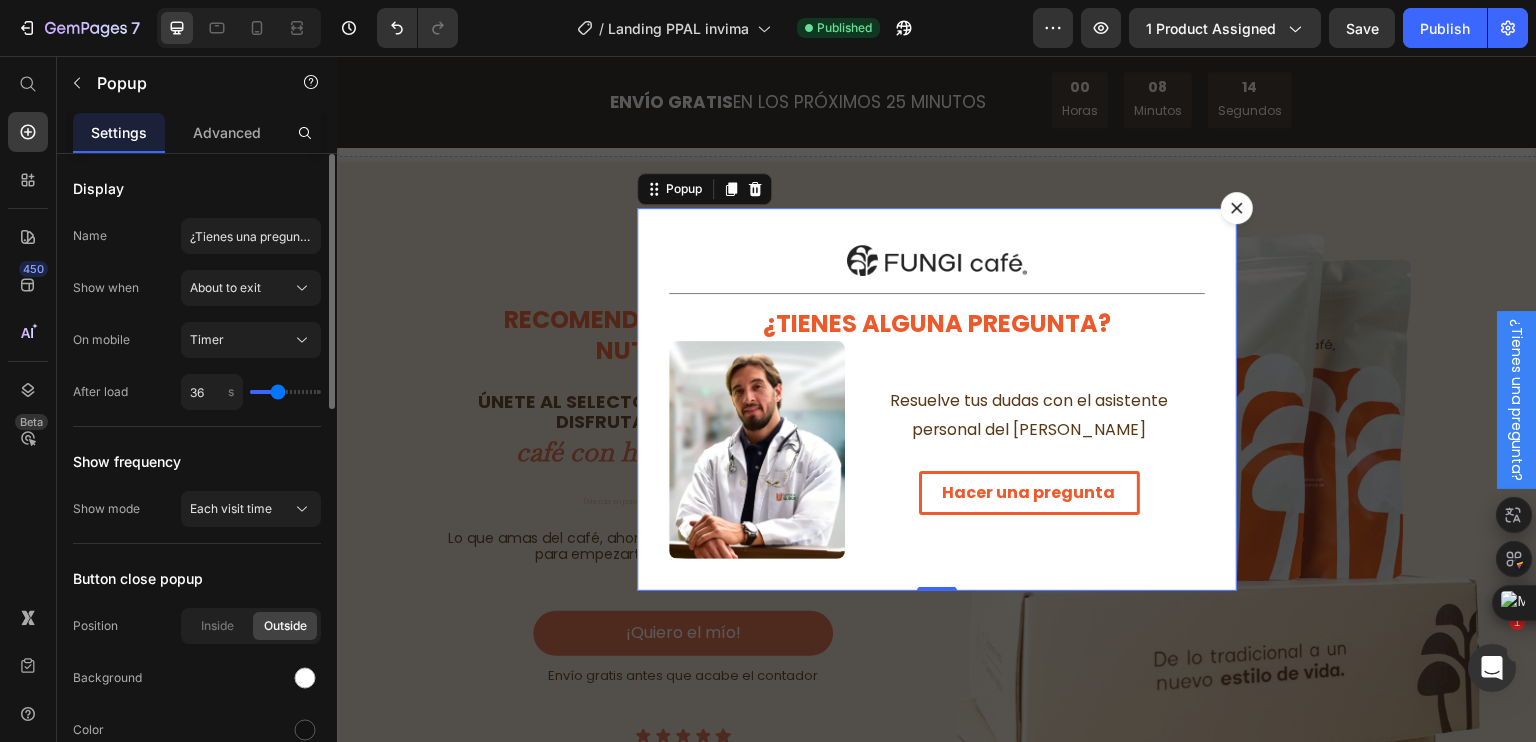 type on "37" 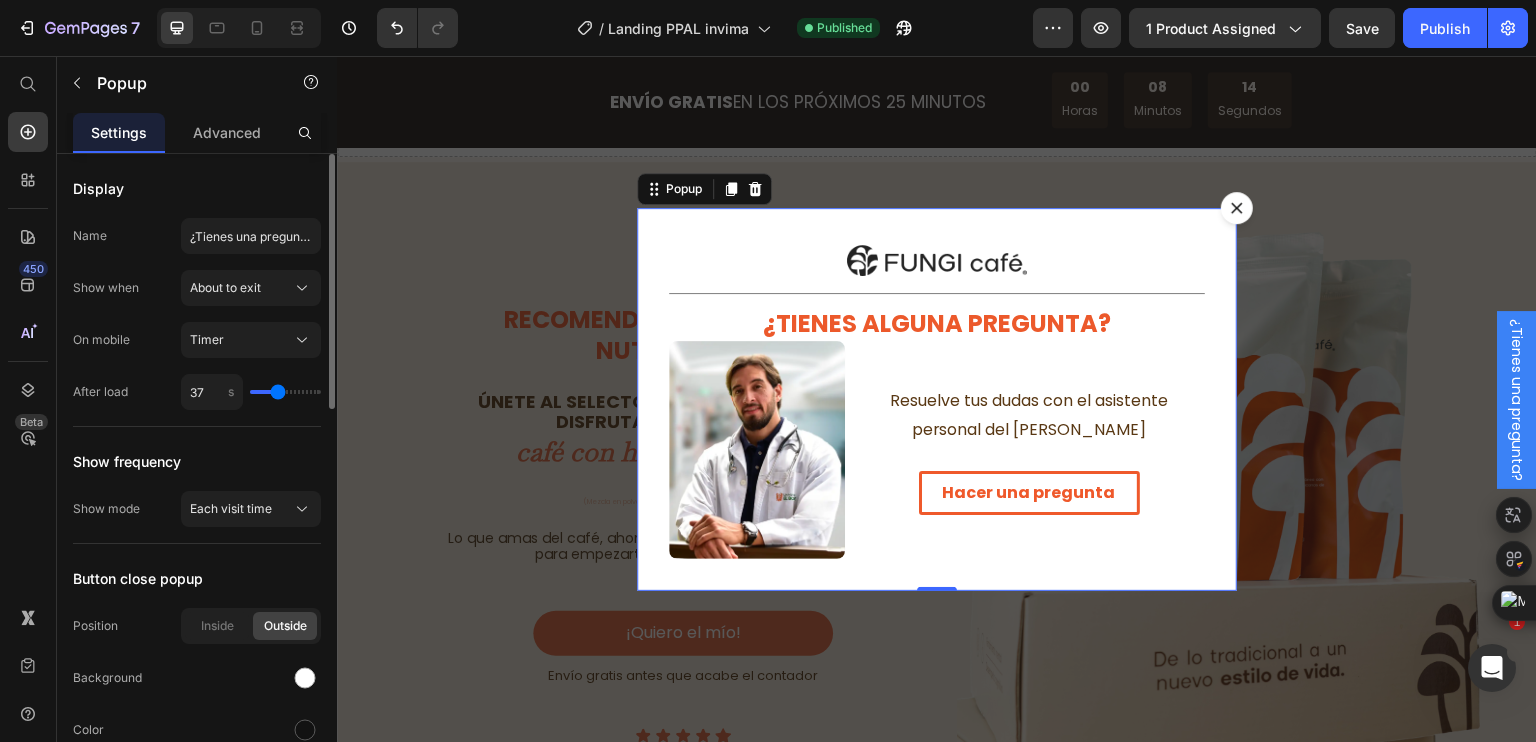 type on "39" 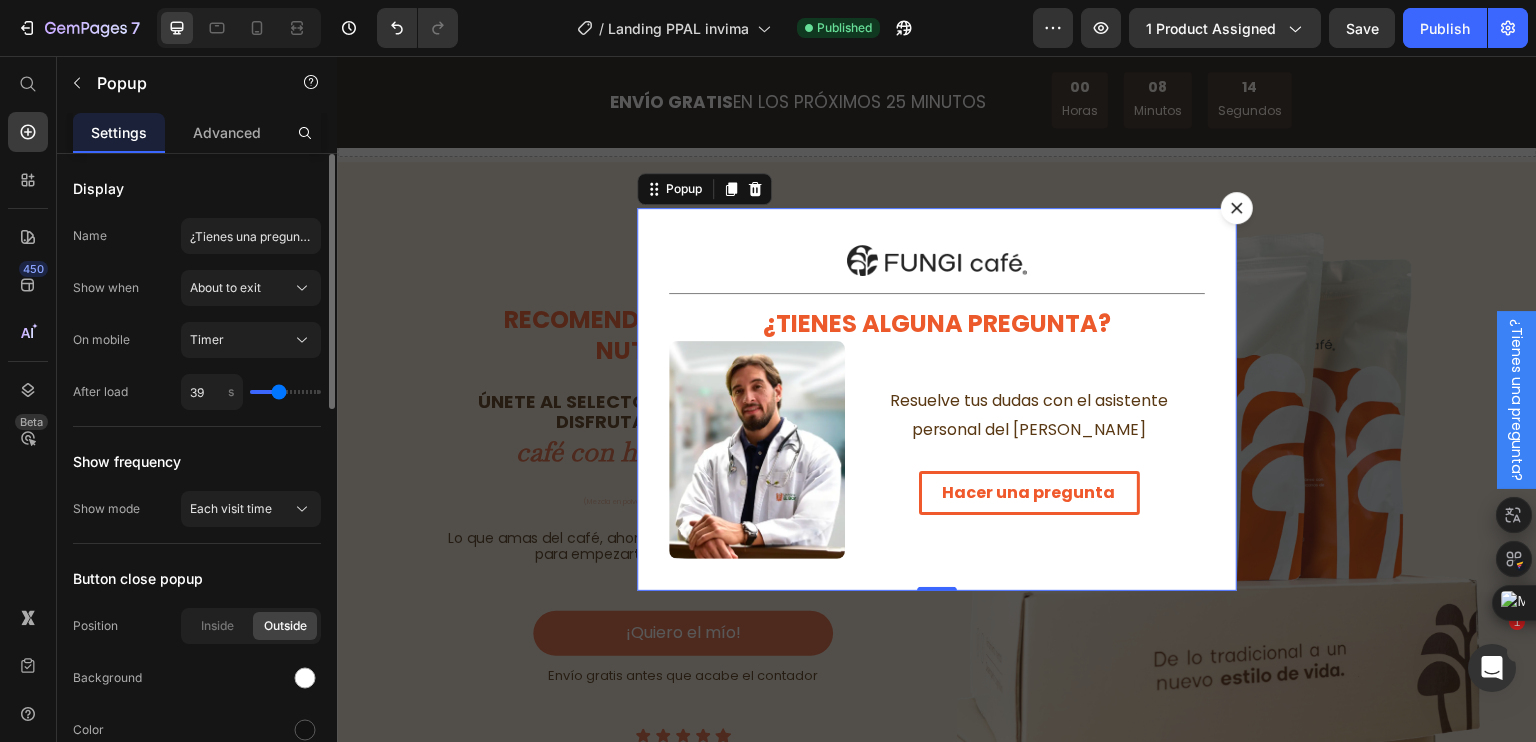 type on "40" 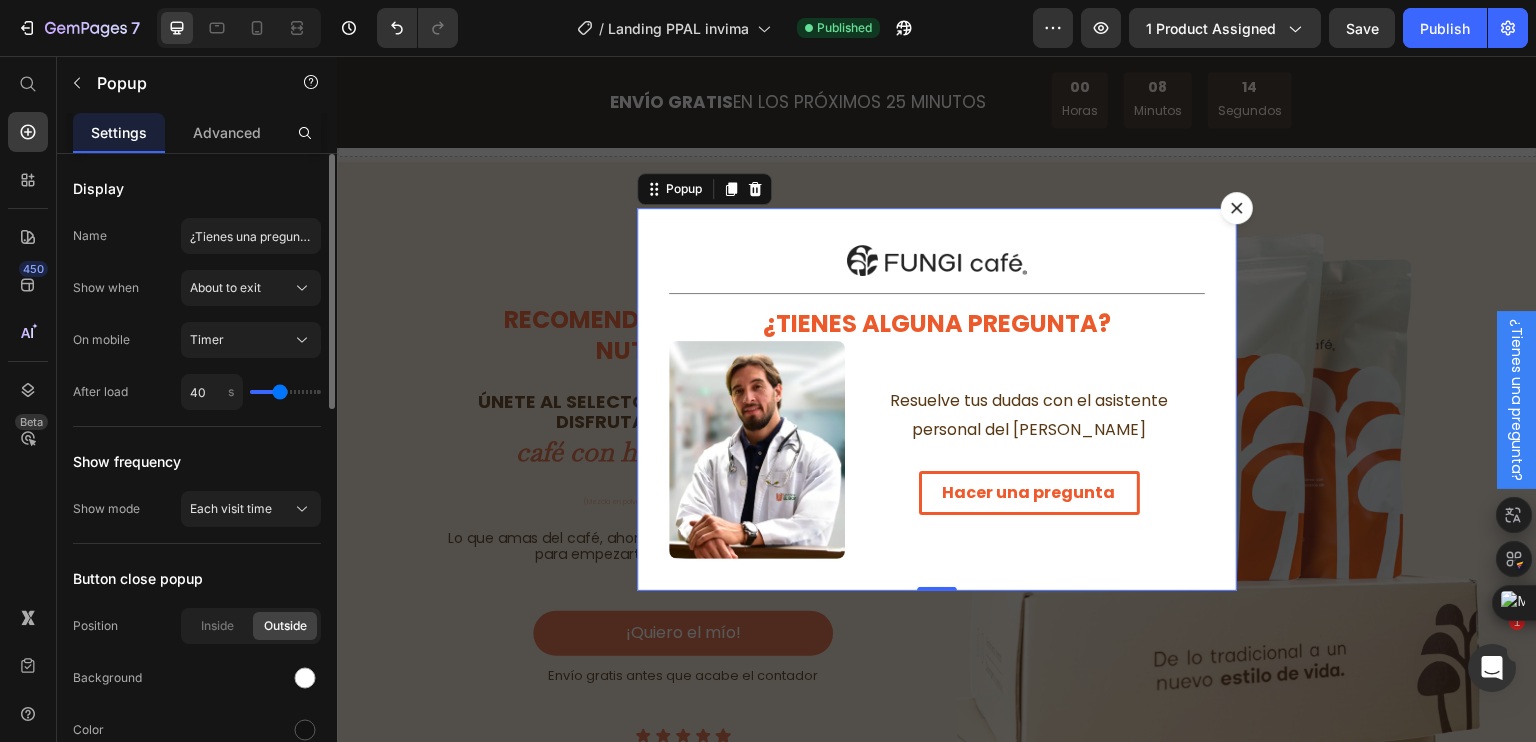 drag, startPoint x: 265, startPoint y: 395, endPoint x: 280, endPoint y: 393, distance: 15.132746 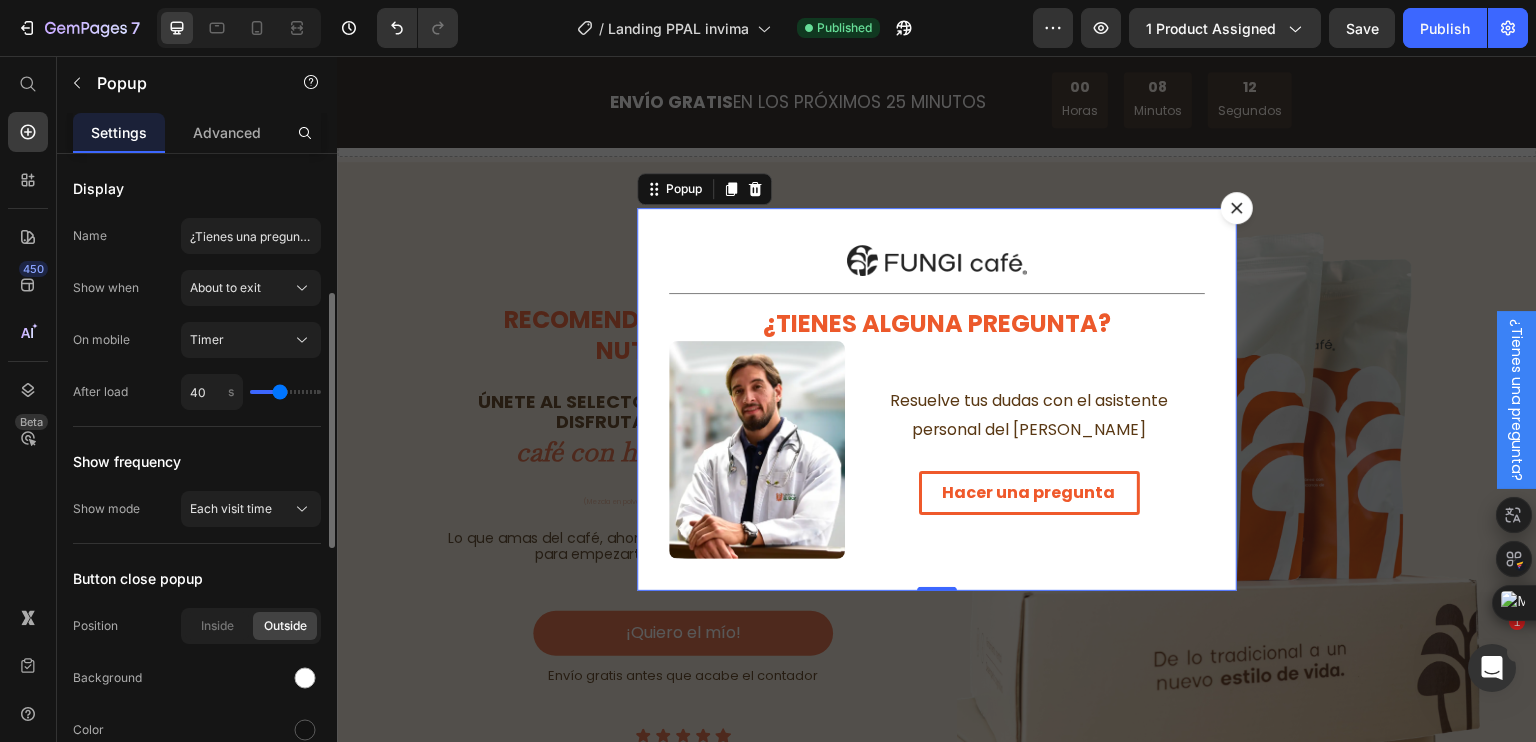 scroll, scrollTop: 100, scrollLeft: 0, axis: vertical 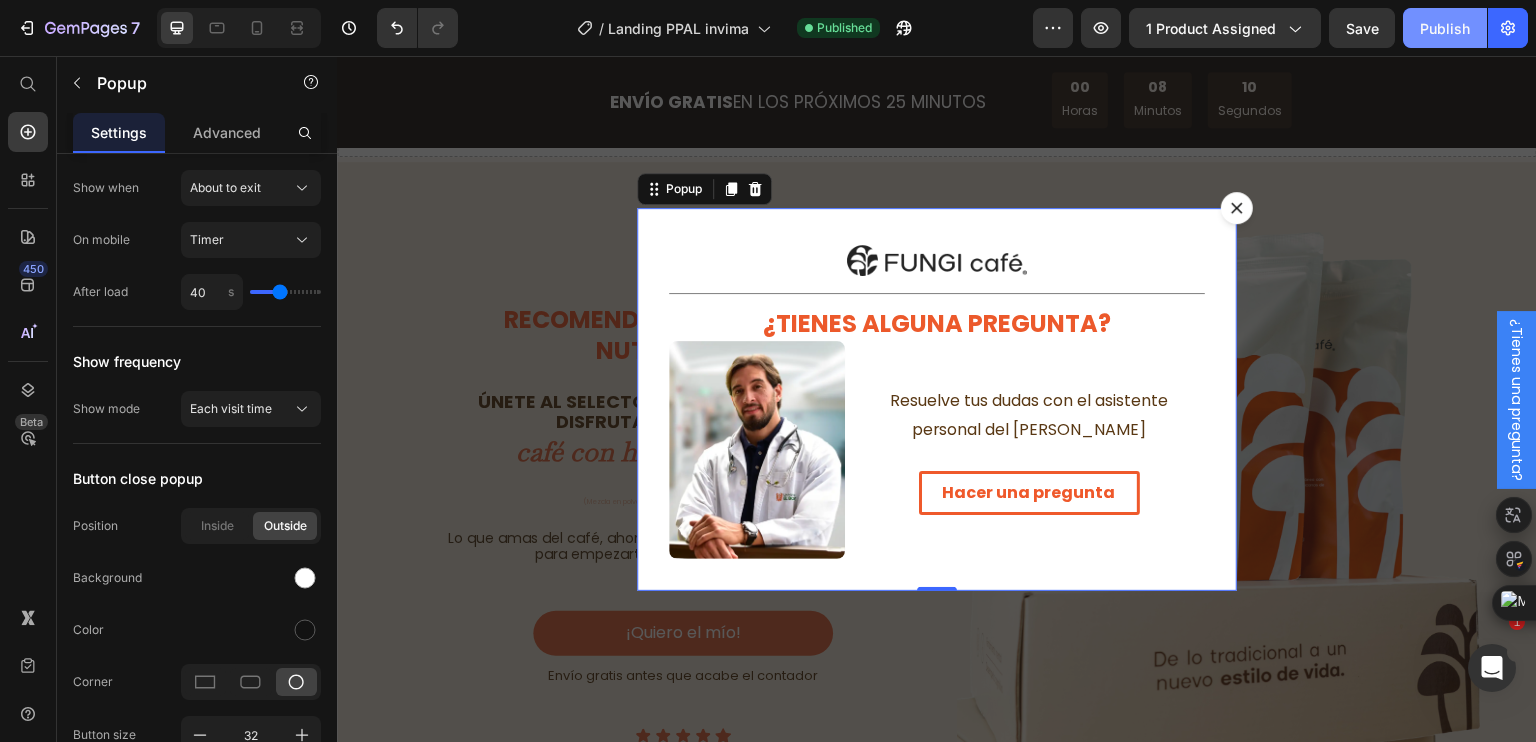 click on "Publish" at bounding box center [1445, 28] 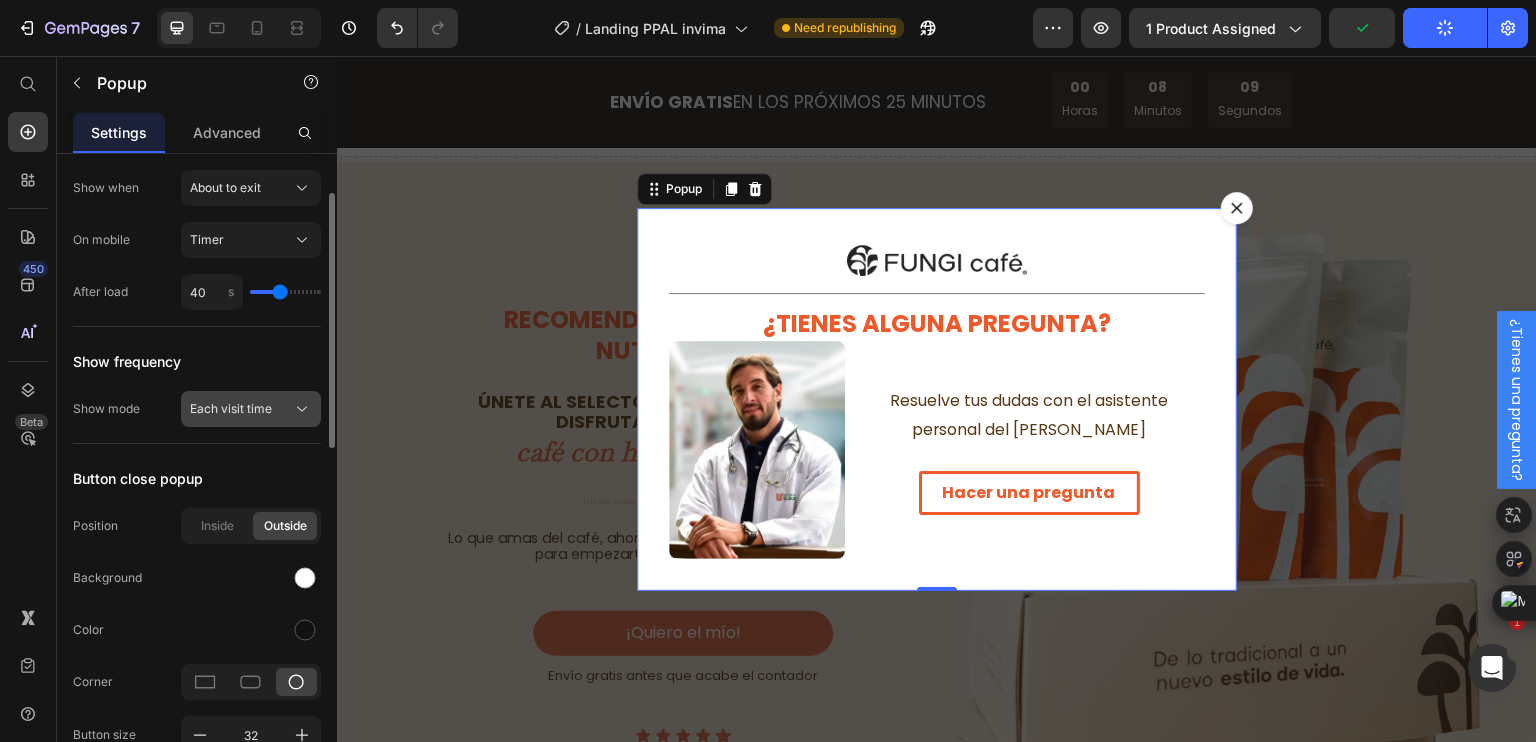 click on "Each visit time" at bounding box center (231, 409) 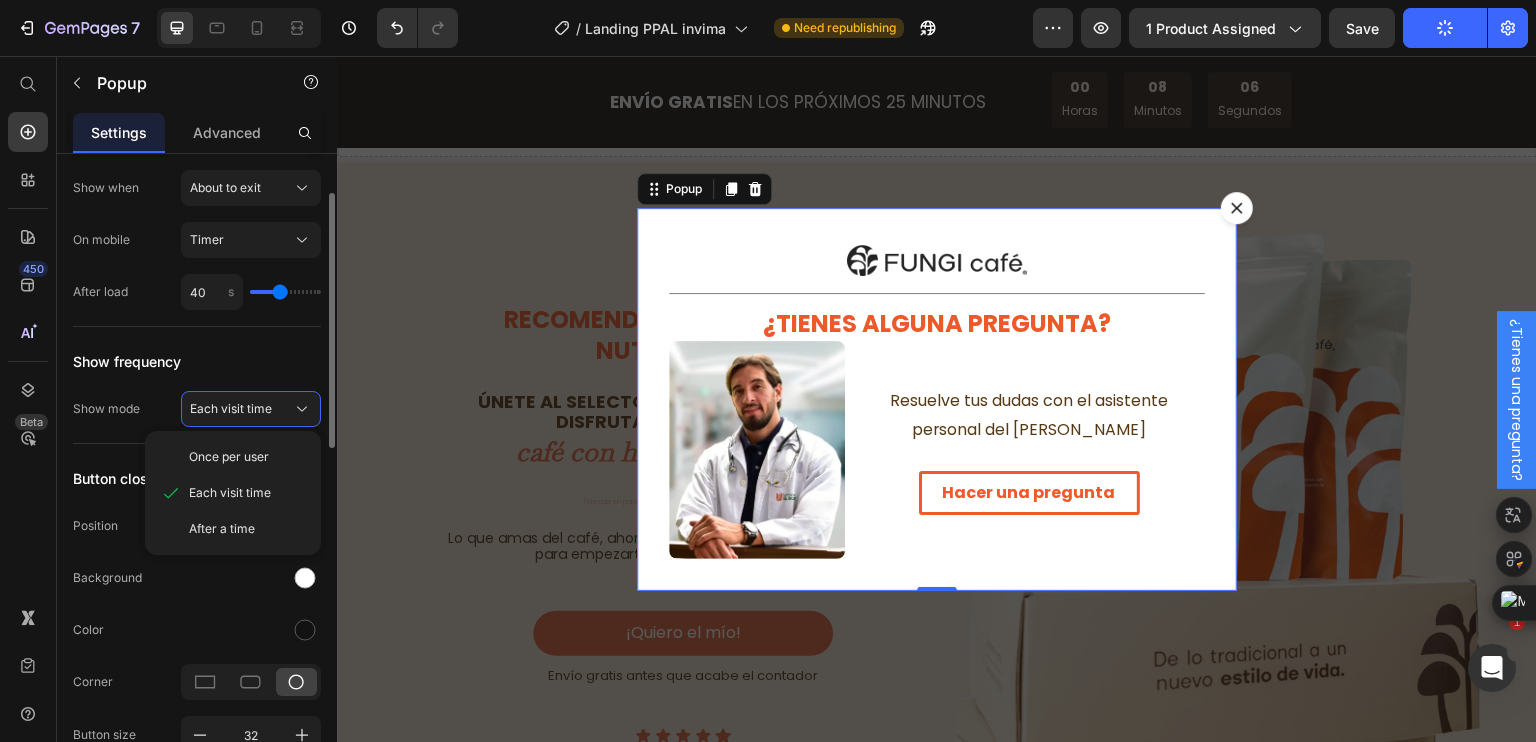 type 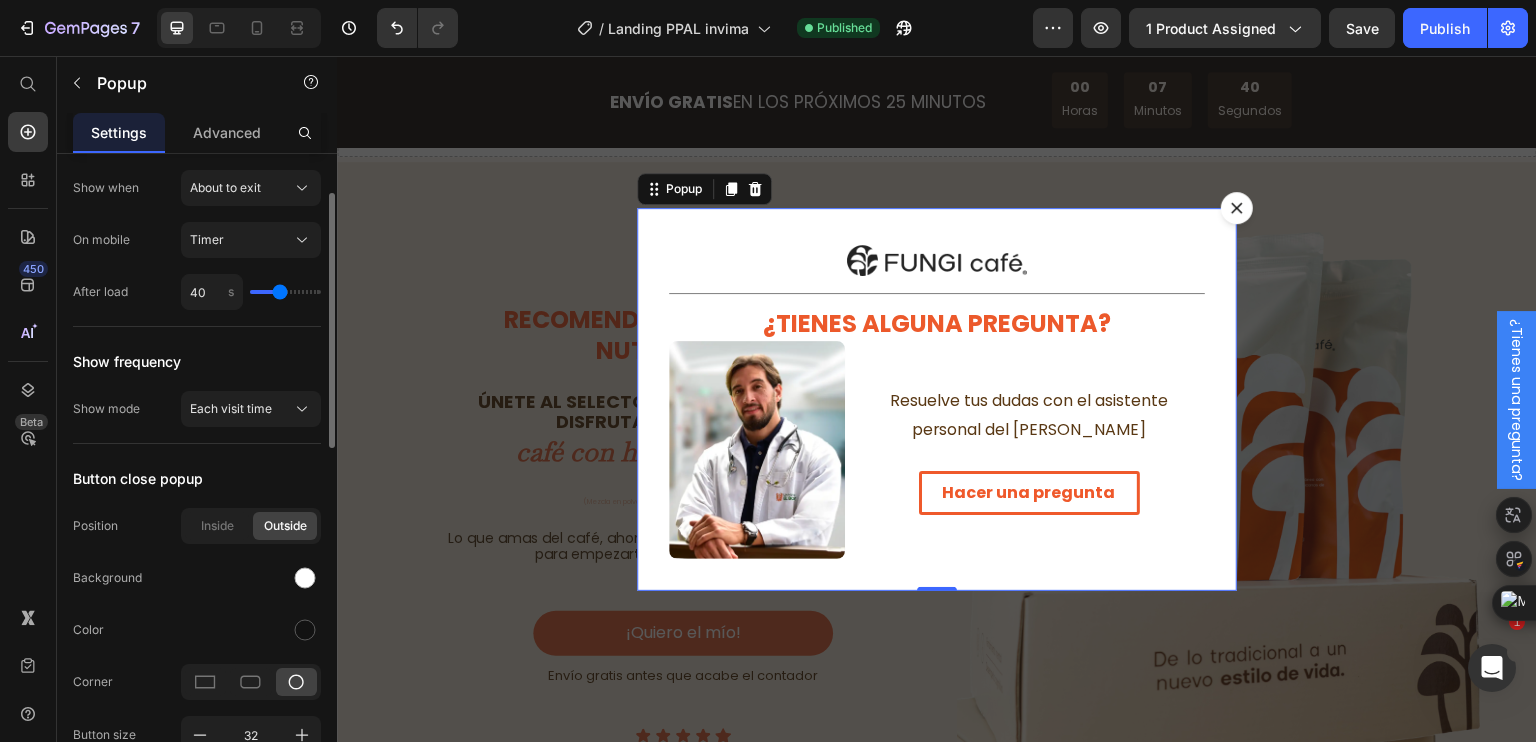 type on "34" 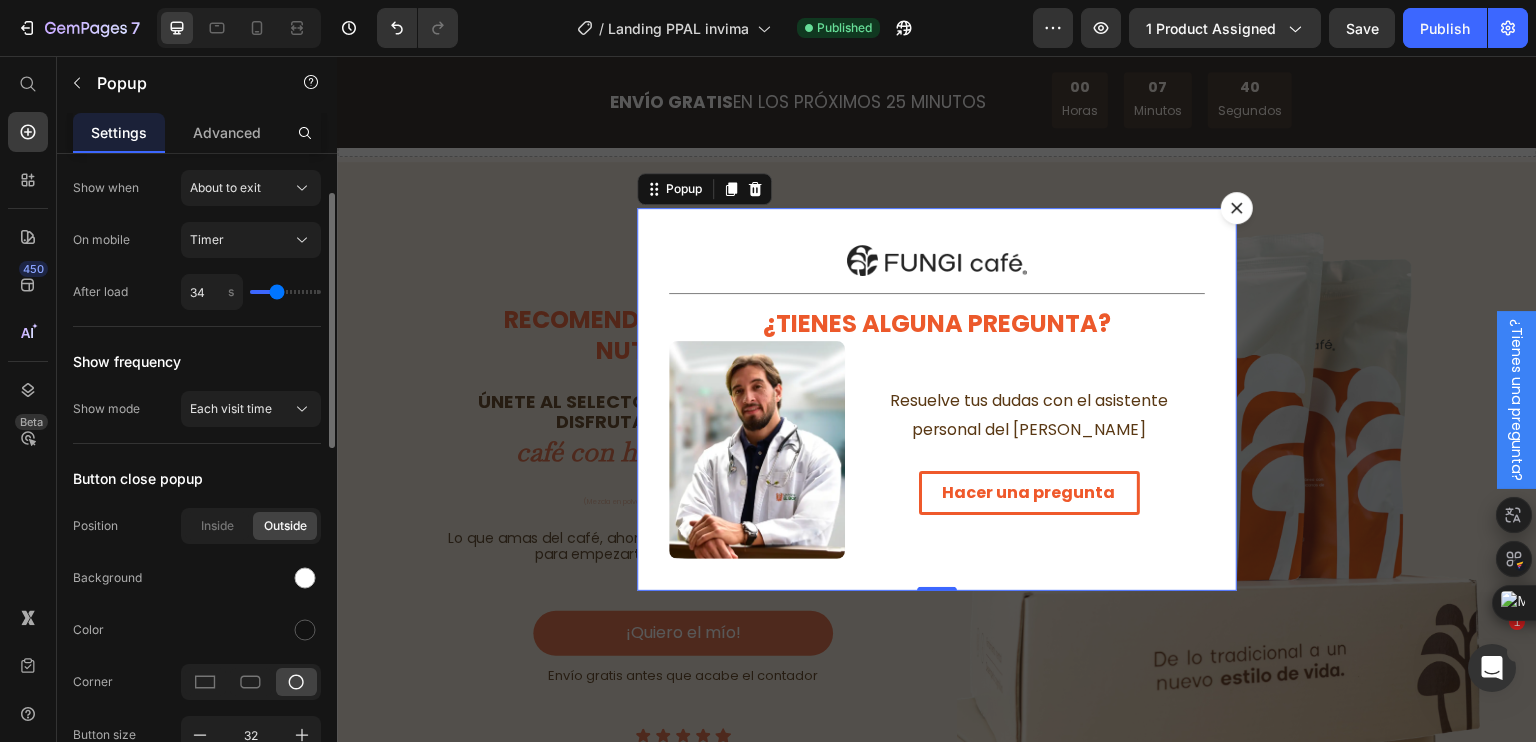 type on "31" 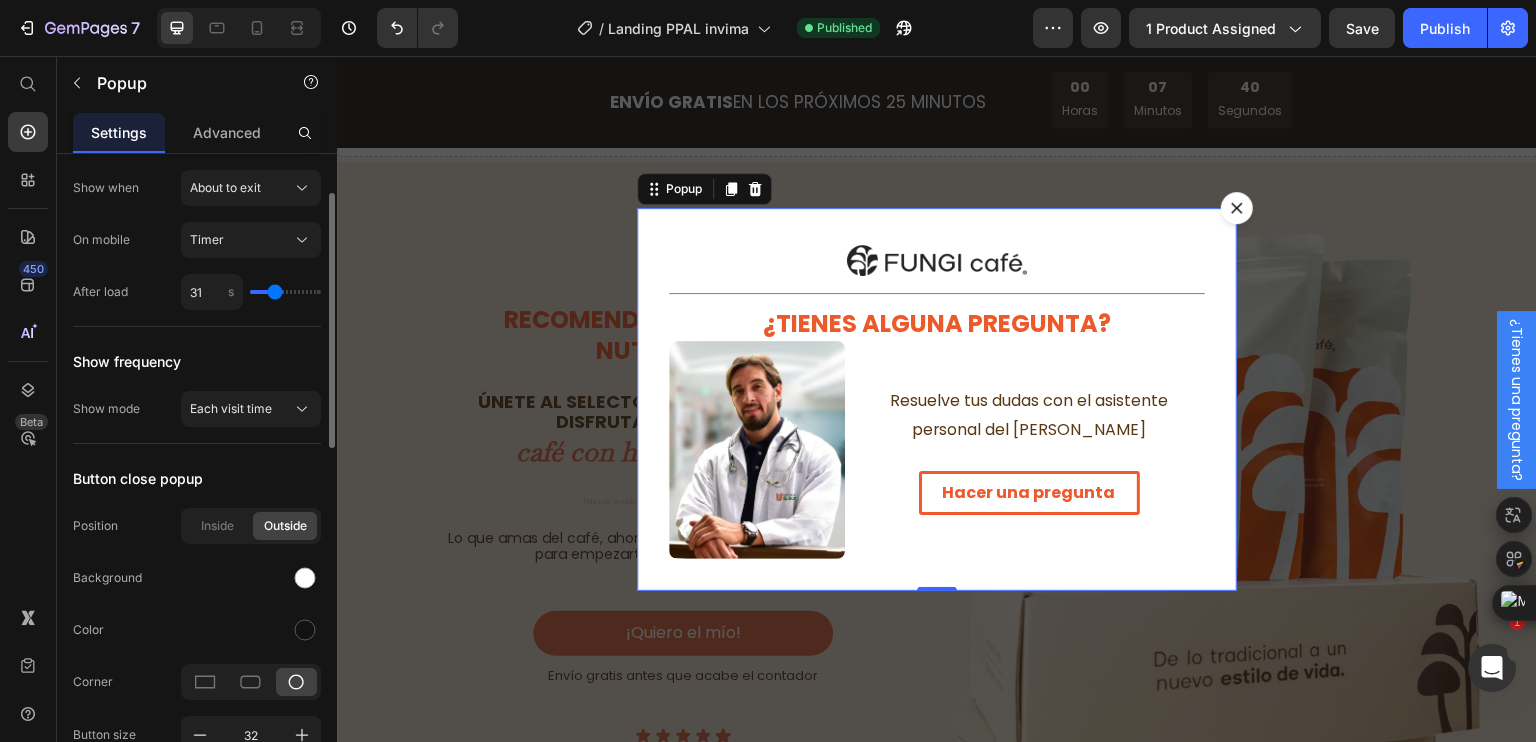 type on "30" 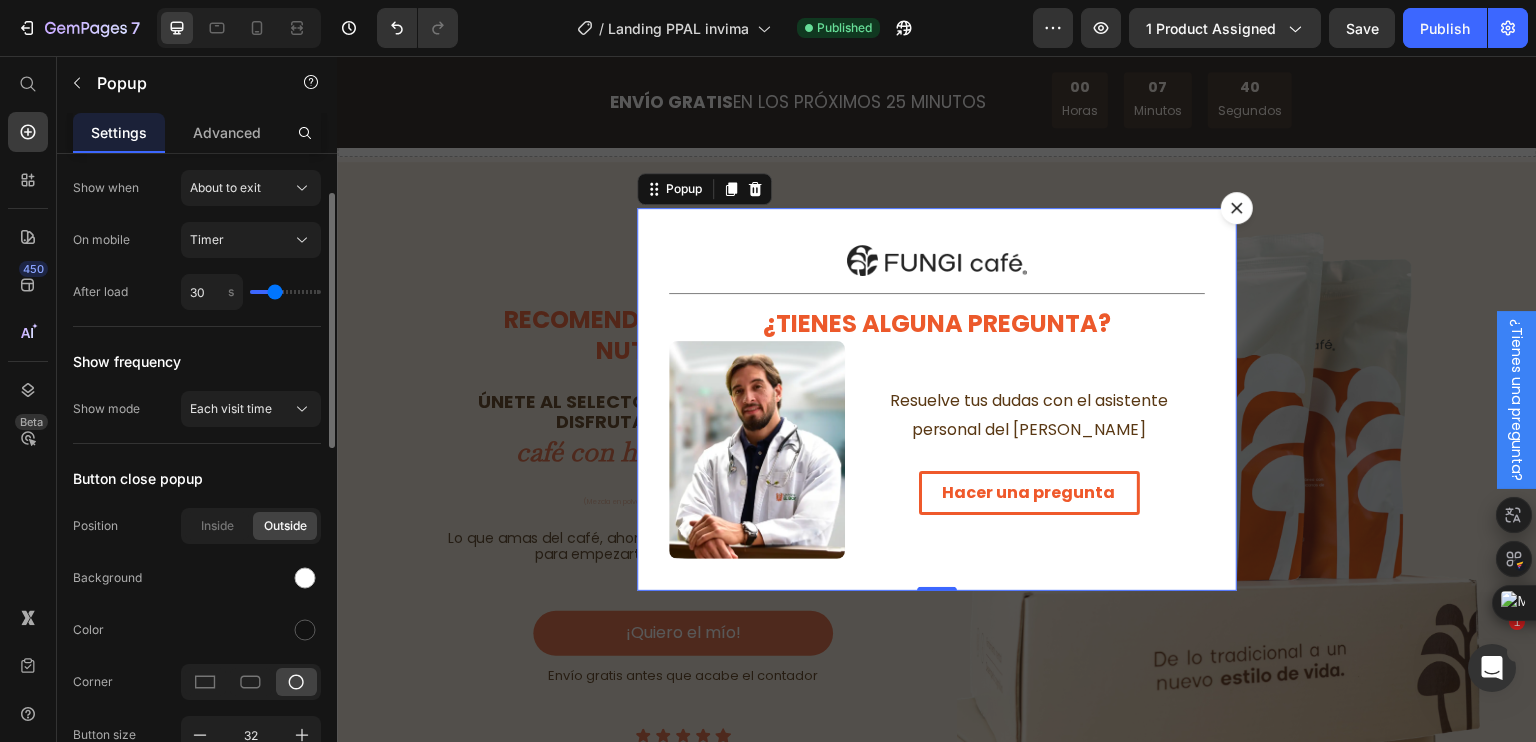 type on "28" 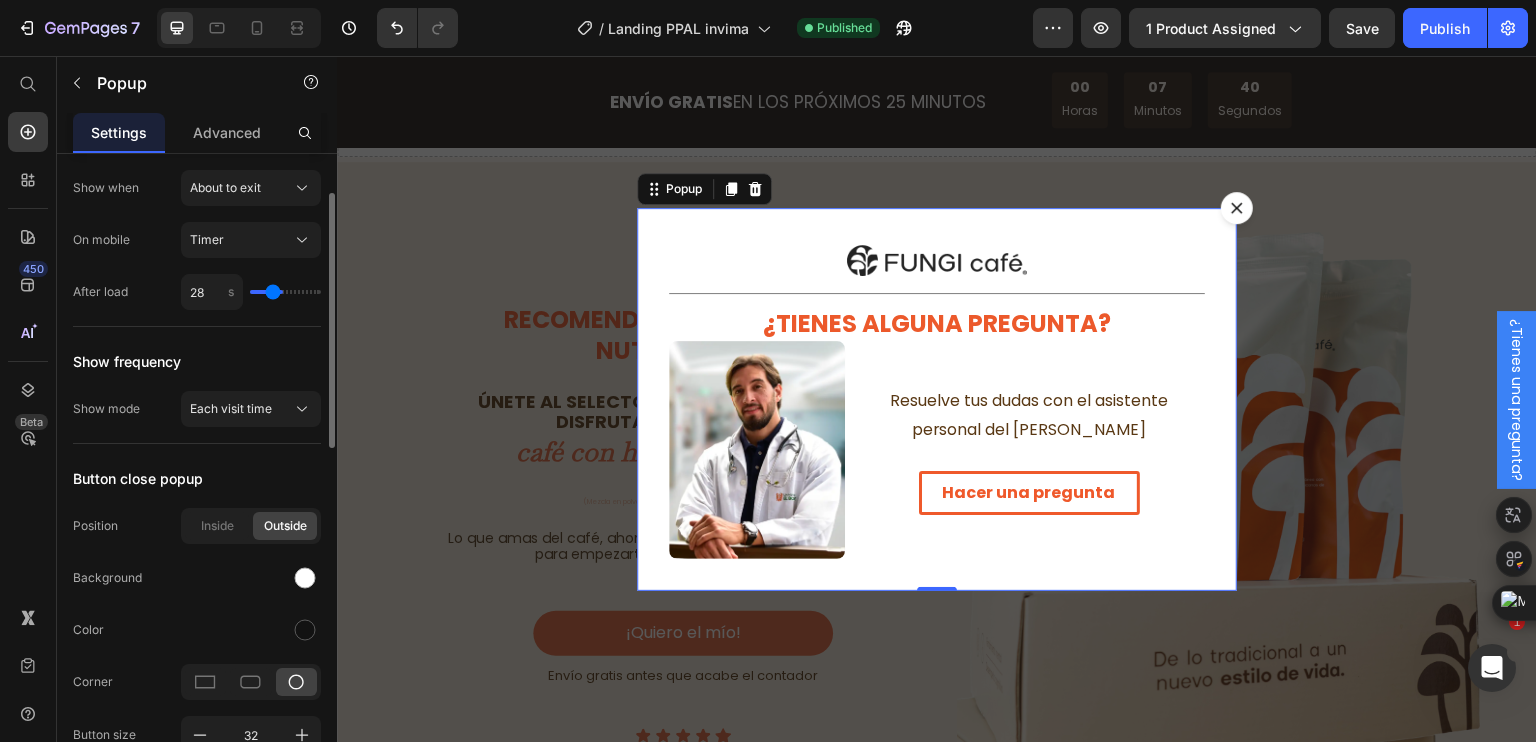 type on "27" 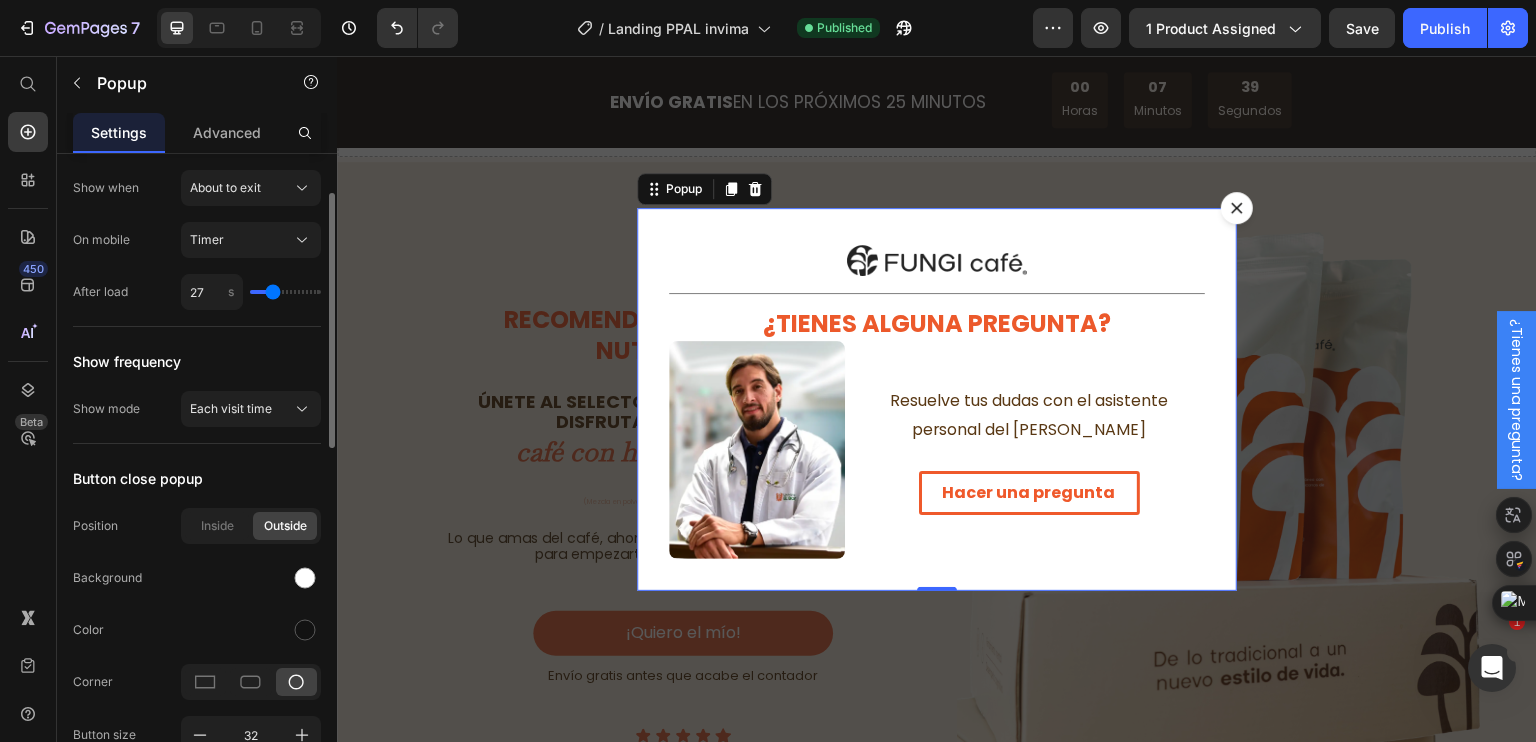 type on "28" 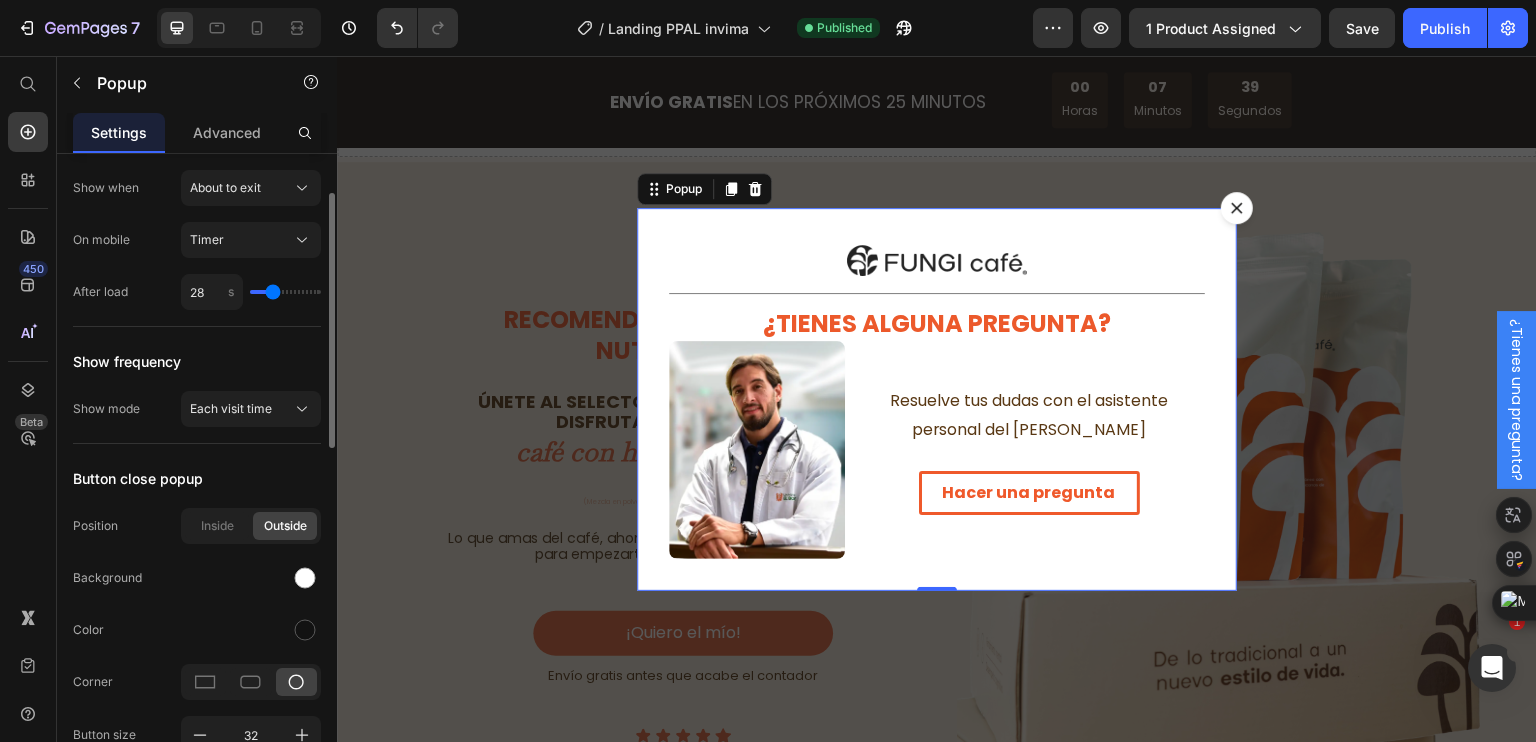 type on "30" 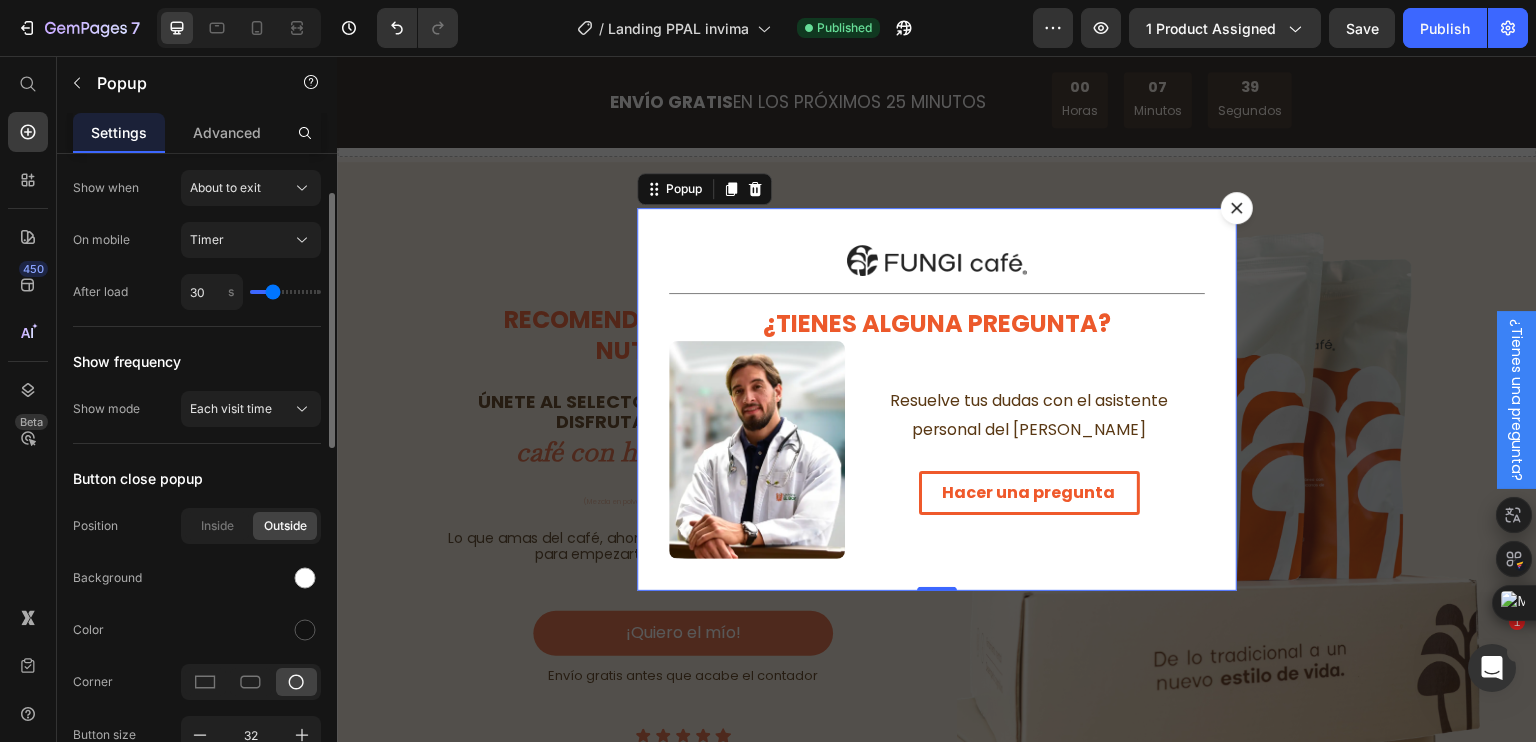 type on "30" 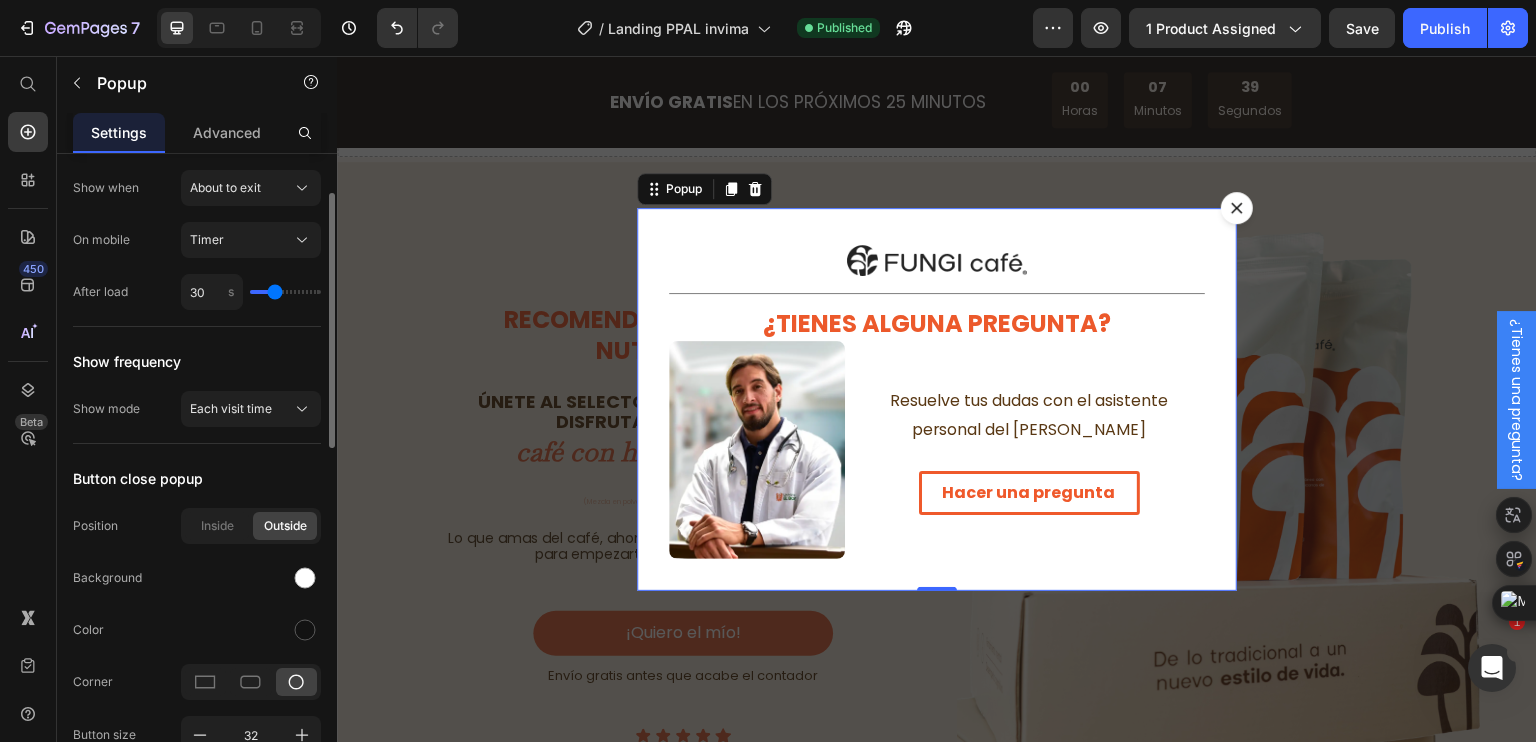 type on "31" 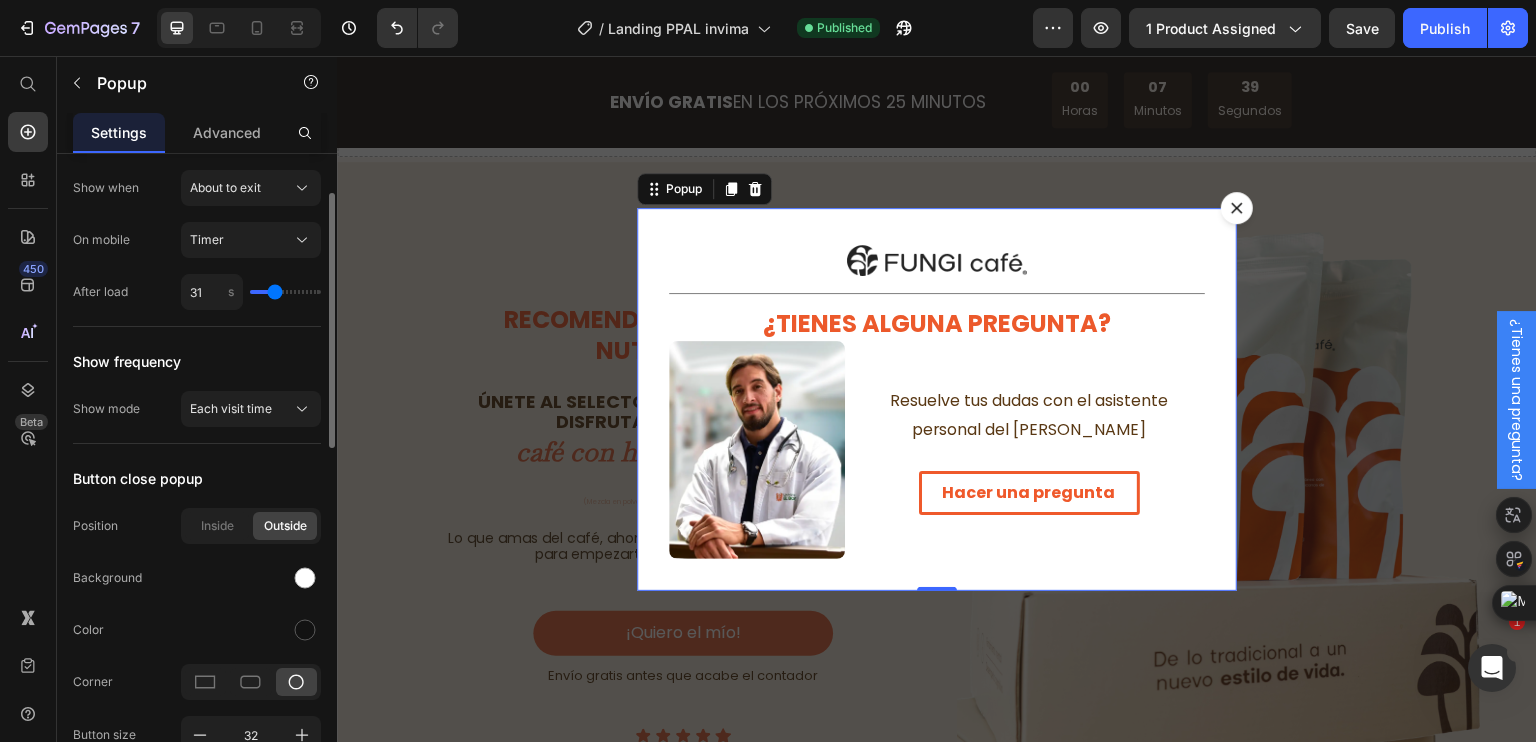 type on "33" 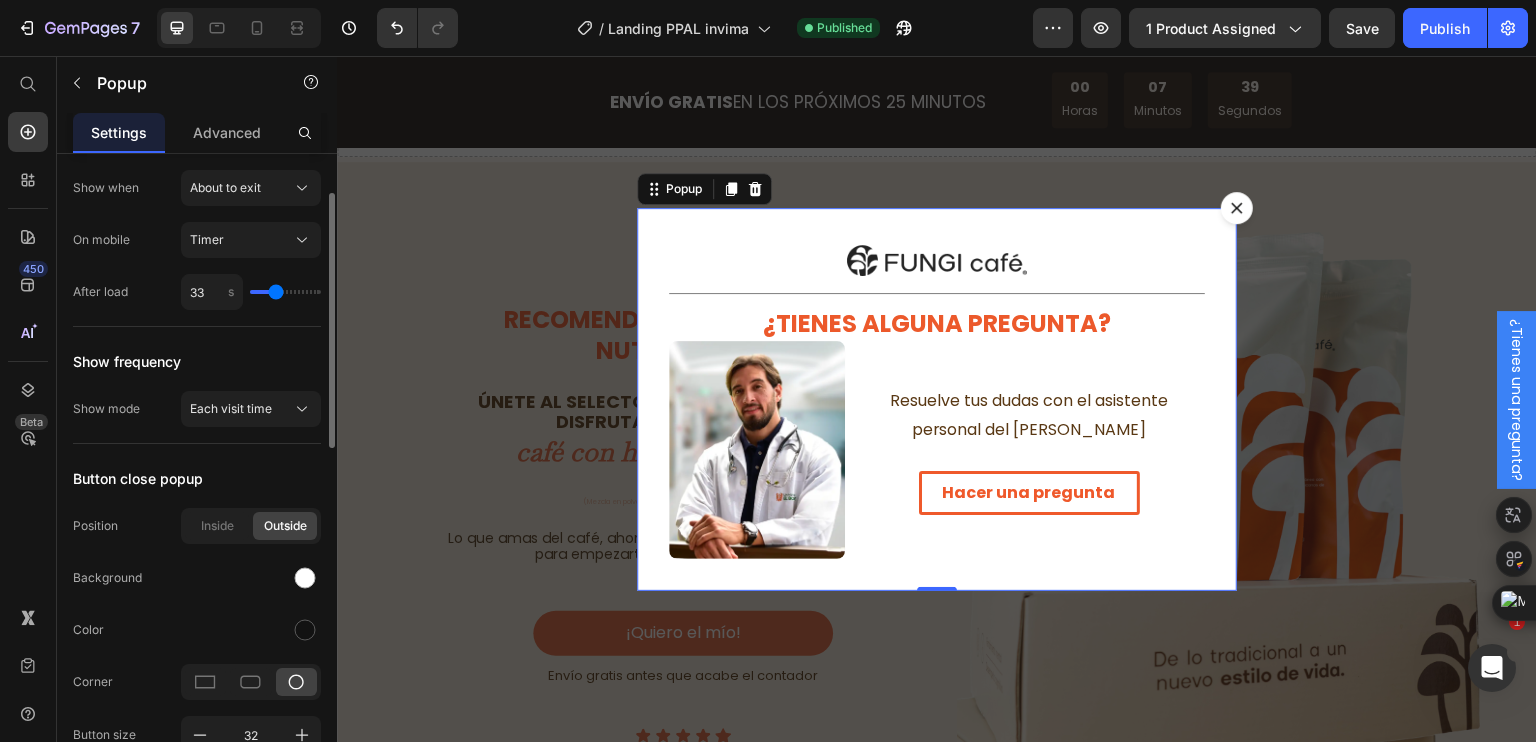 type on "34" 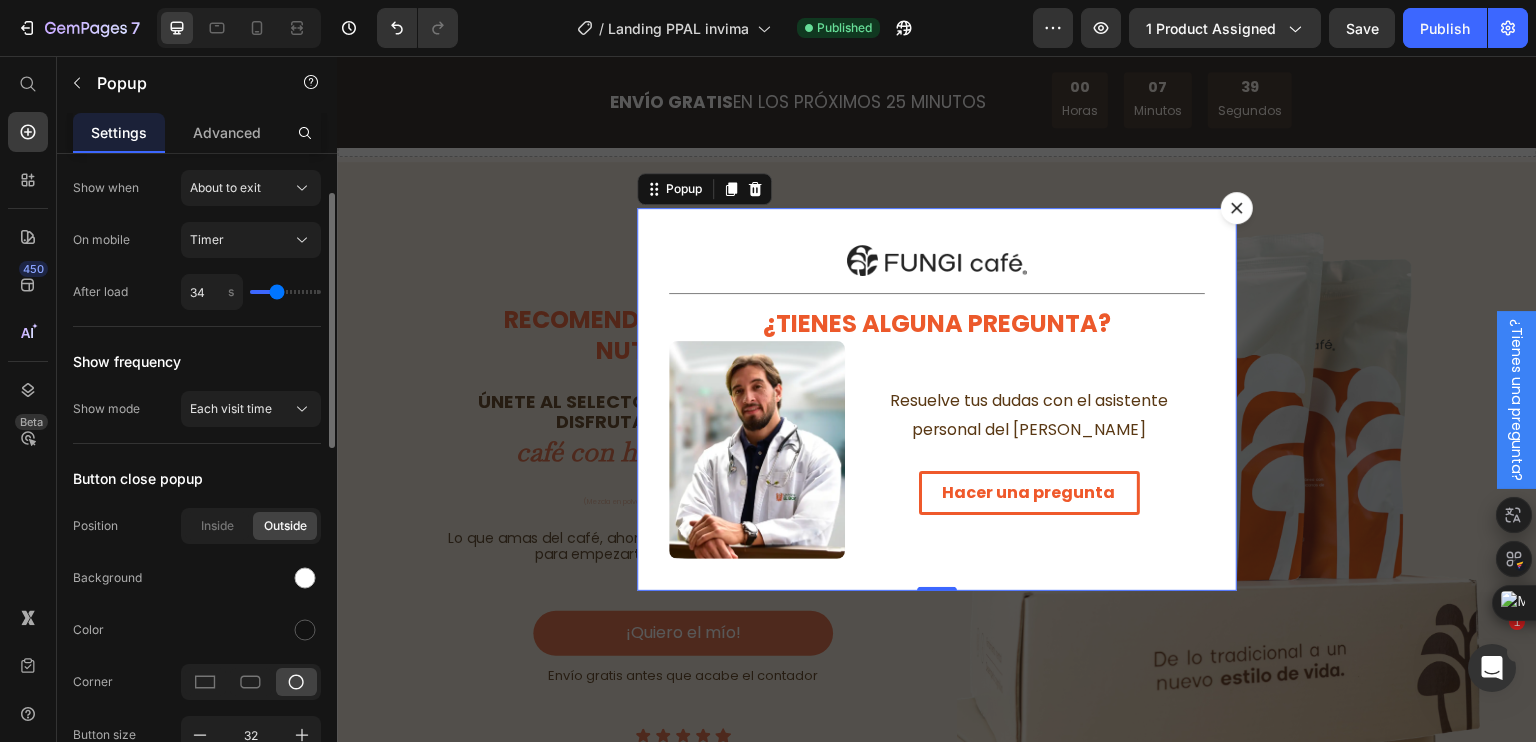 type on "36" 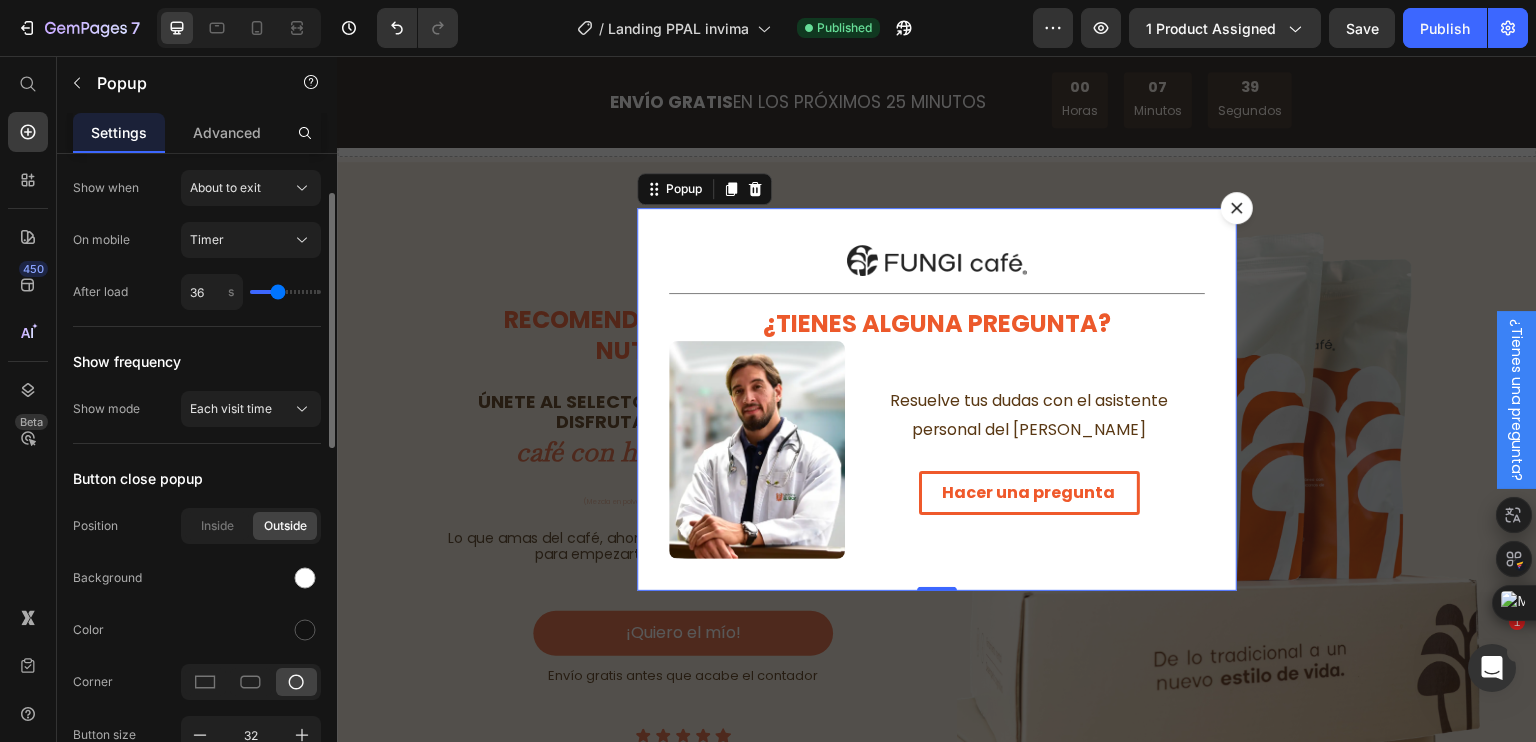 type on "37" 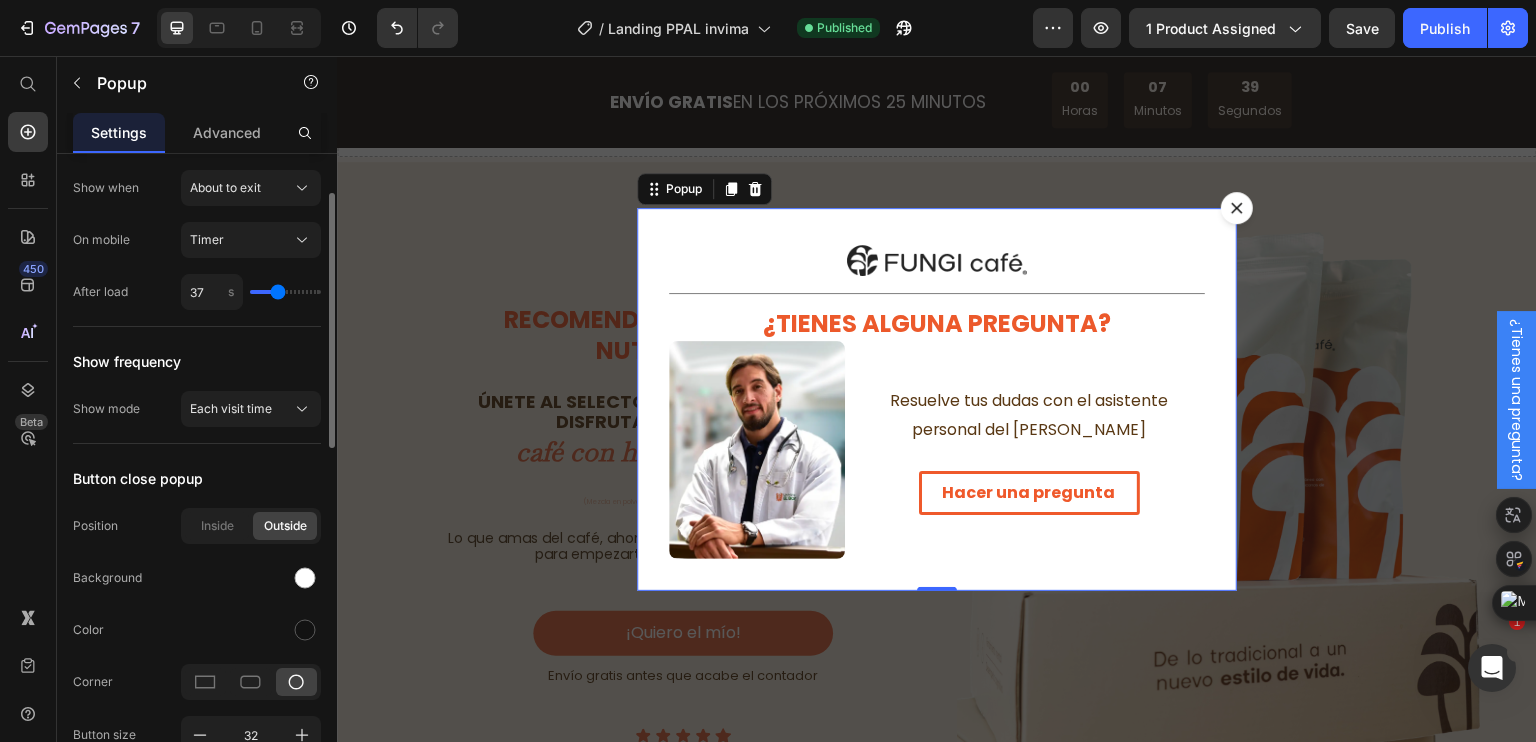 type on "39" 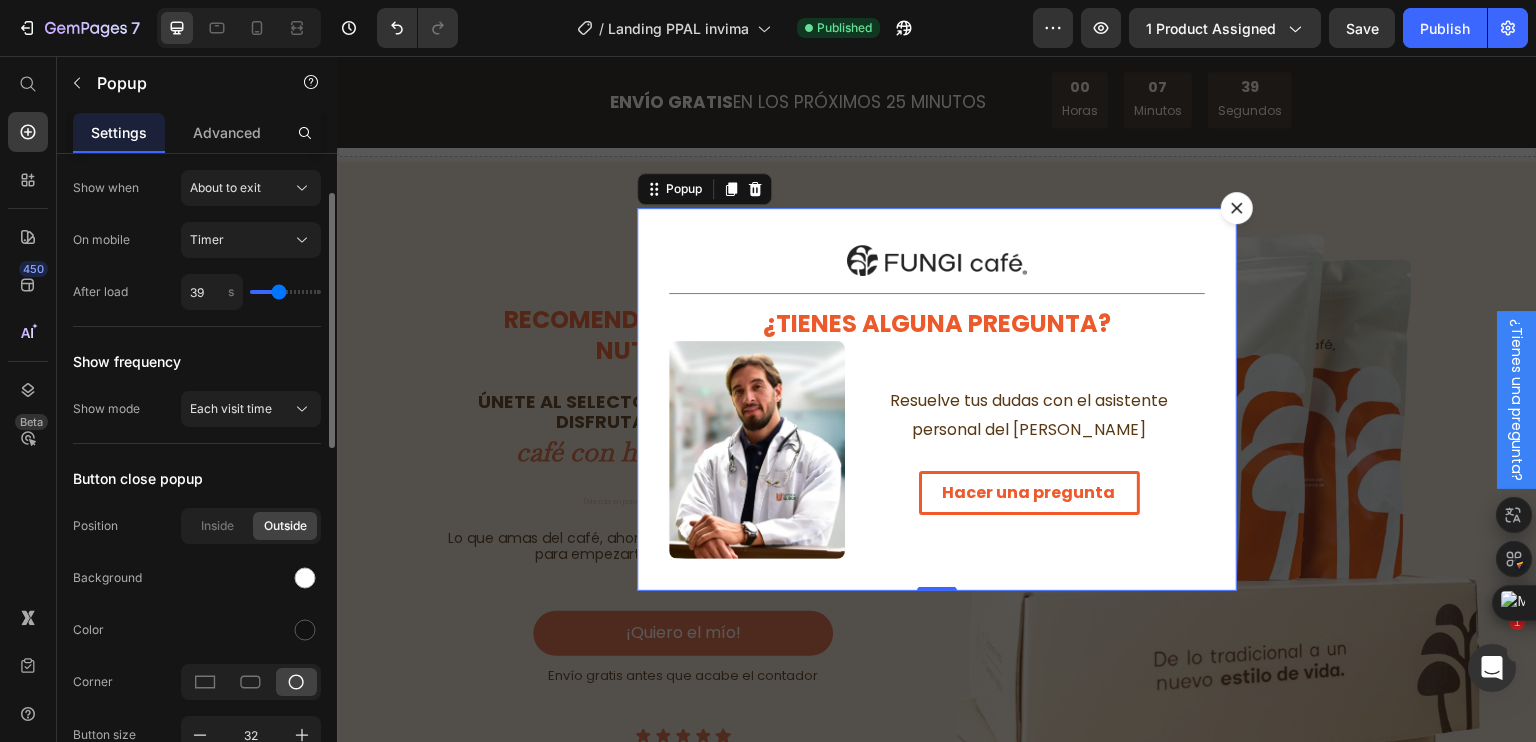 type on "40" 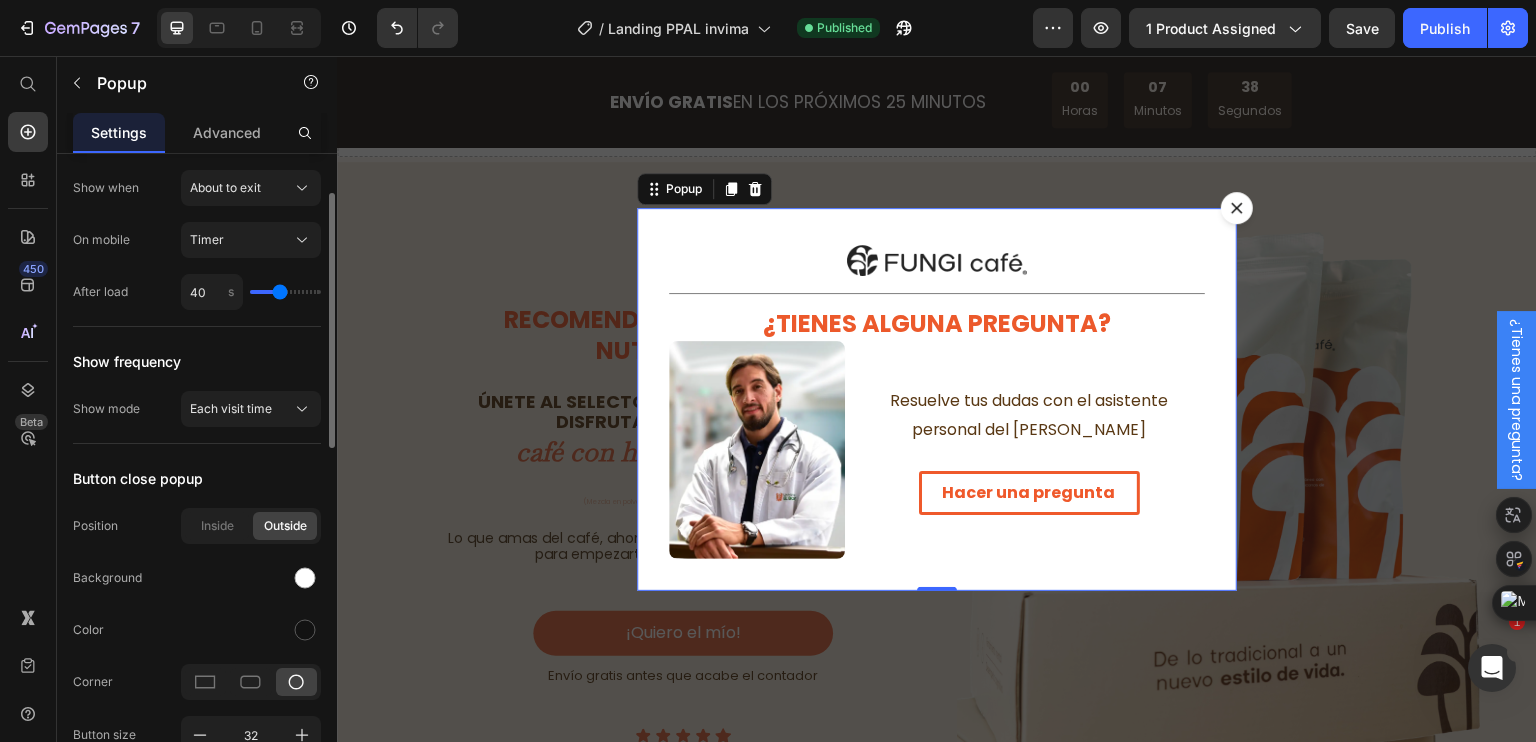type on "39" 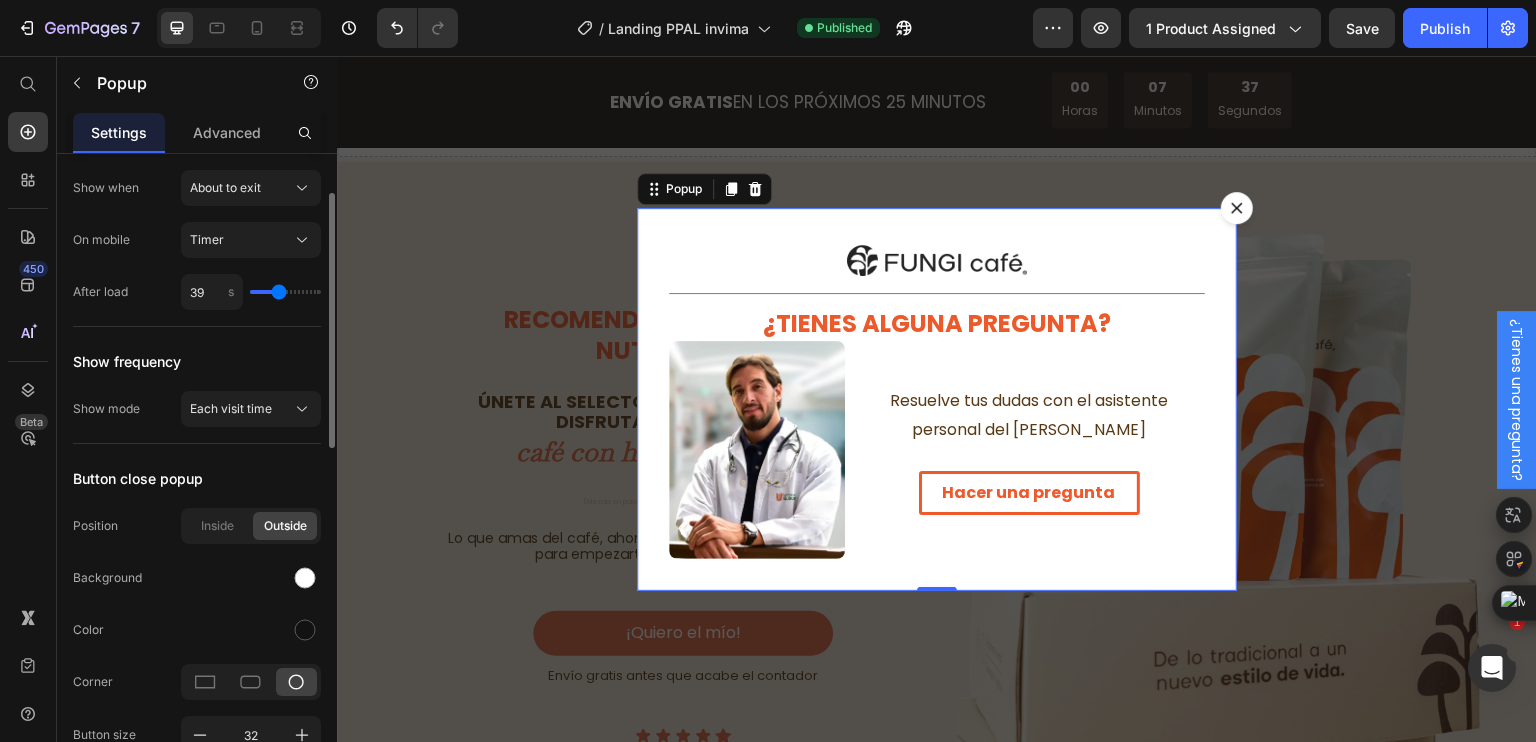 type on "37" 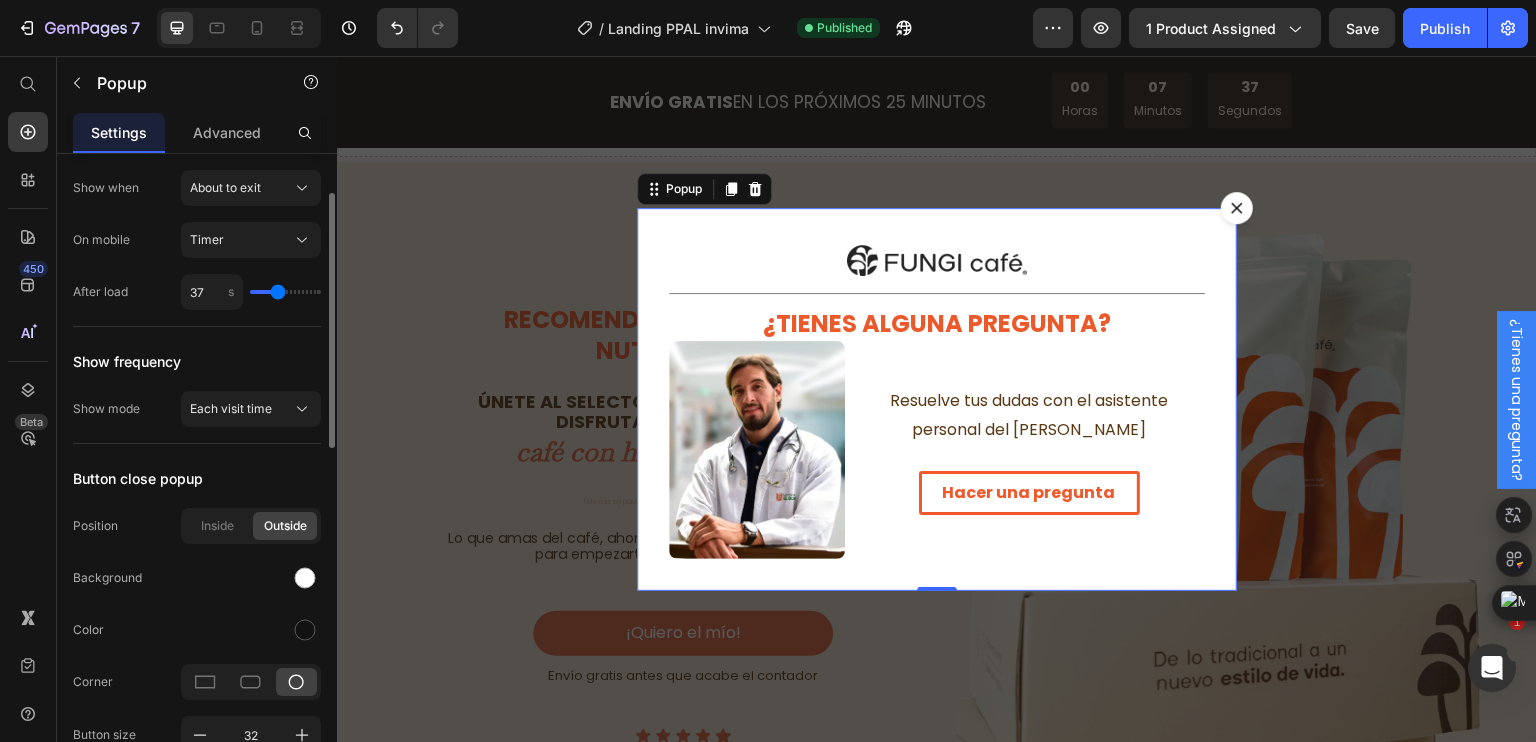type on "36" 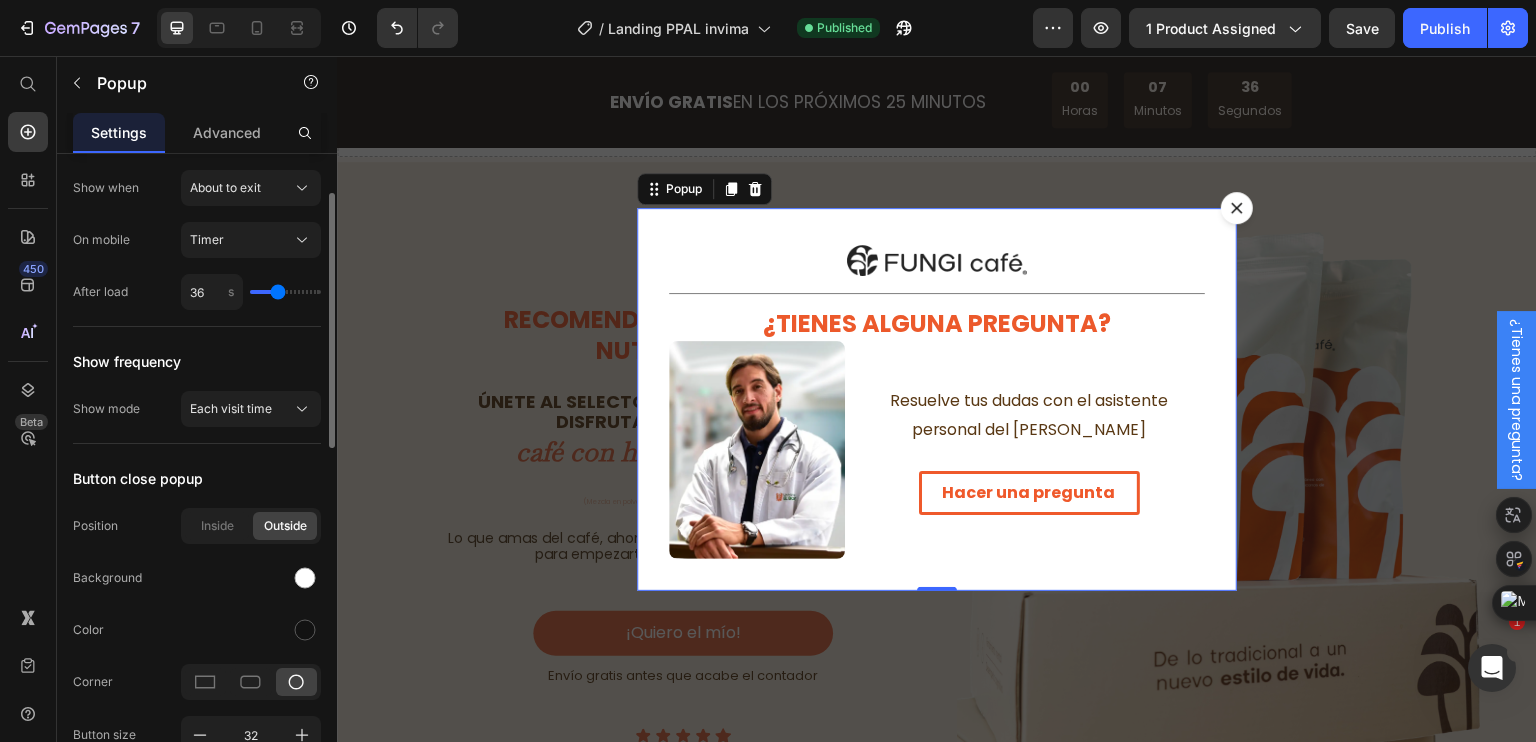 type on "37" 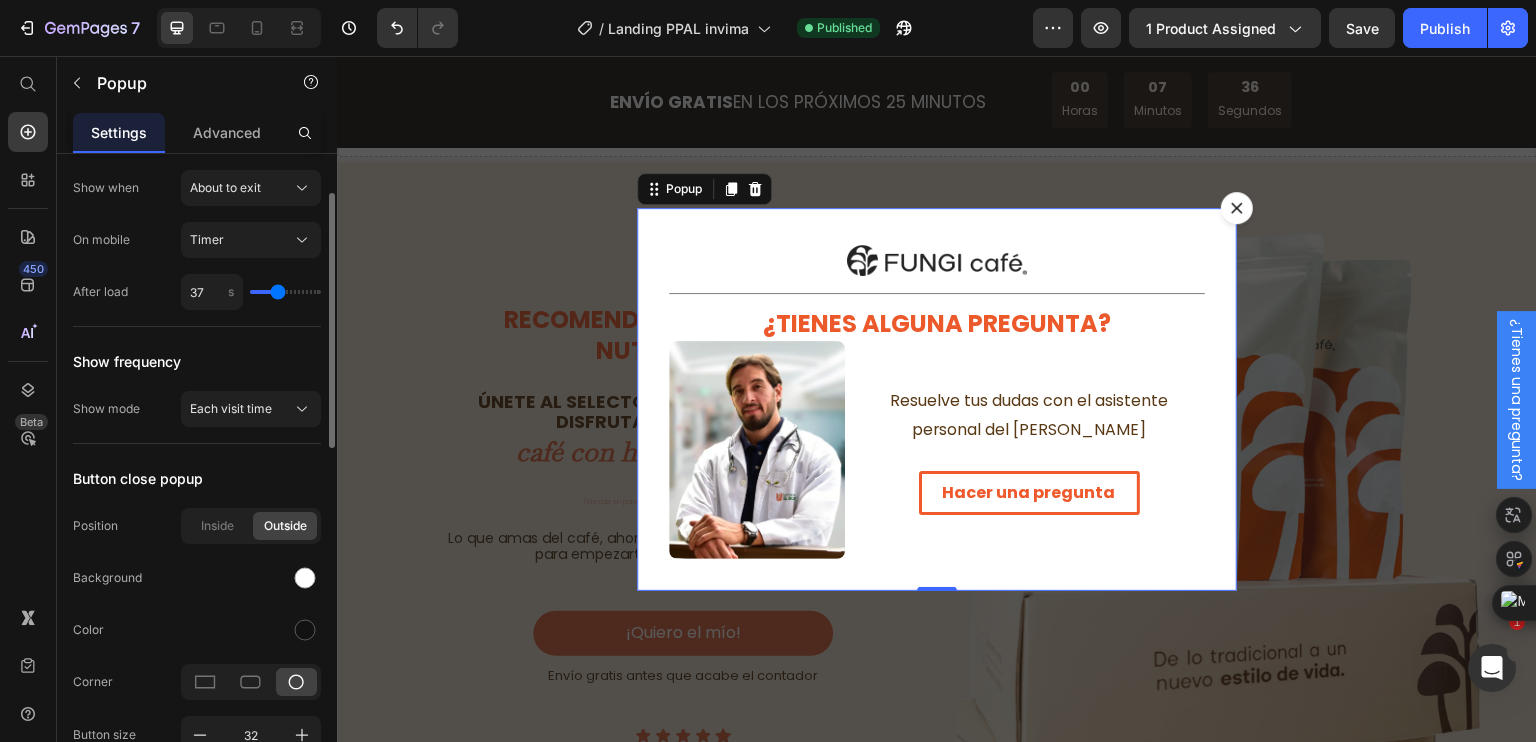 type on "39" 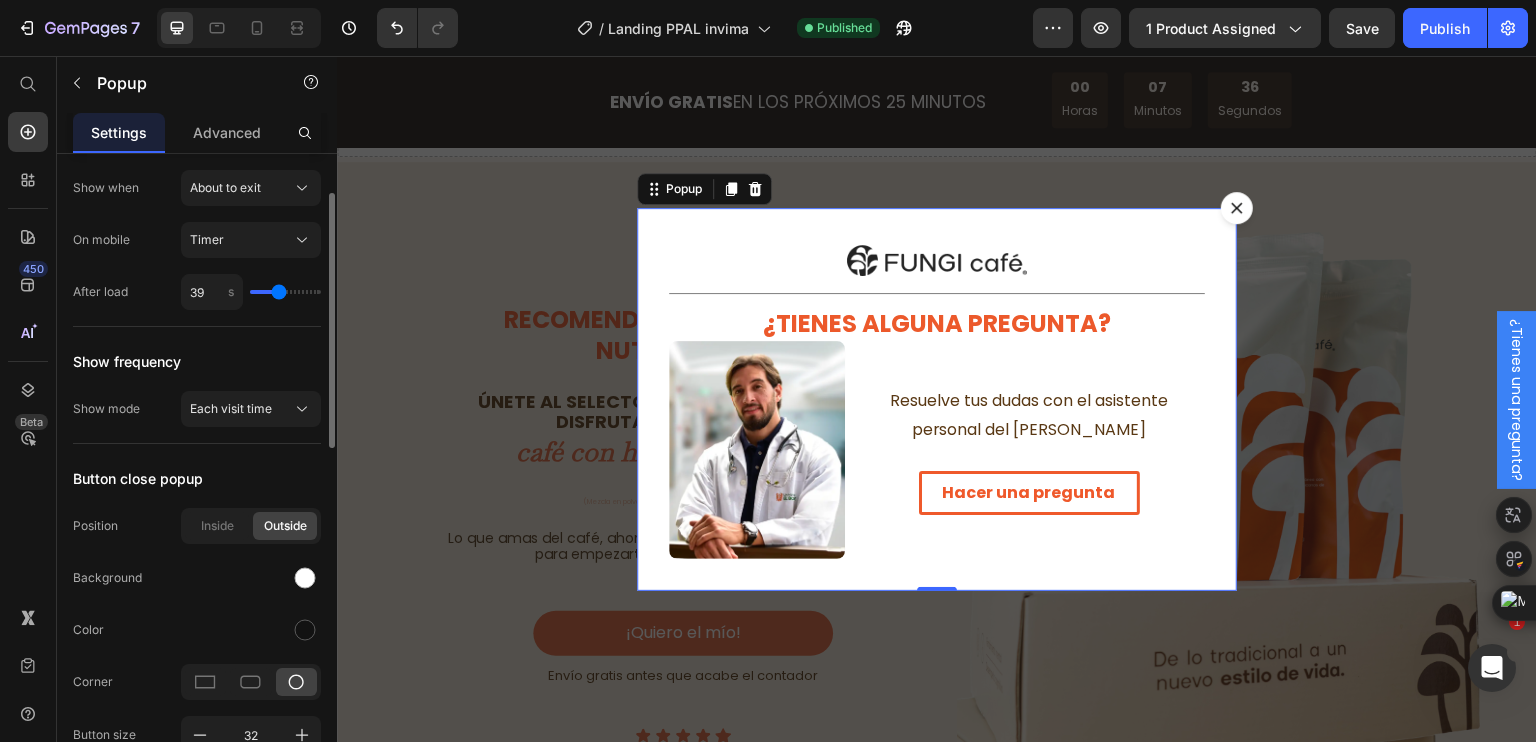 type on "40" 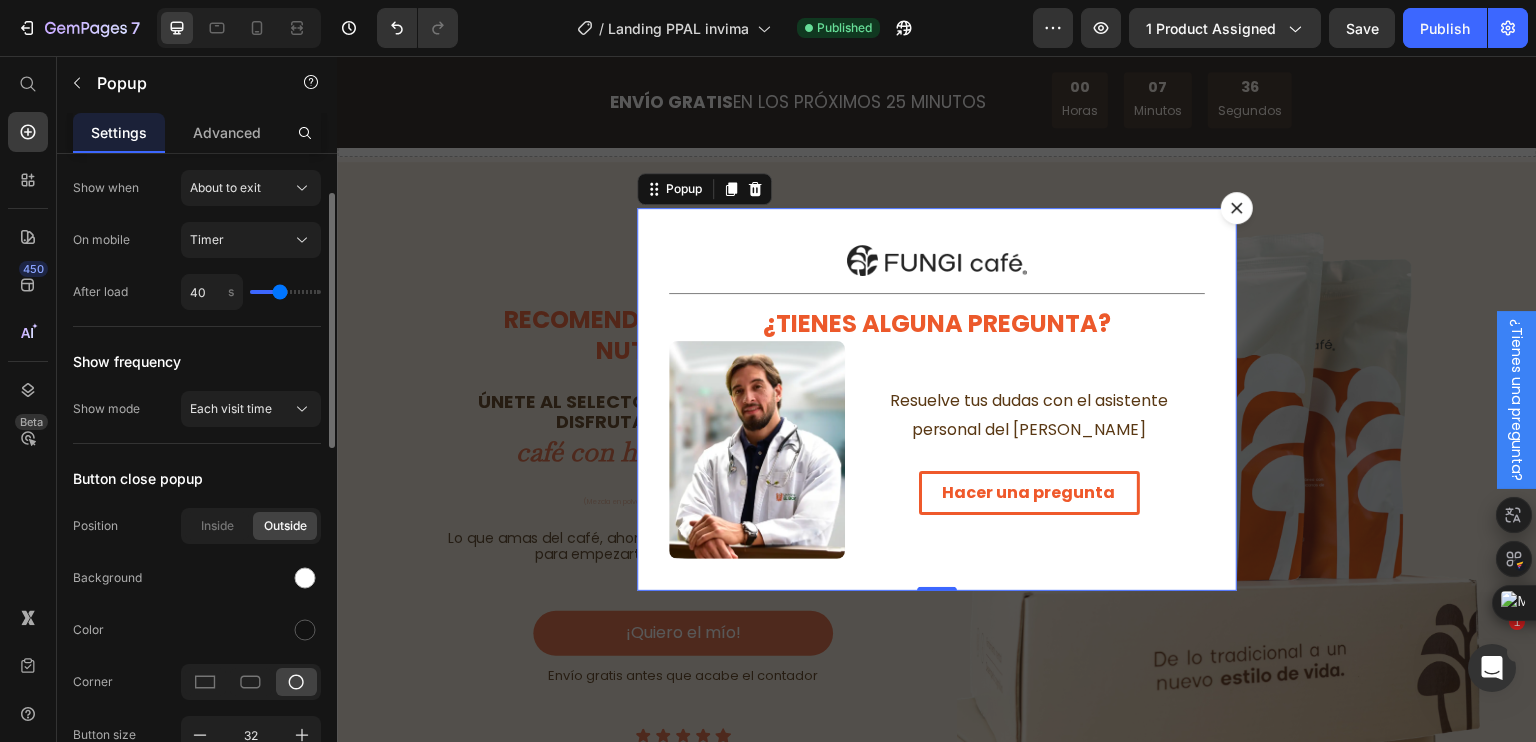 click at bounding box center (285, 292) 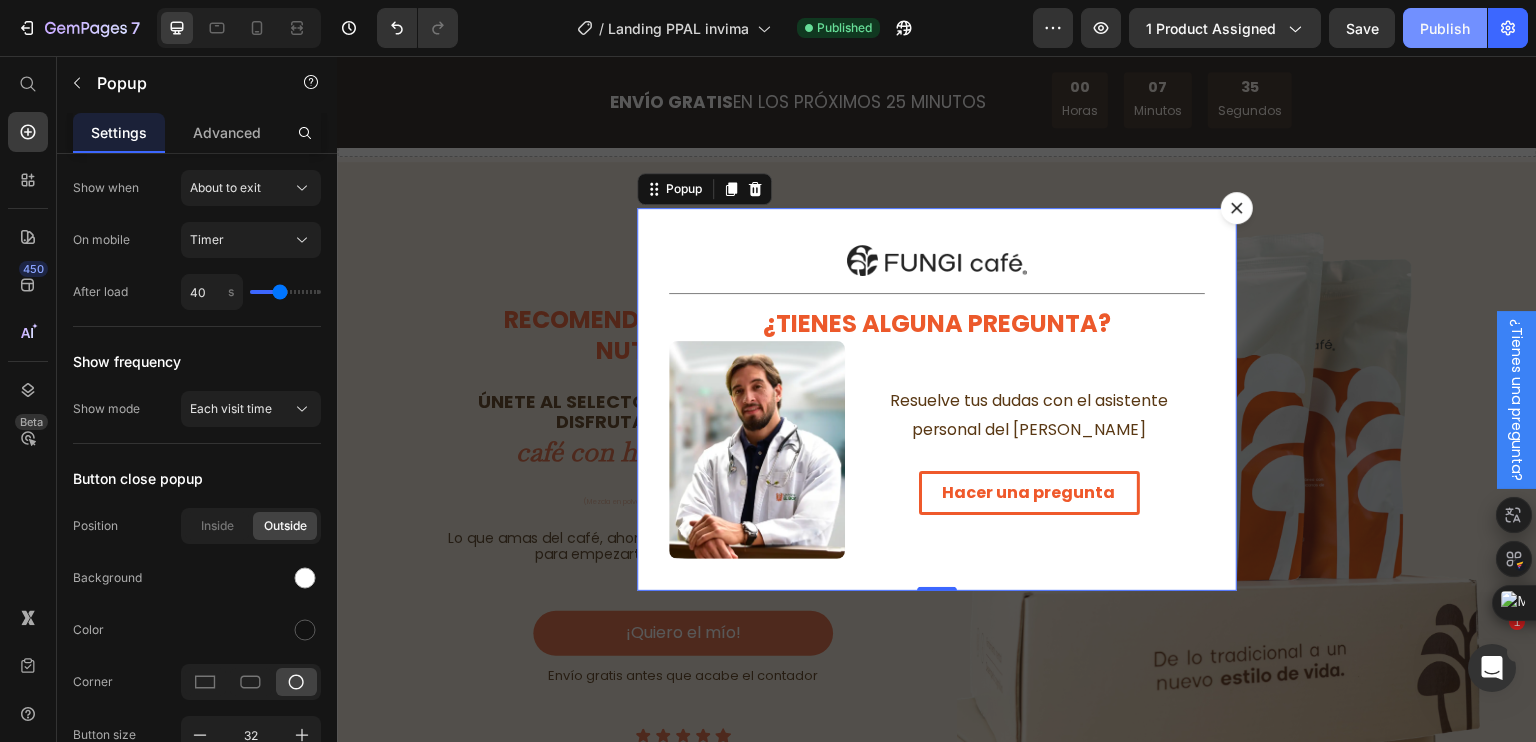 click on "Publish" 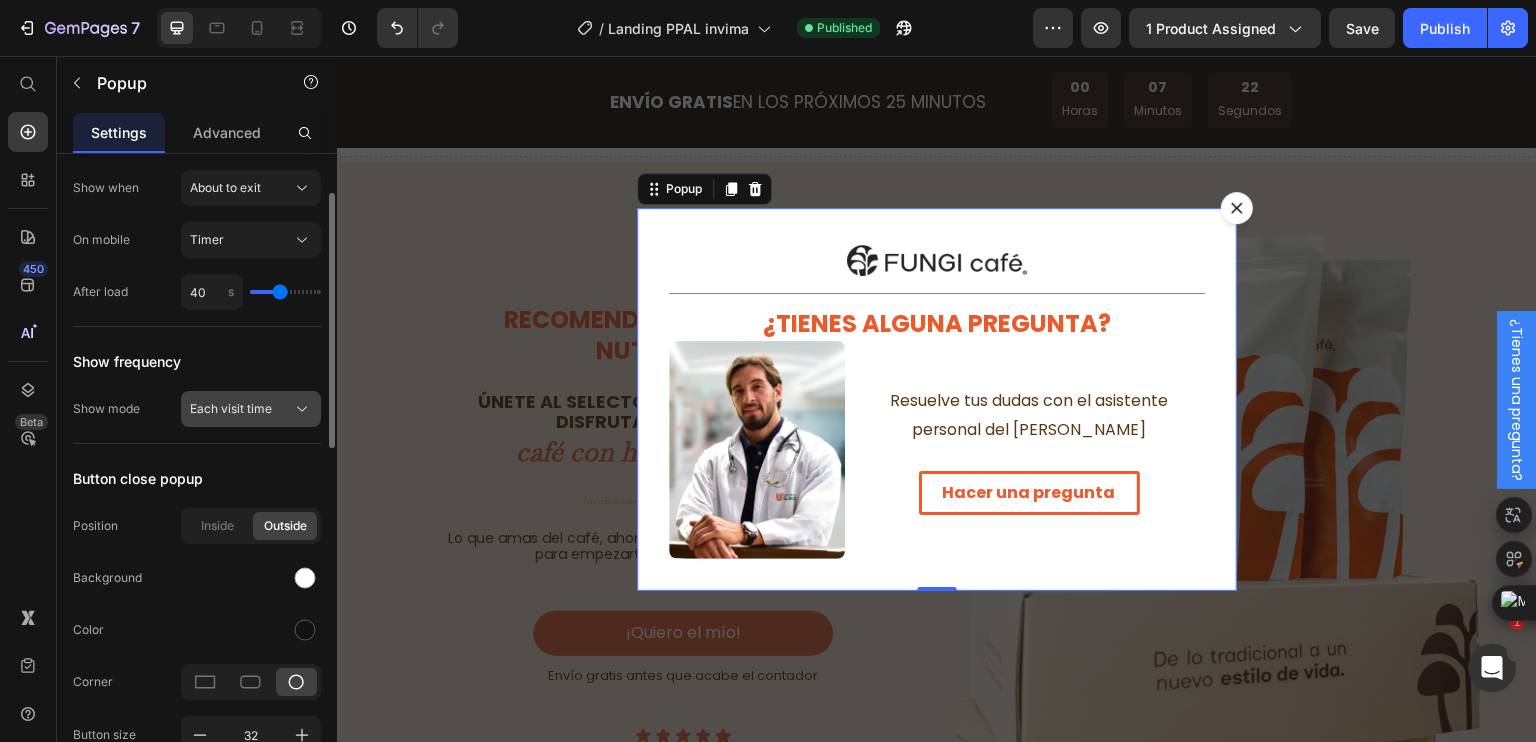 click on "Each visit time" at bounding box center (251, 409) 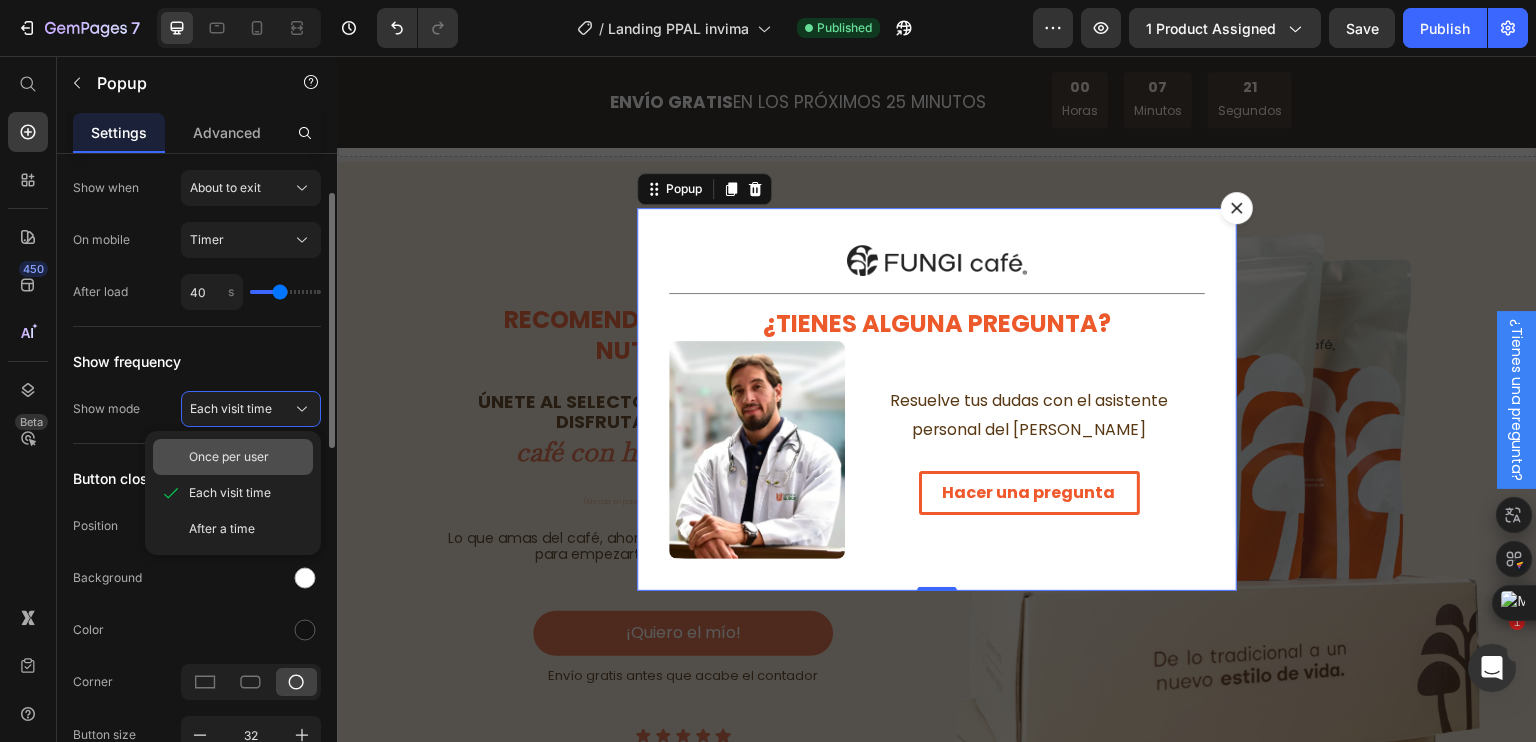 click on "Once per user" at bounding box center [229, 457] 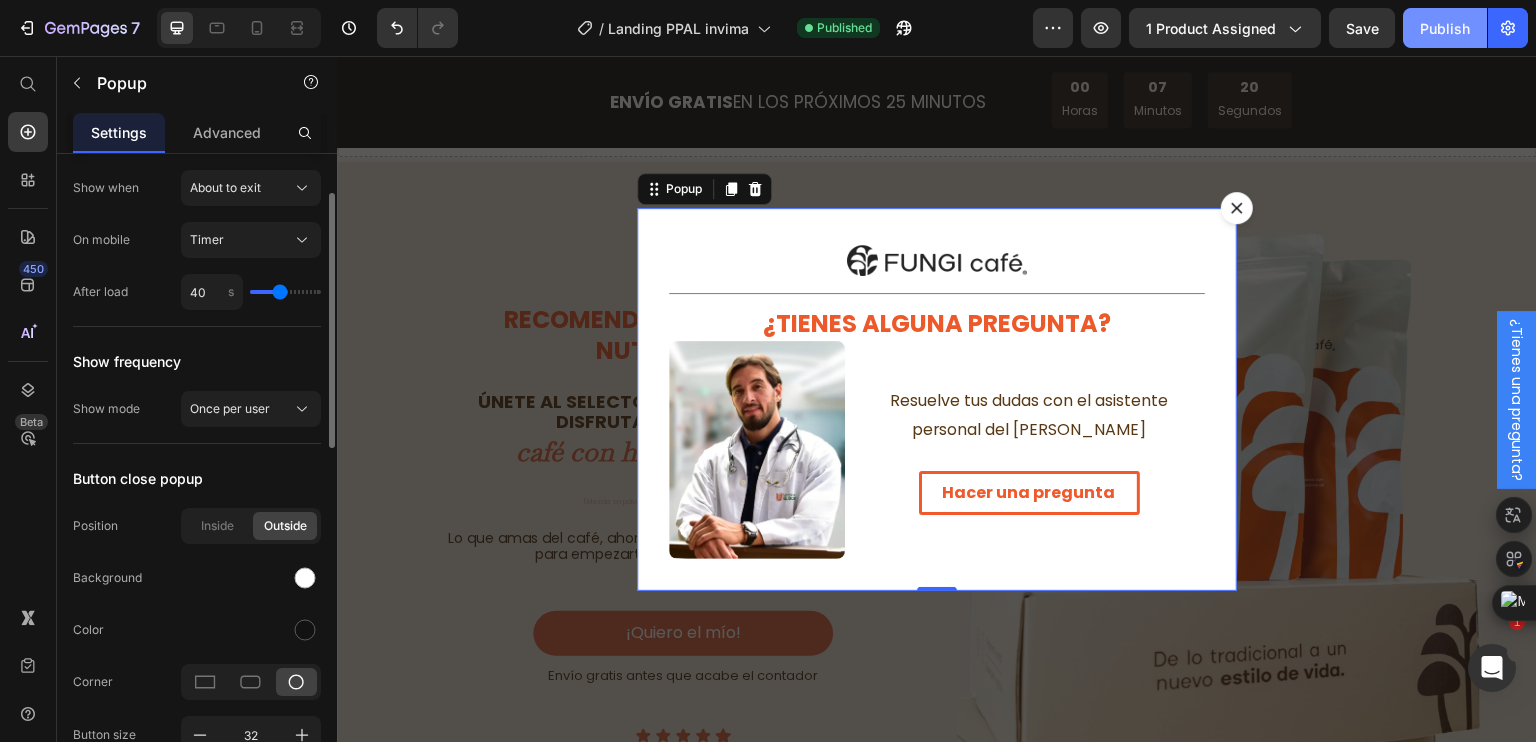 click on "Publish" at bounding box center (1445, 28) 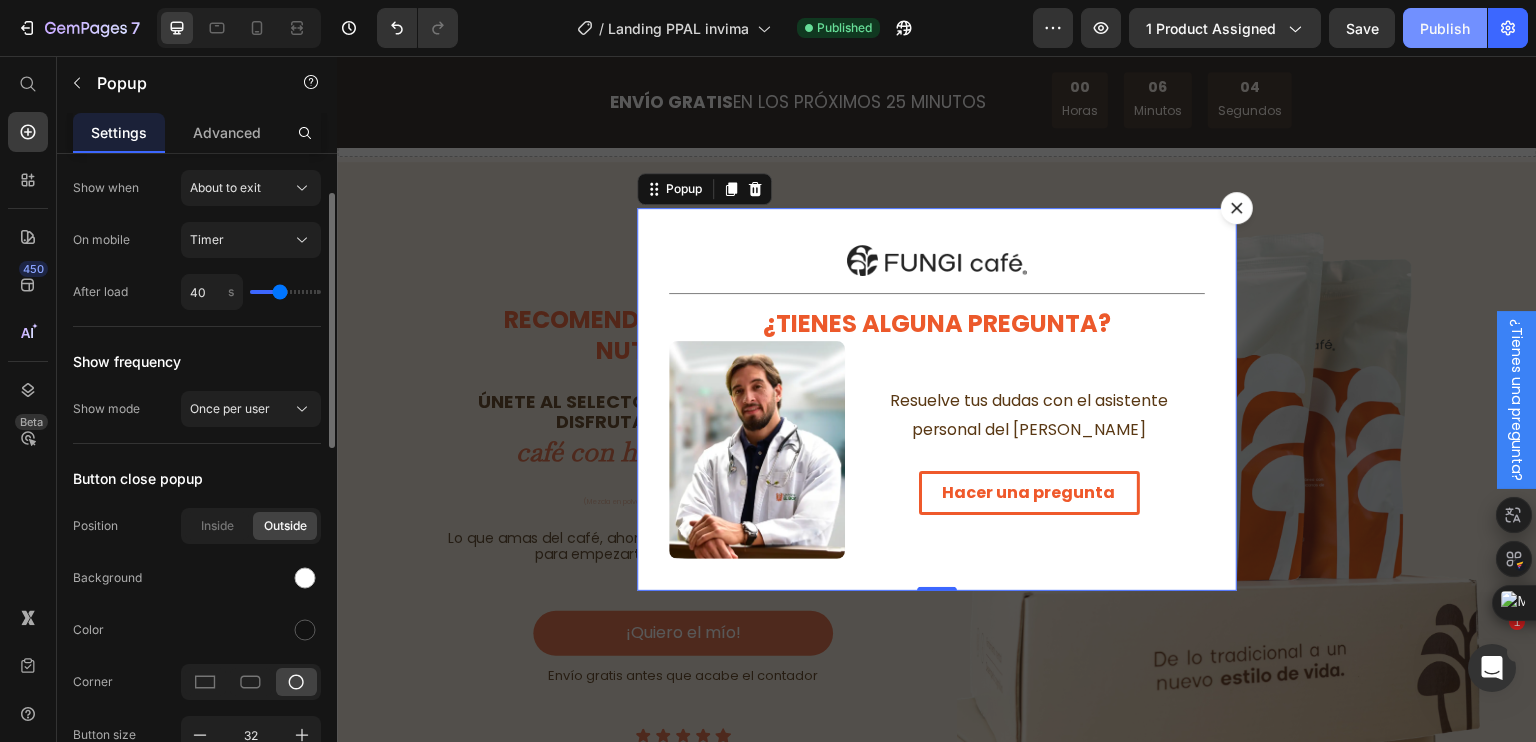 click on "Publish" at bounding box center [1445, 28] 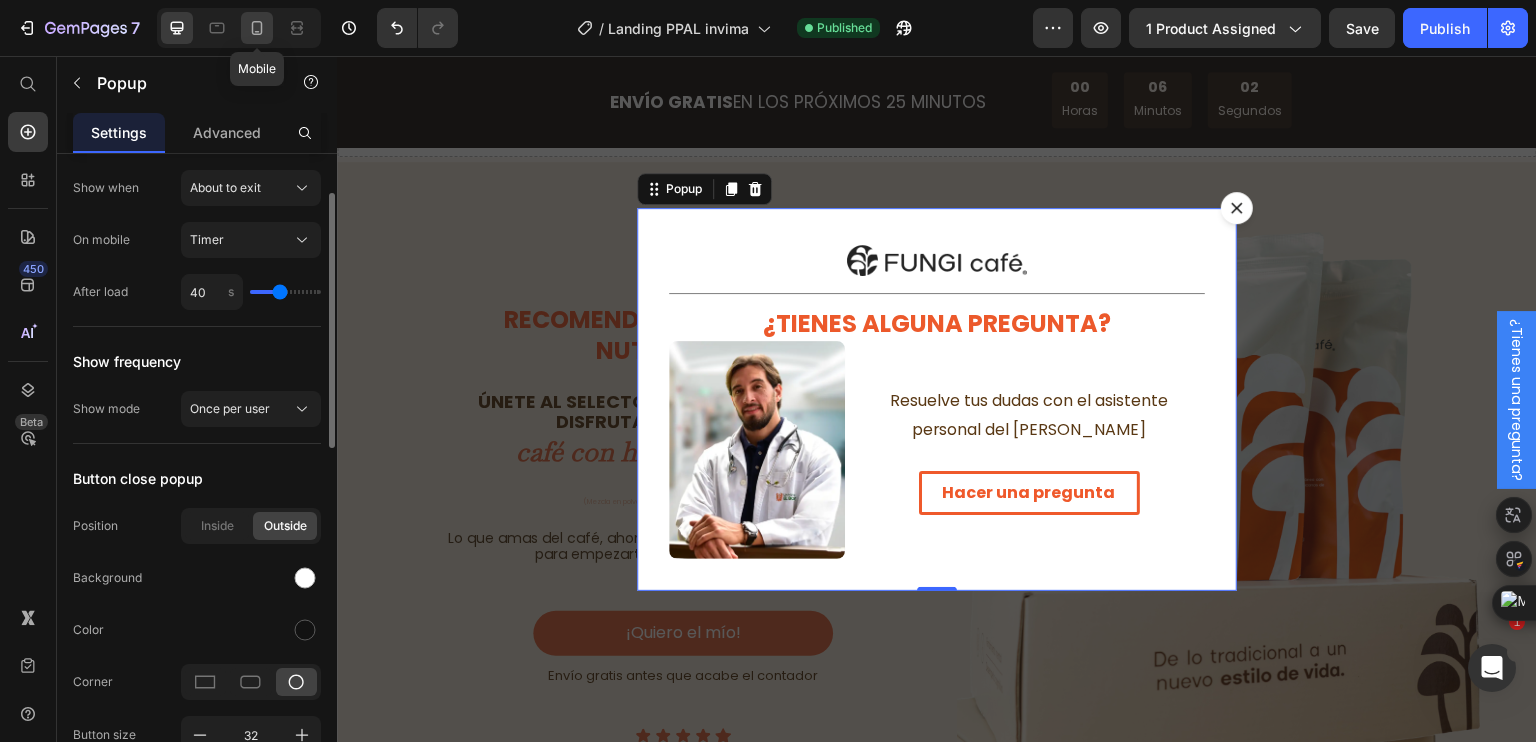 click 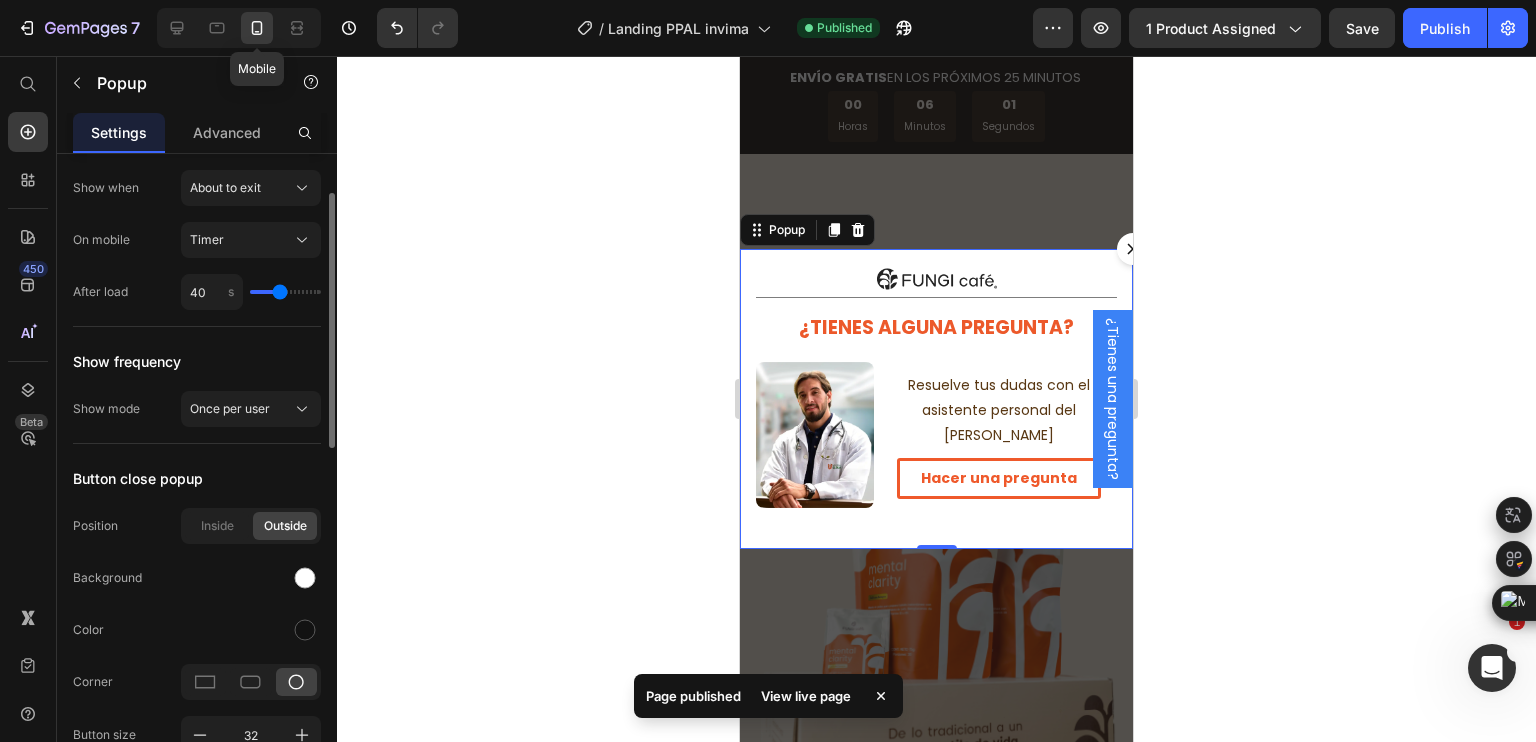 scroll, scrollTop: 0, scrollLeft: 0, axis: both 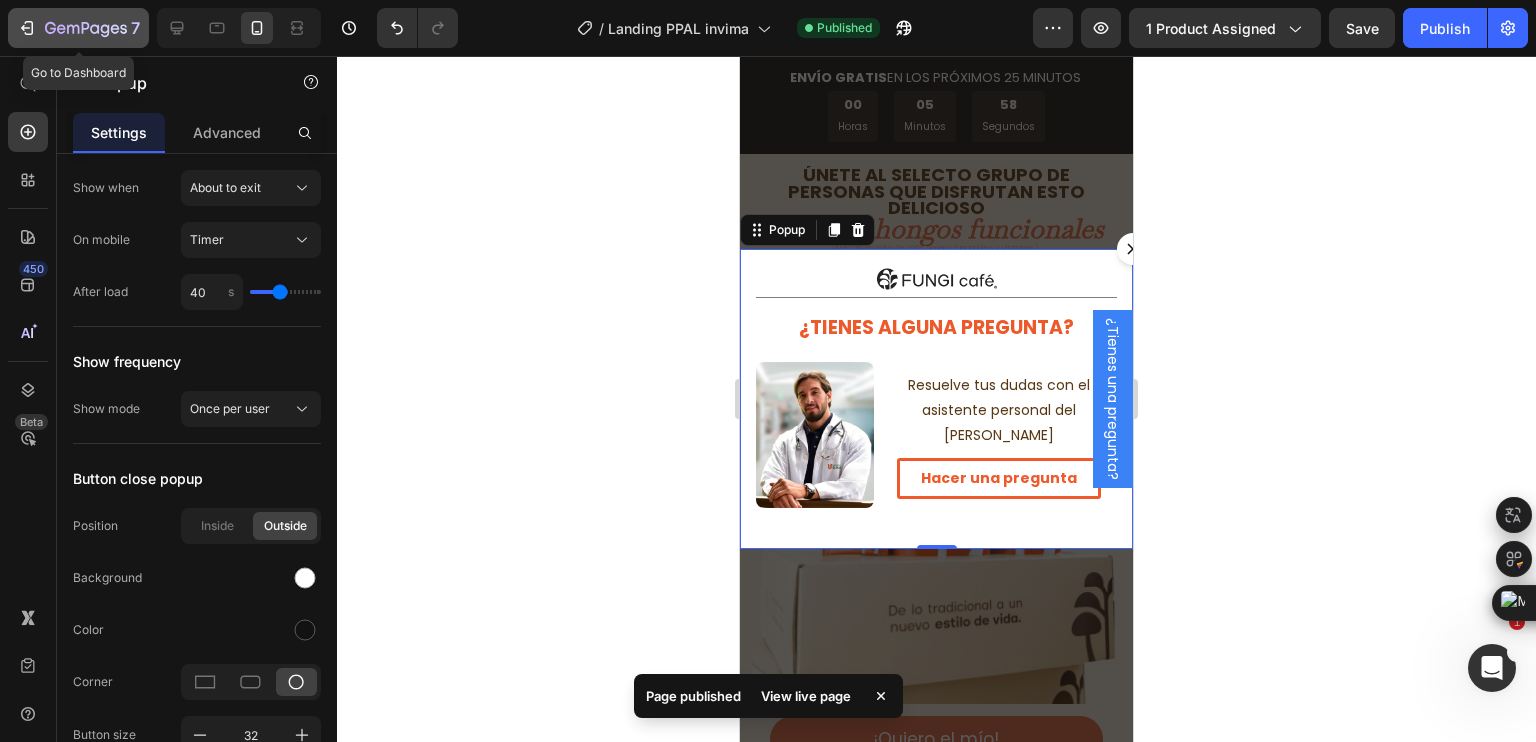 click 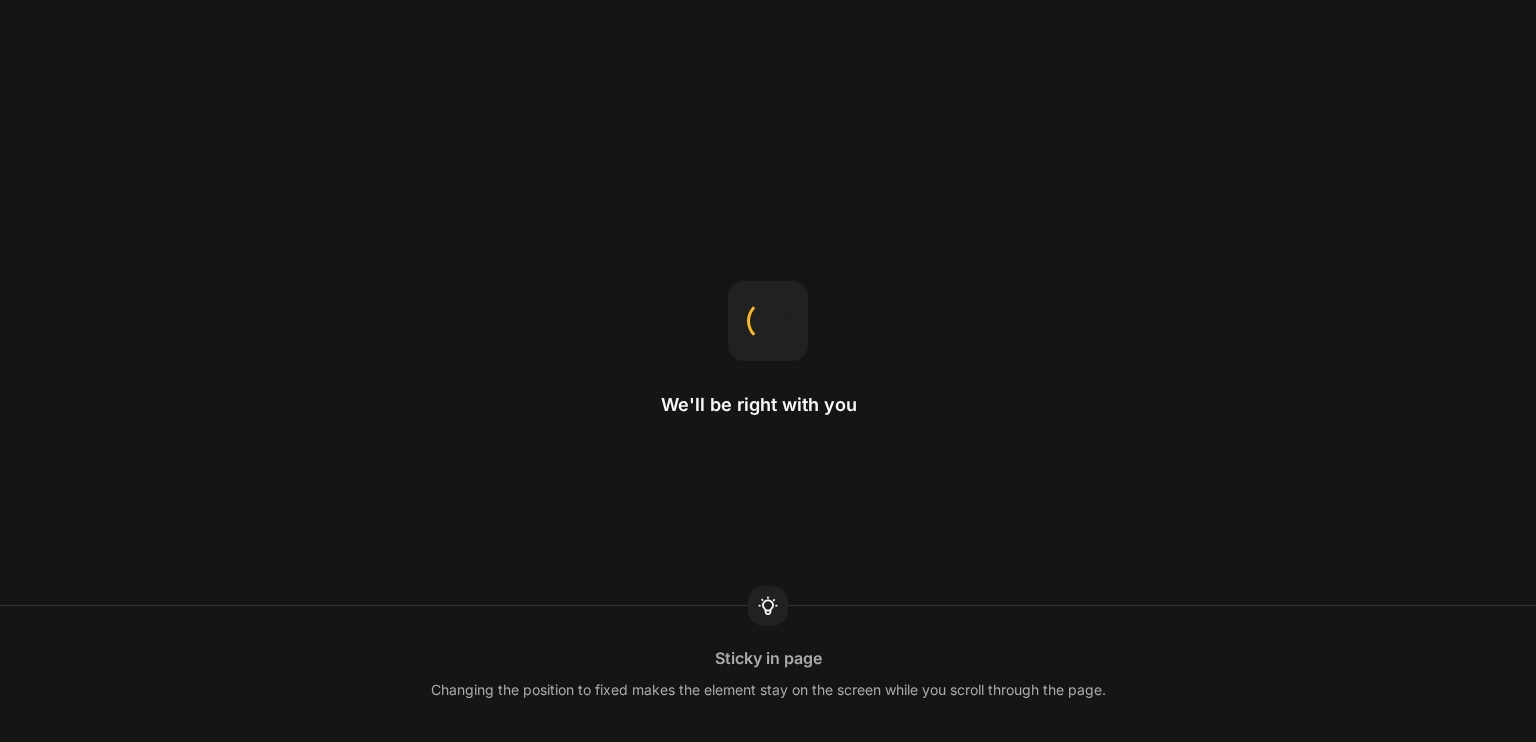 scroll, scrollTop: 0, scrollLeft: 0, axis: both 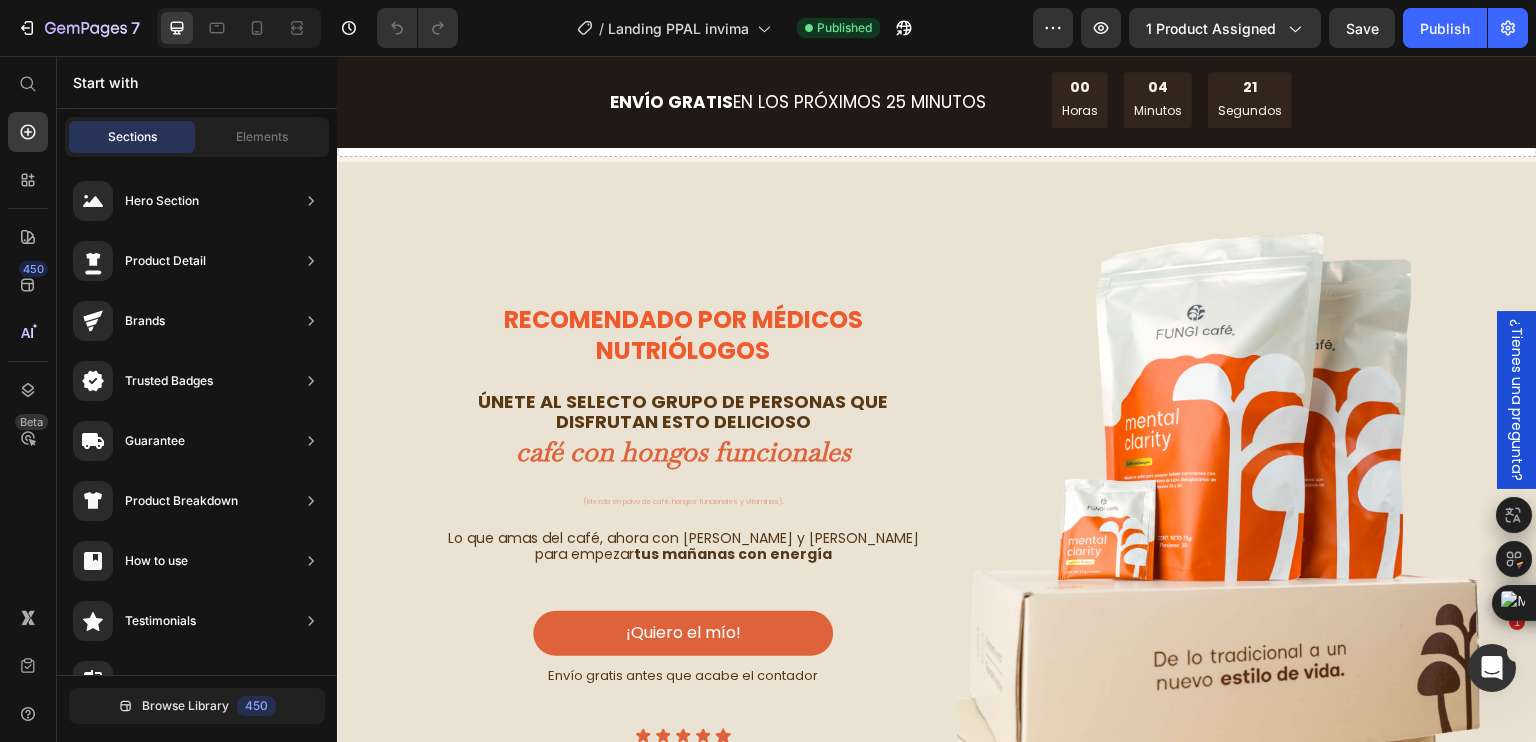 click on "¿Tienes una pregunta?" at bounding box center (1517, 400) 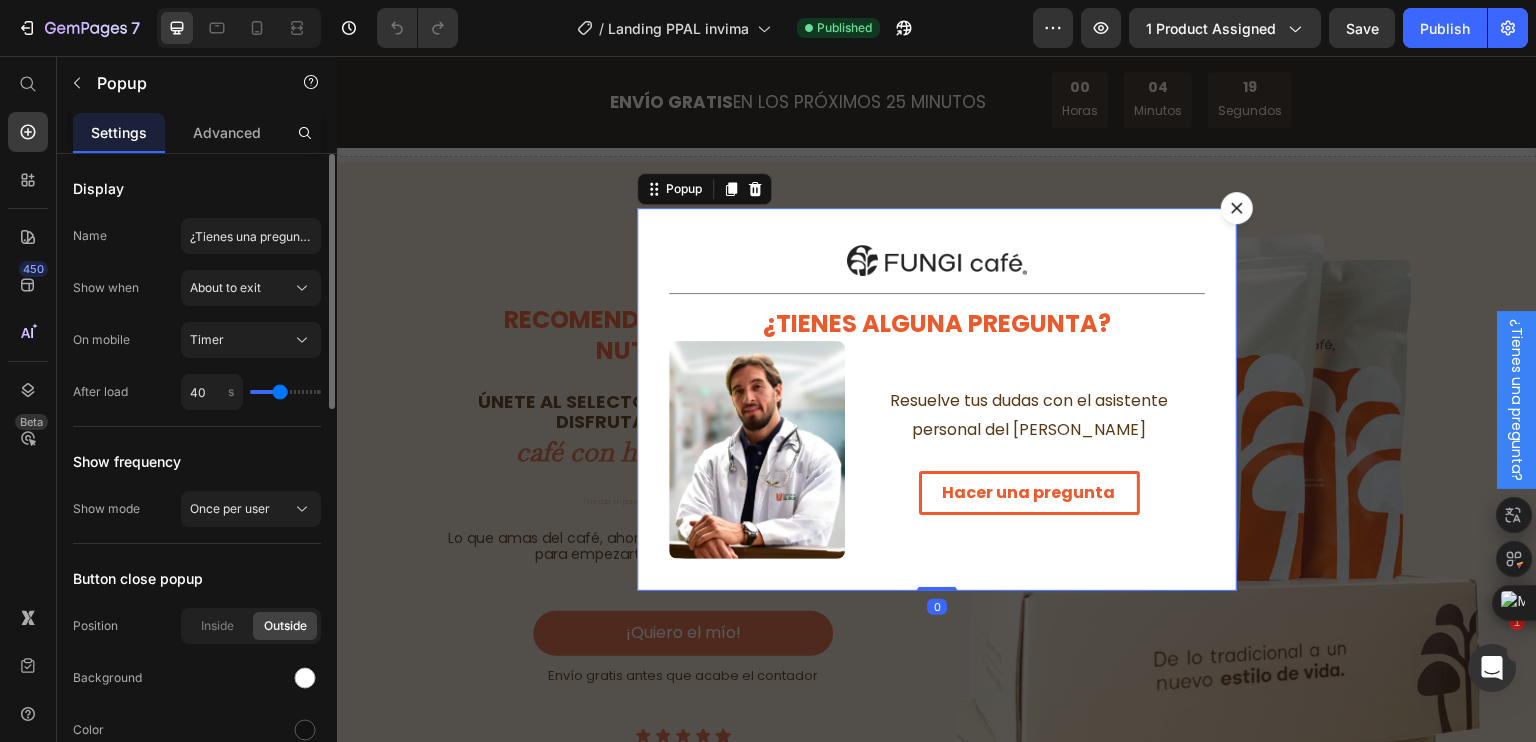 type on "30" 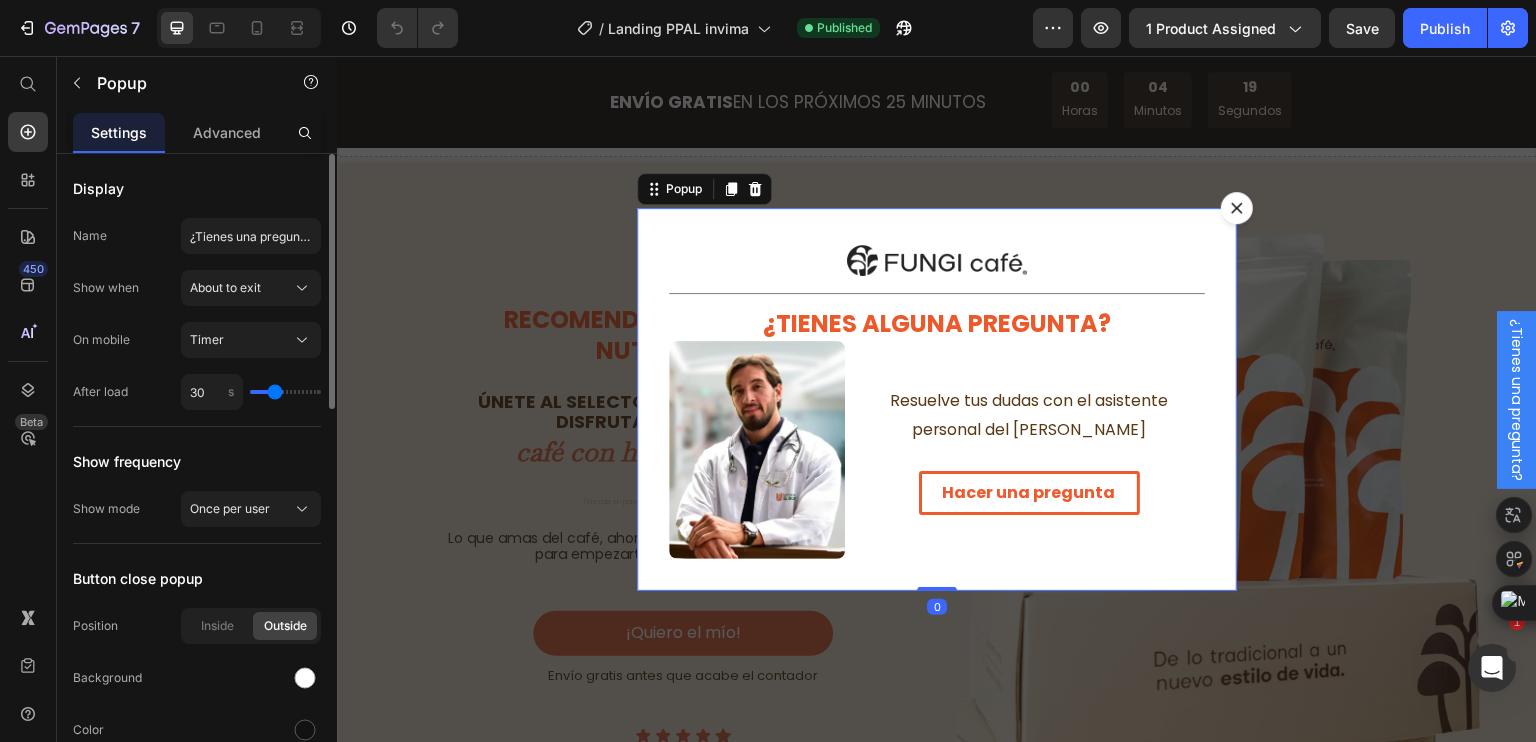 type on "31" 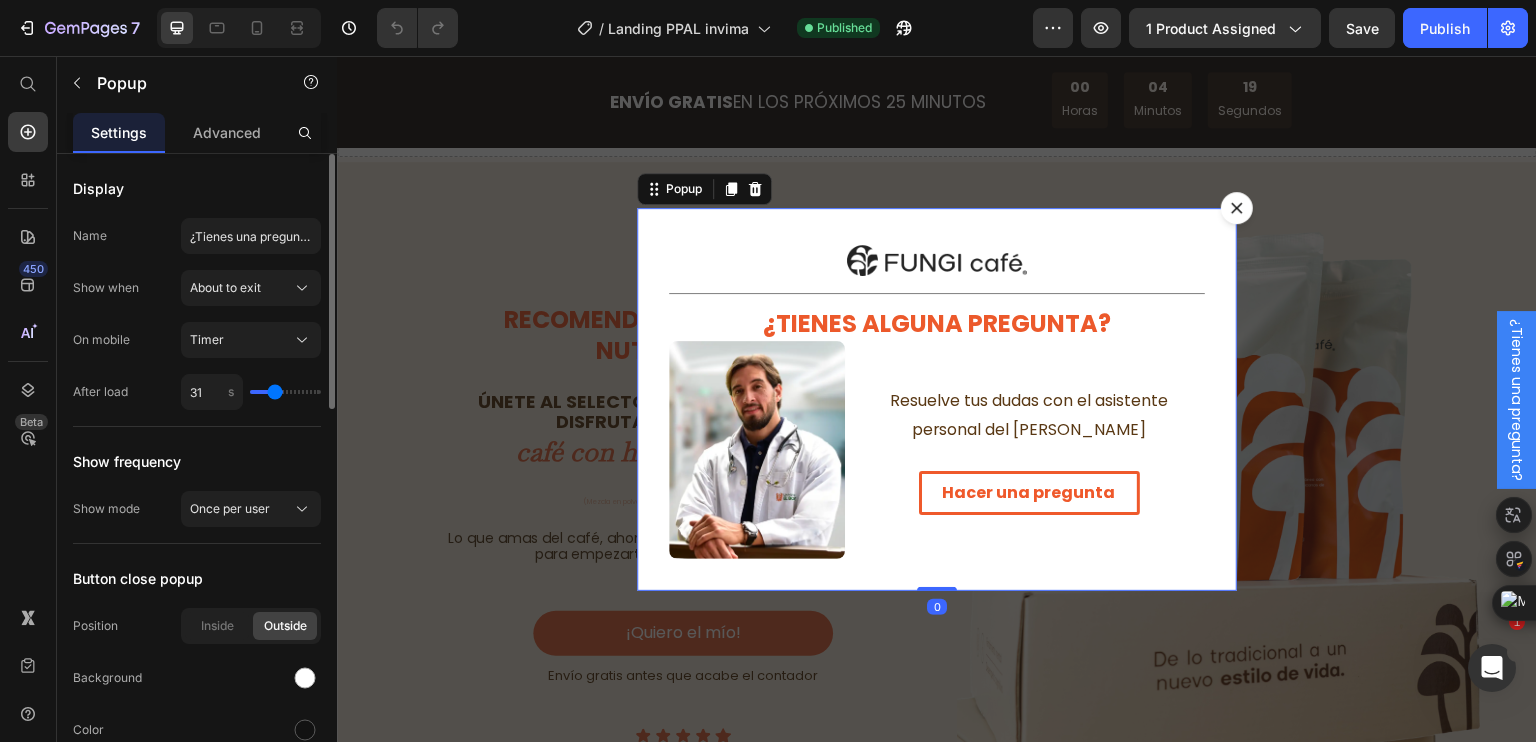 type on "33" 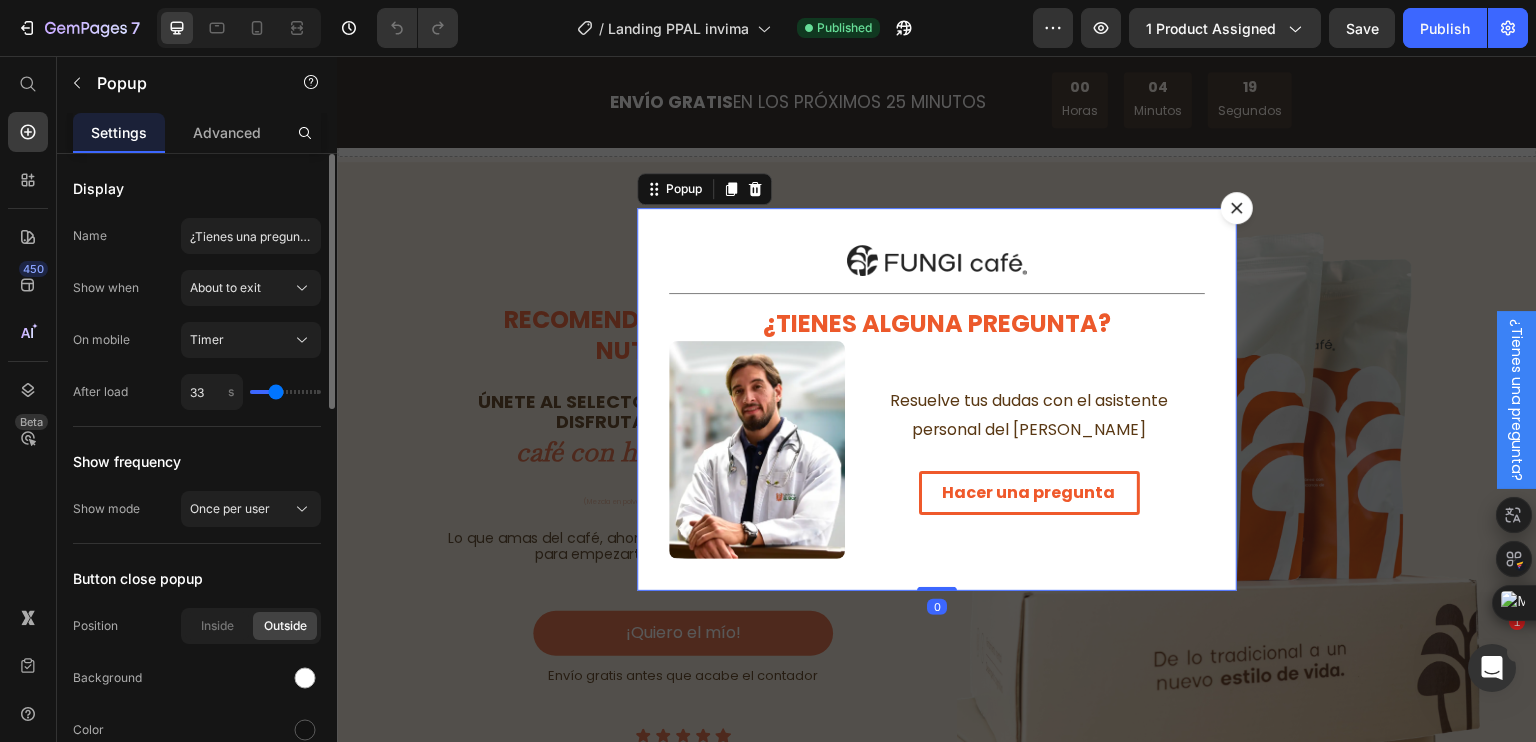 type on "37" 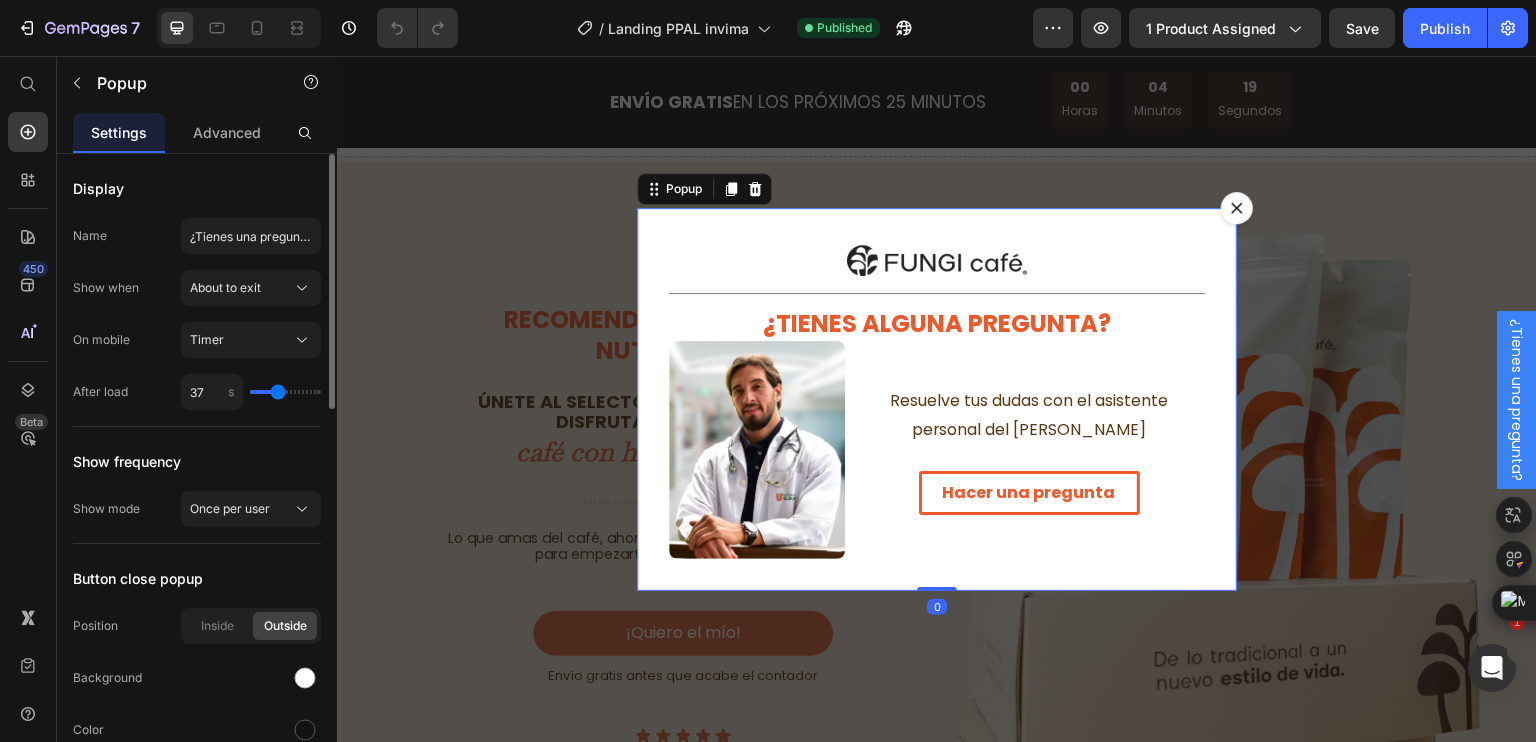 type on "39" 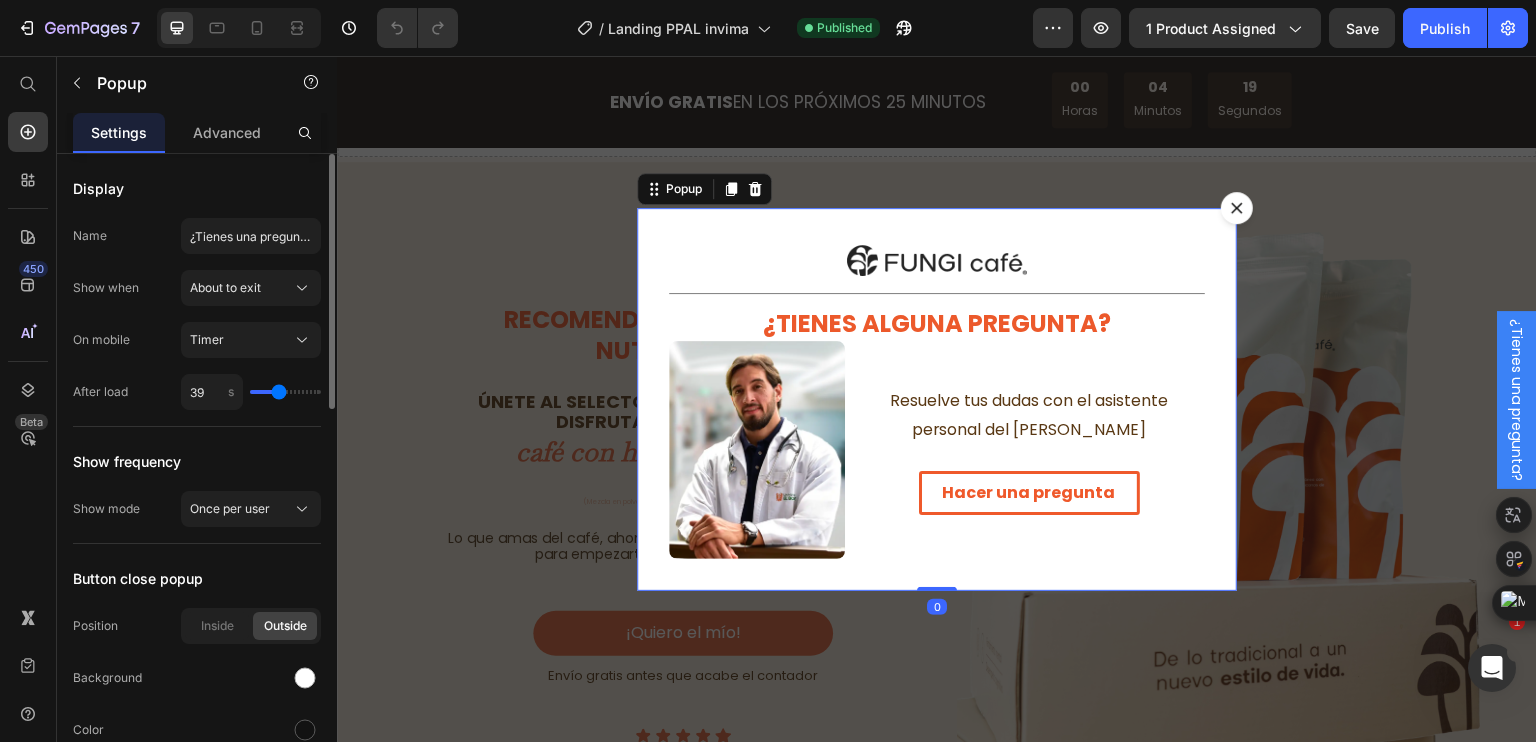 type on "40" 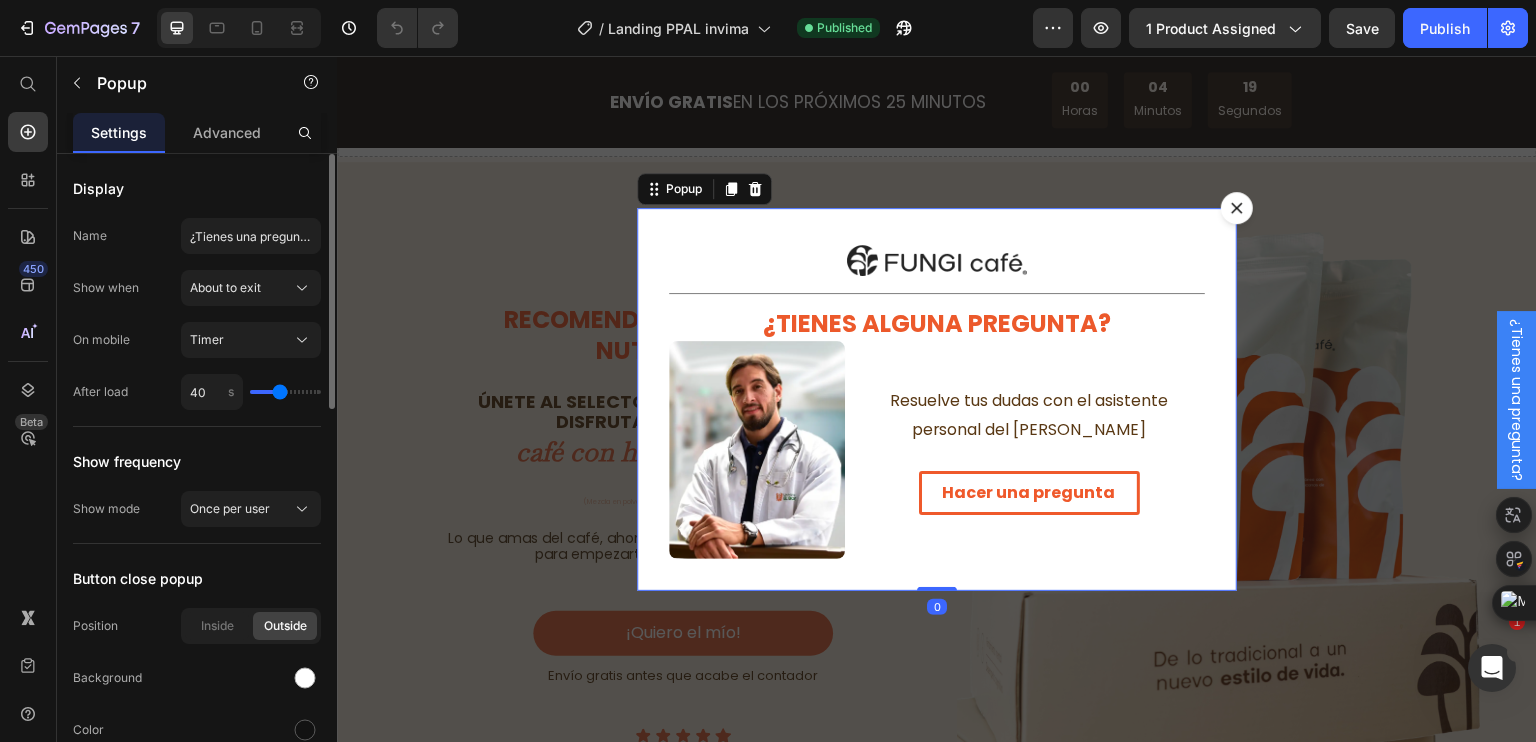 type on "43" 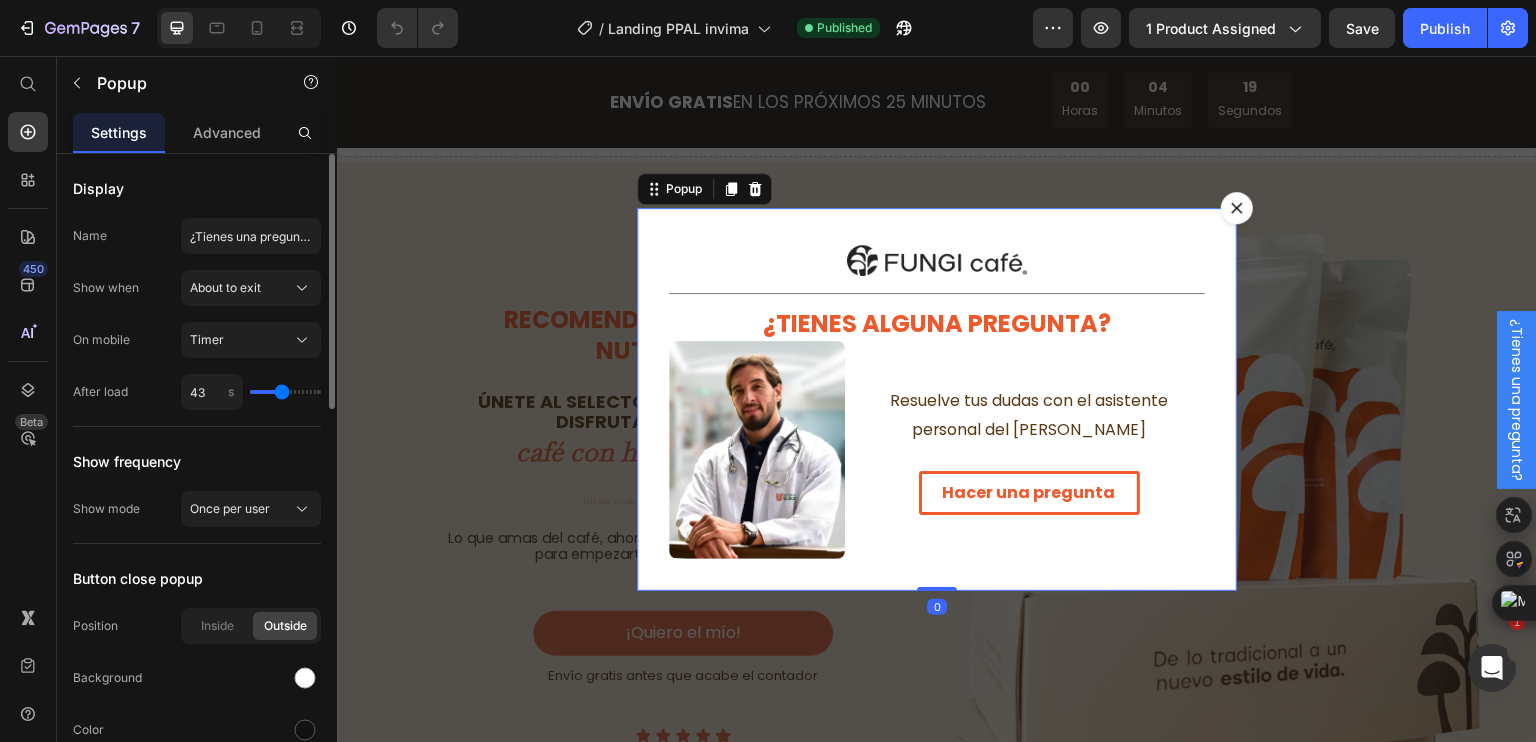 type on "46" 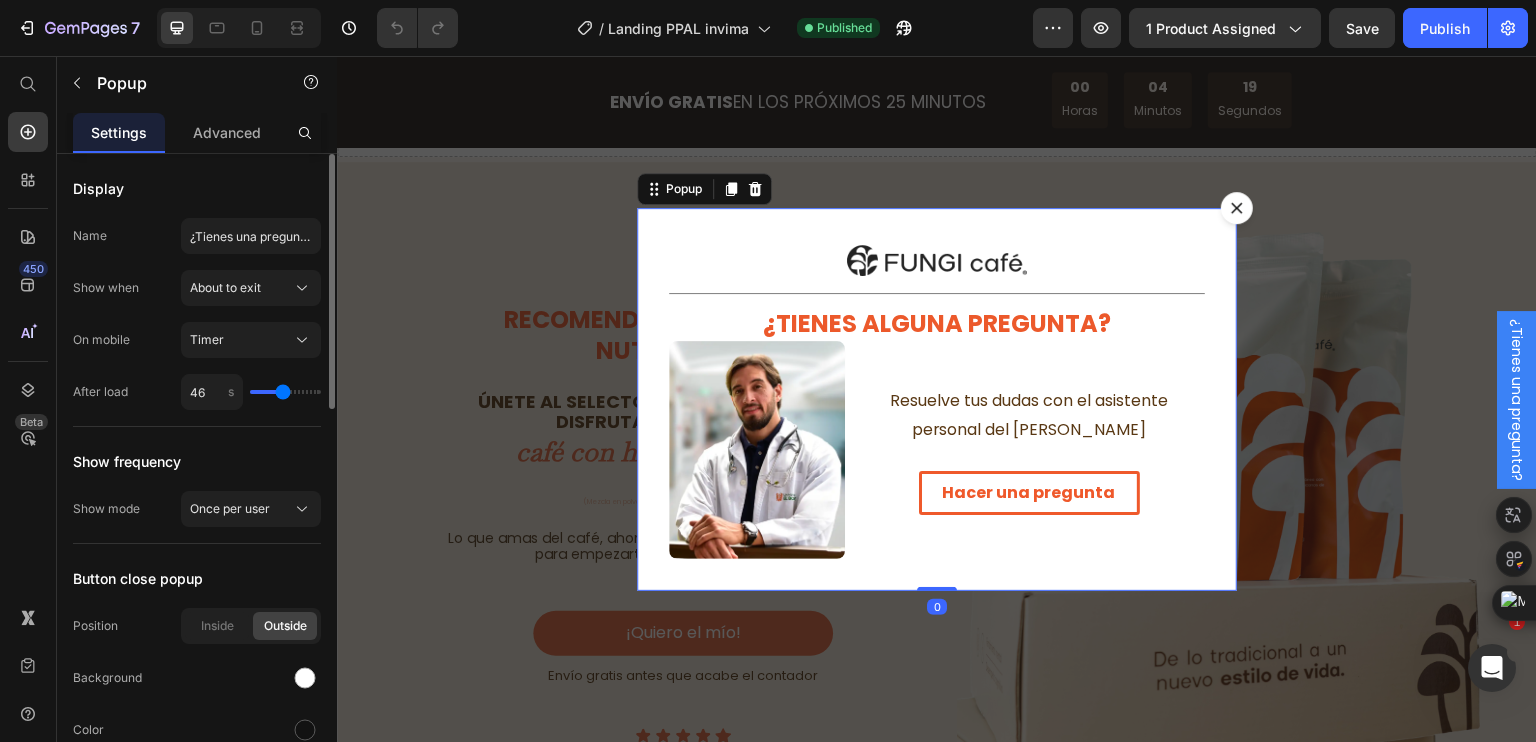 type on "47" 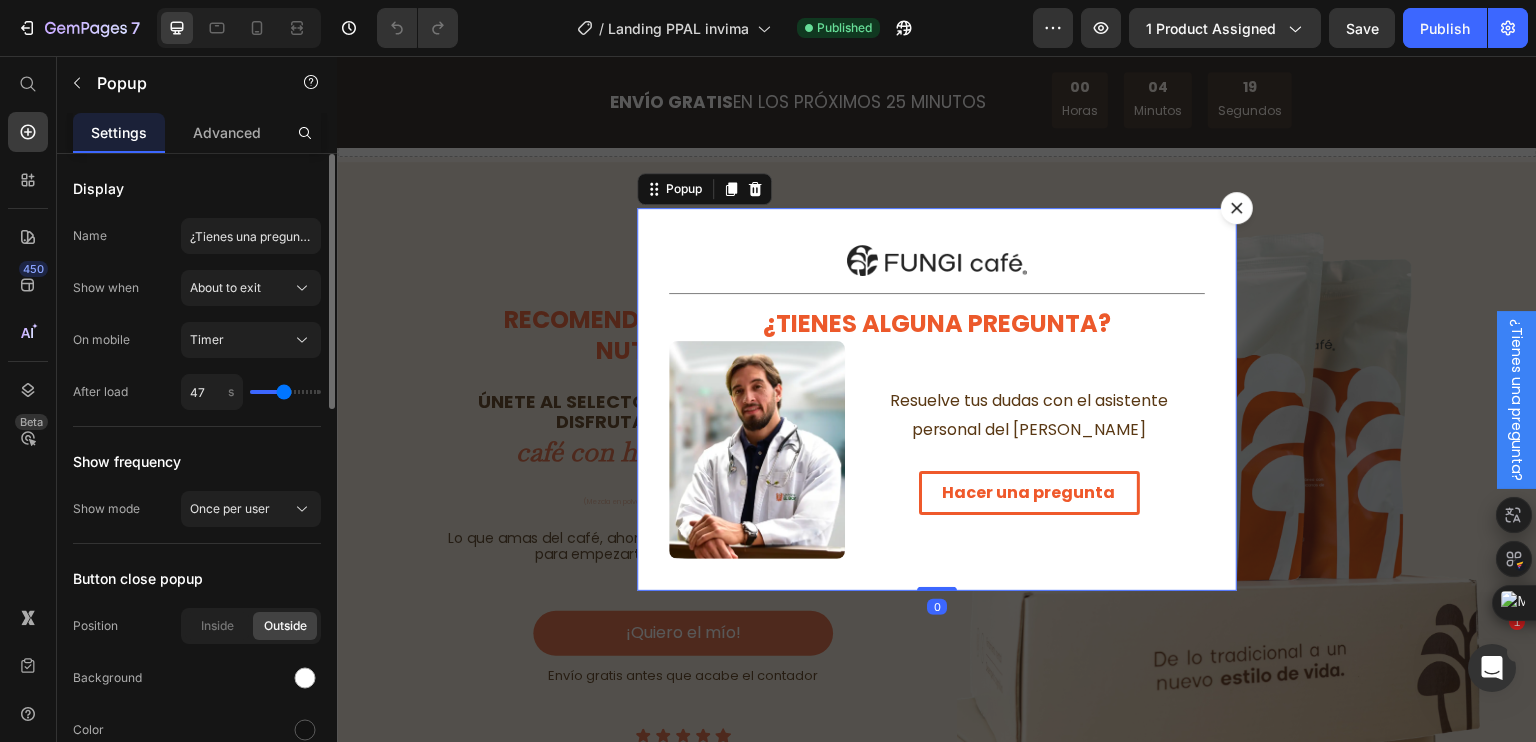 type on "49" 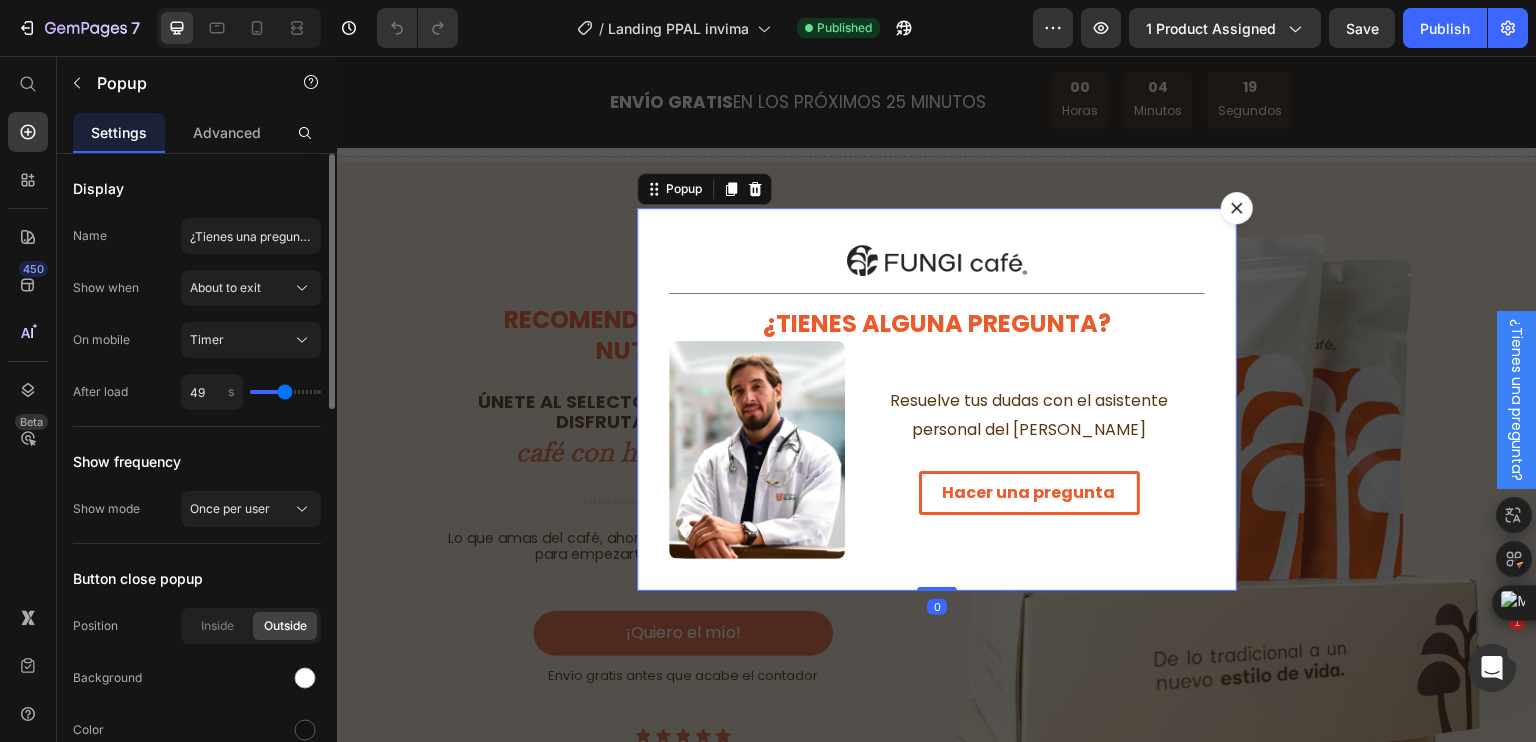 type on "50" 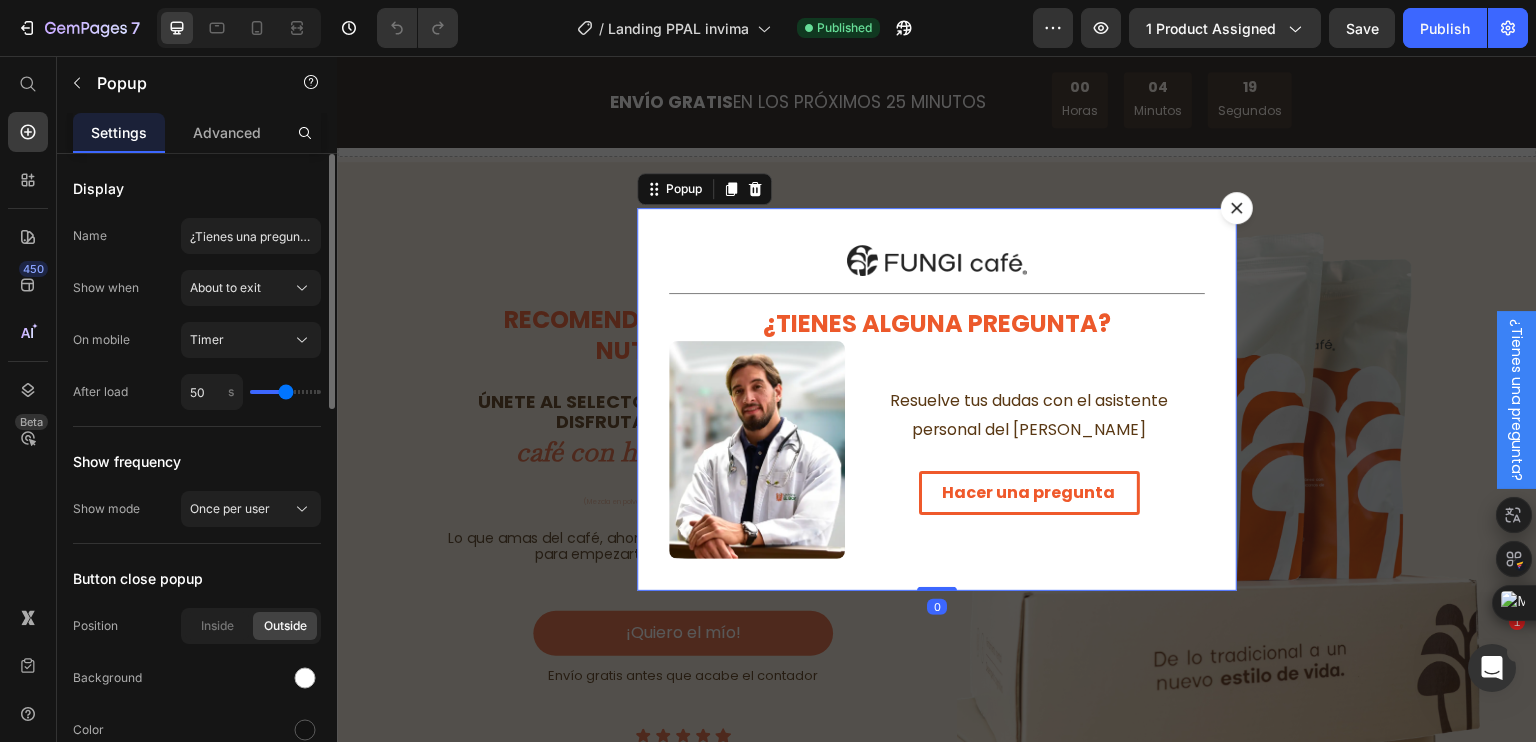 type on "52" 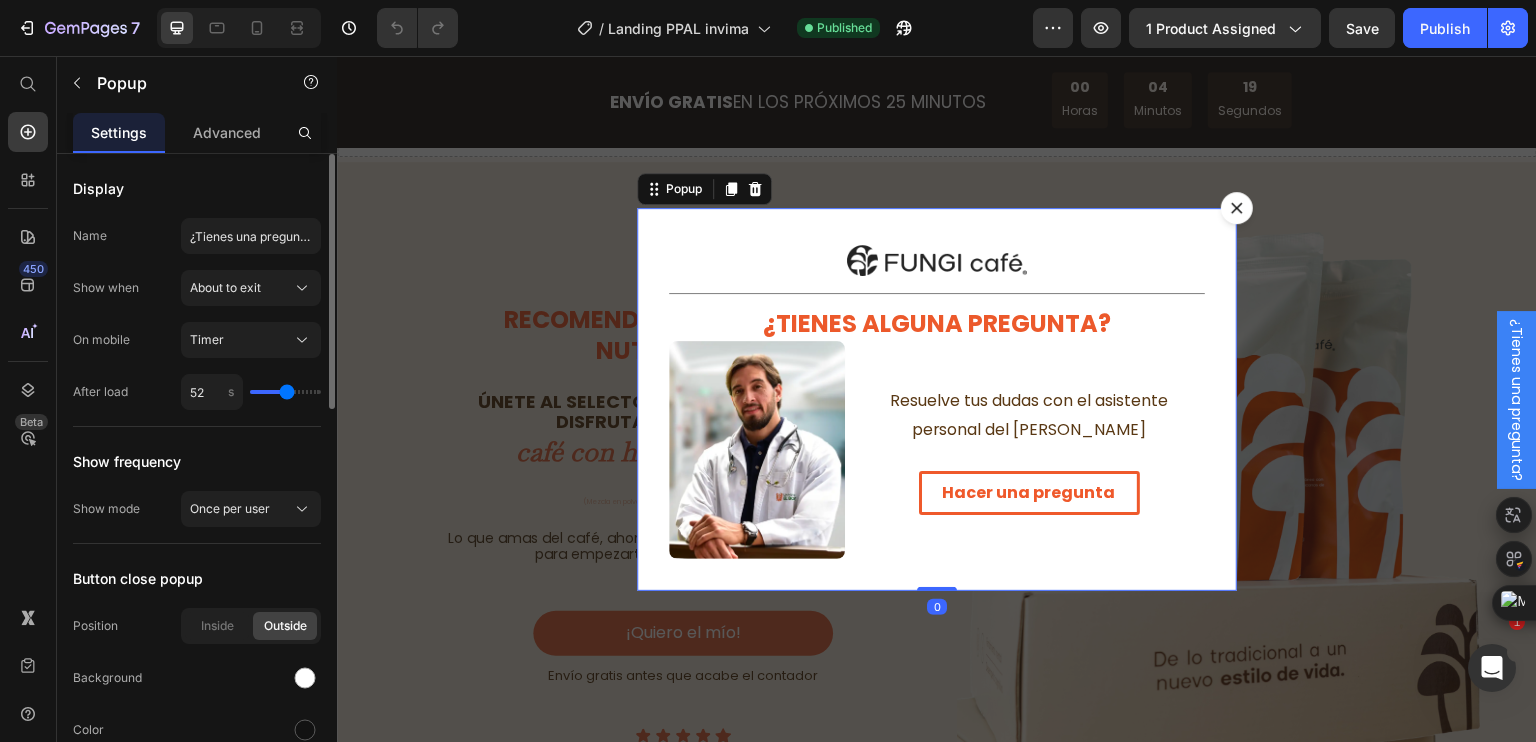 type on "53" 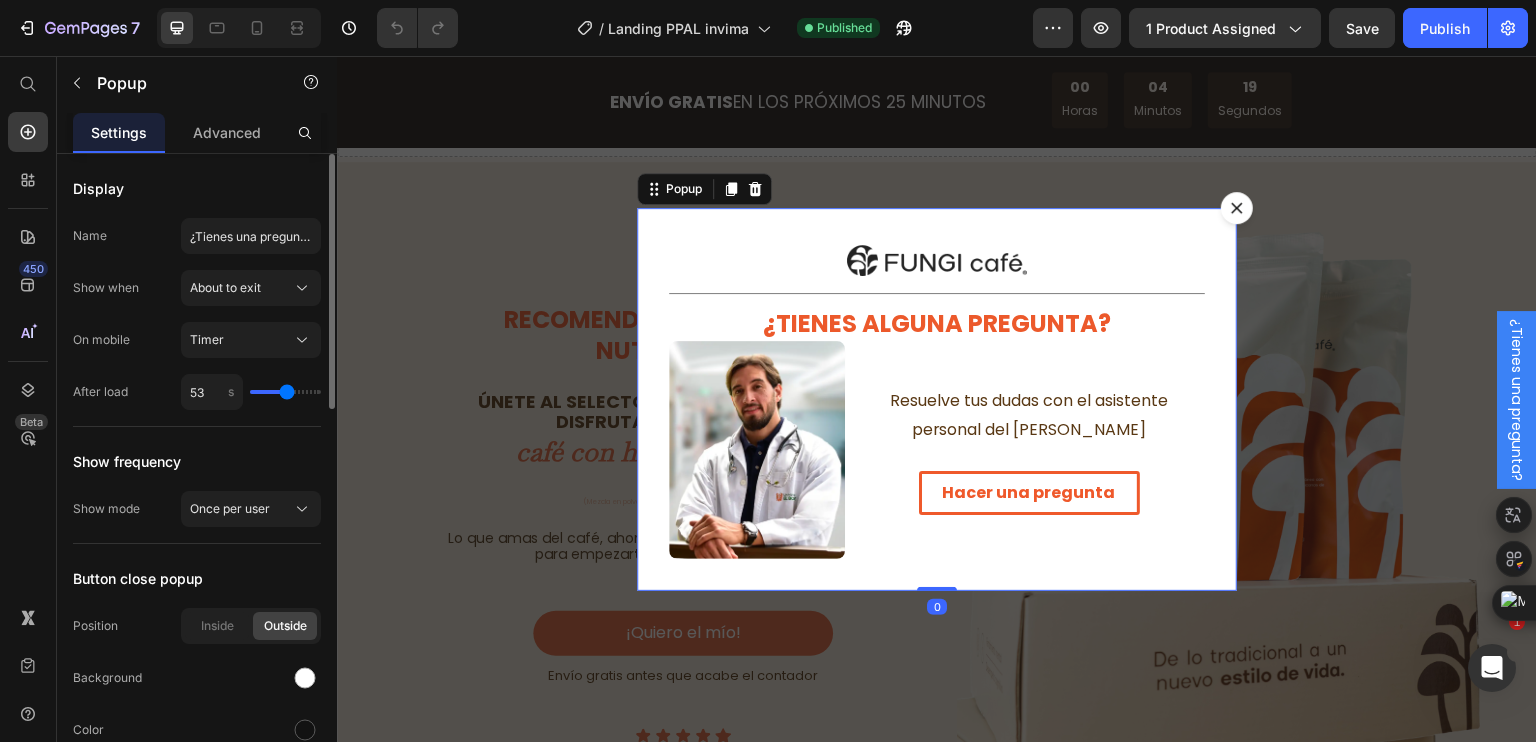 type on "55" 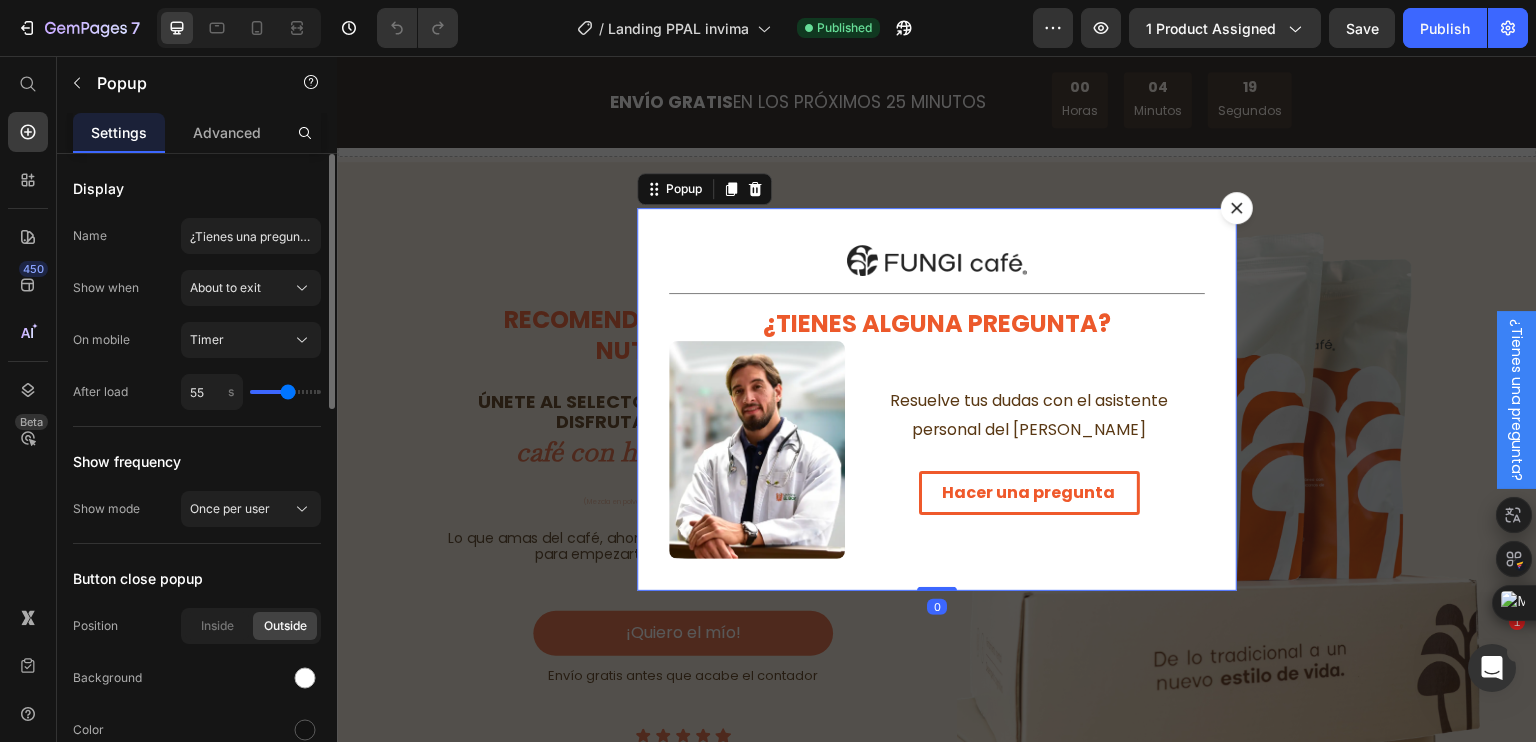 type on "57" 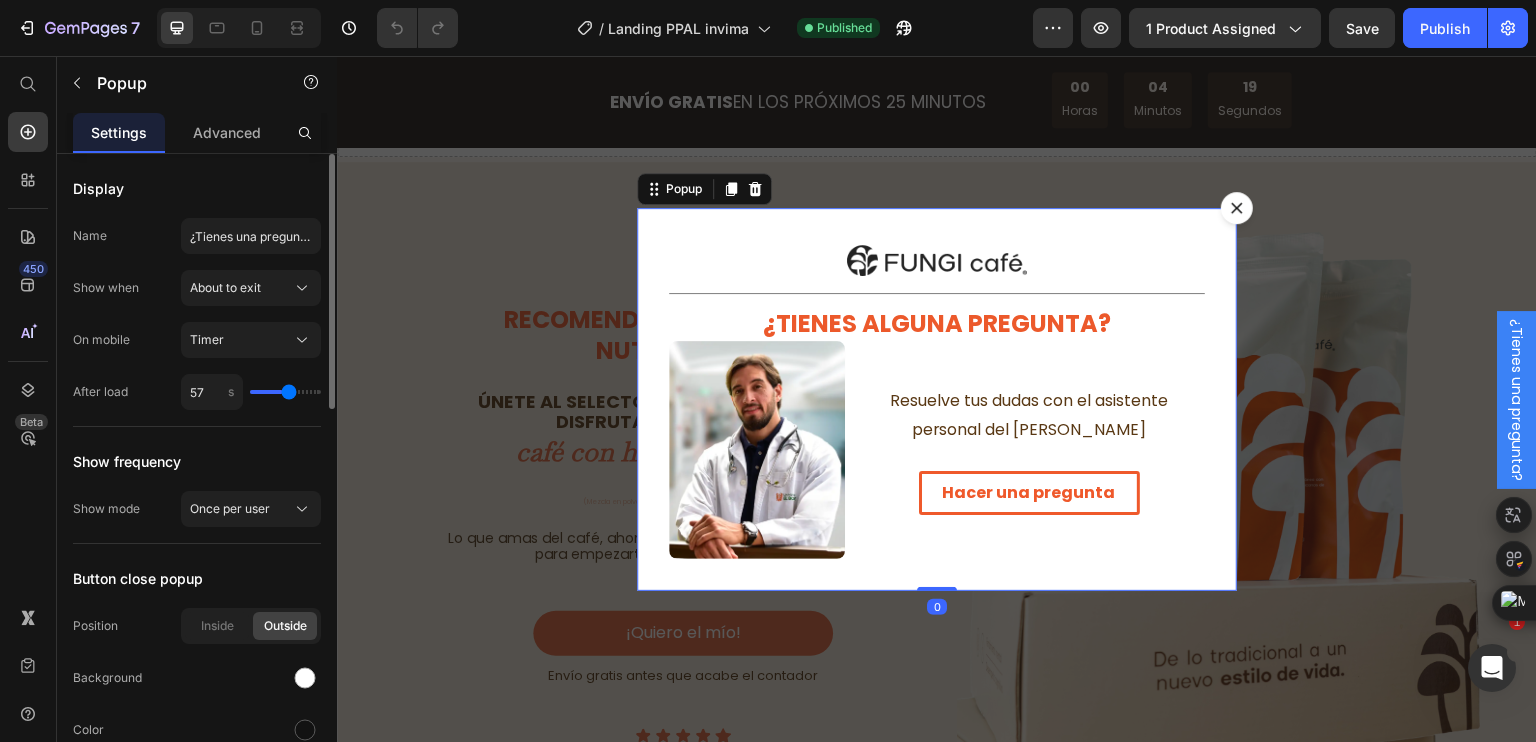 type on "59" 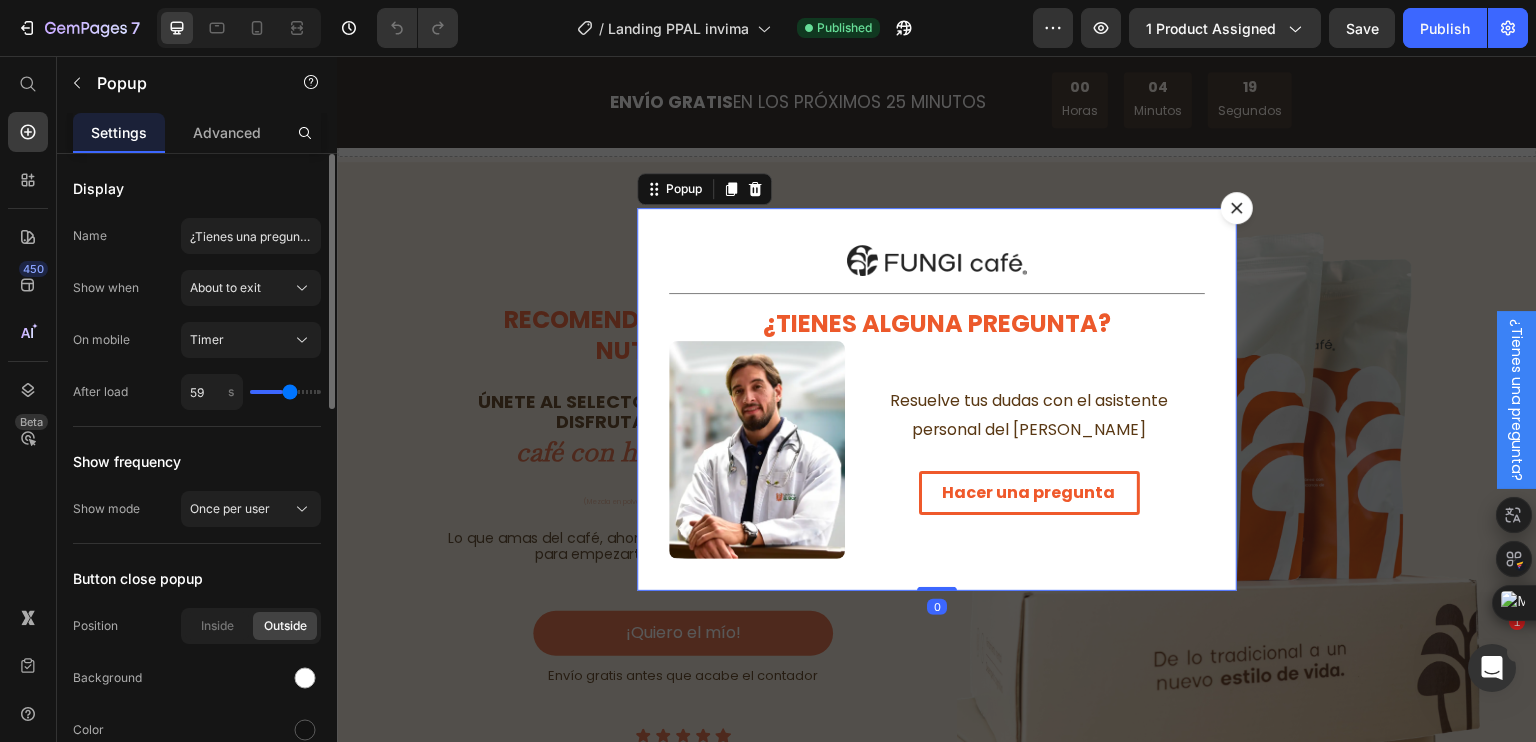 type on "60" 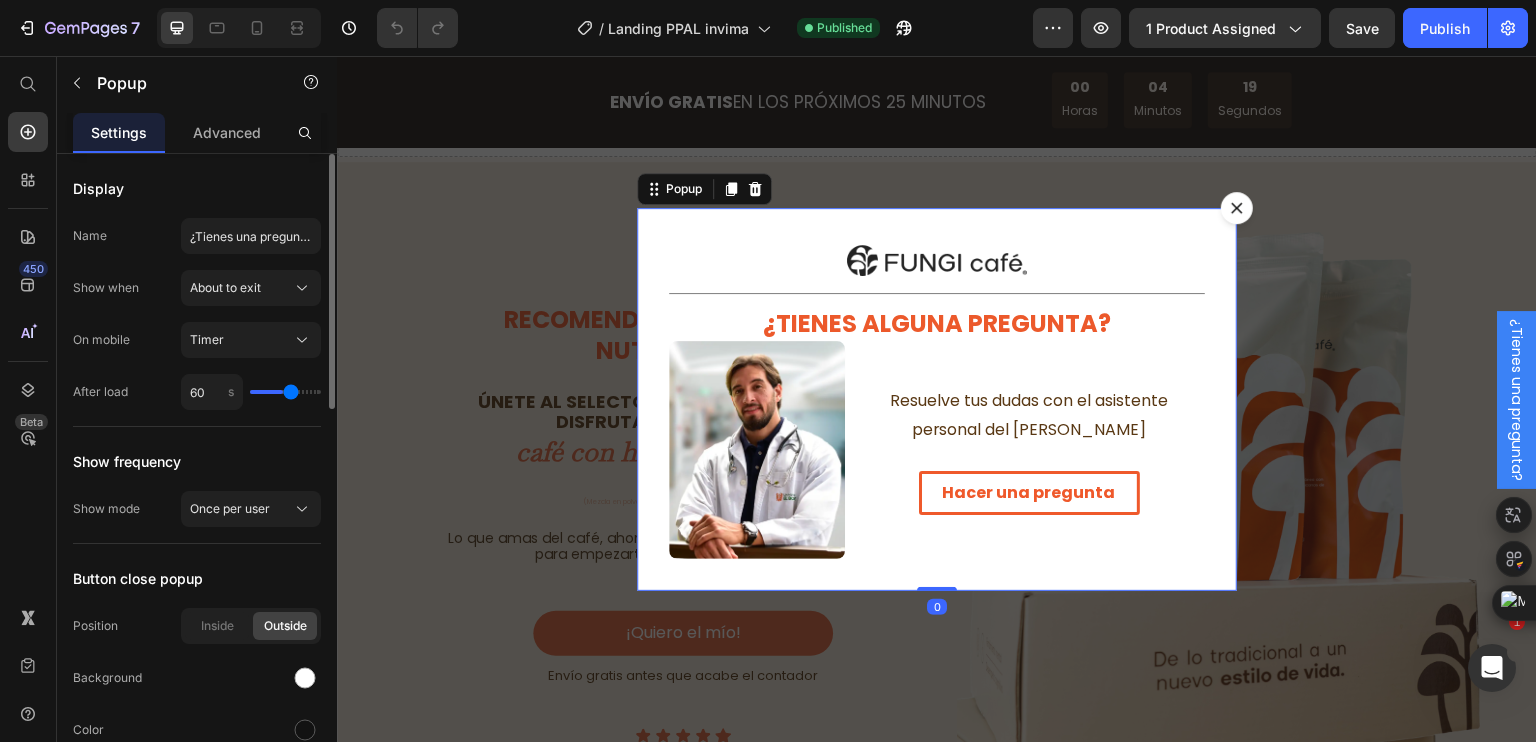 type on "62" 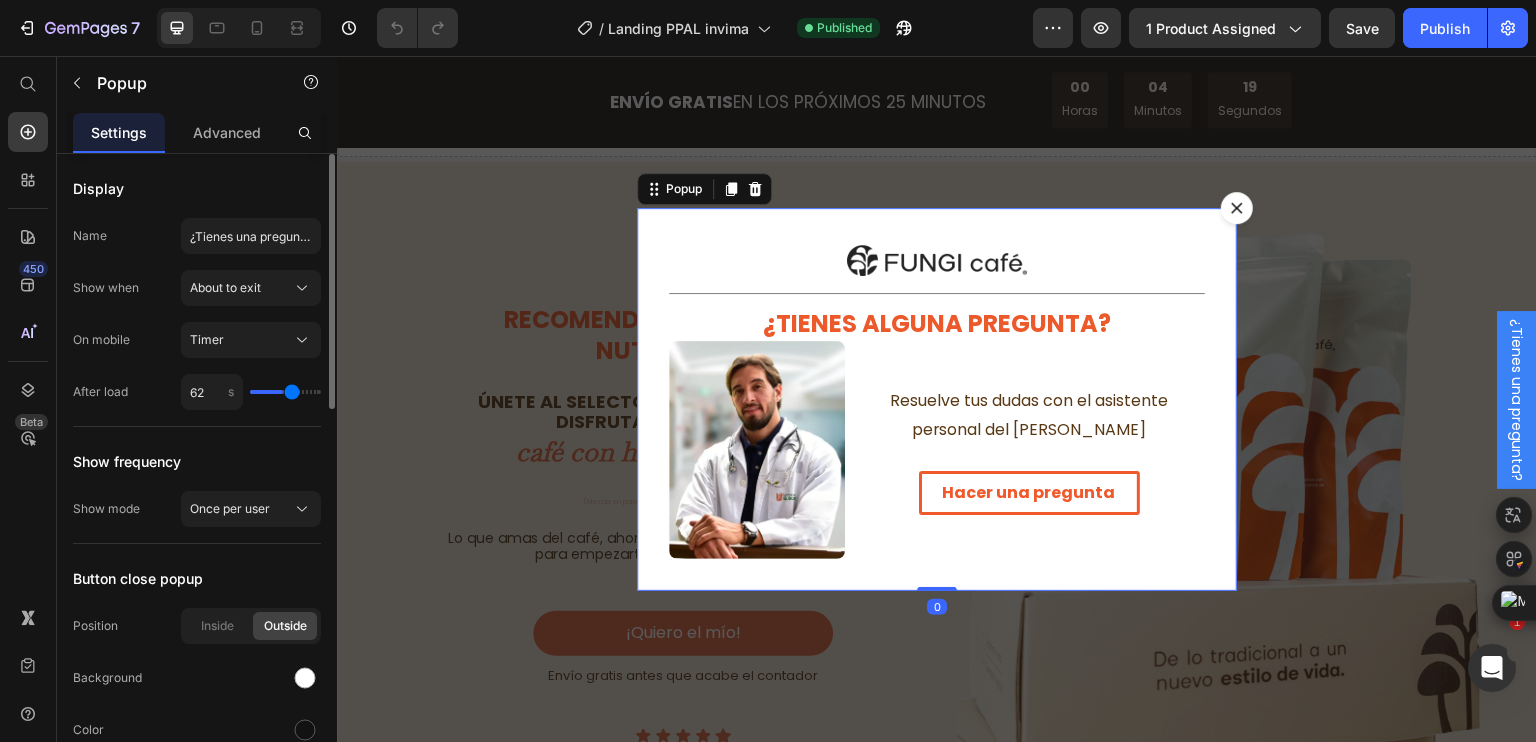 type on "63" 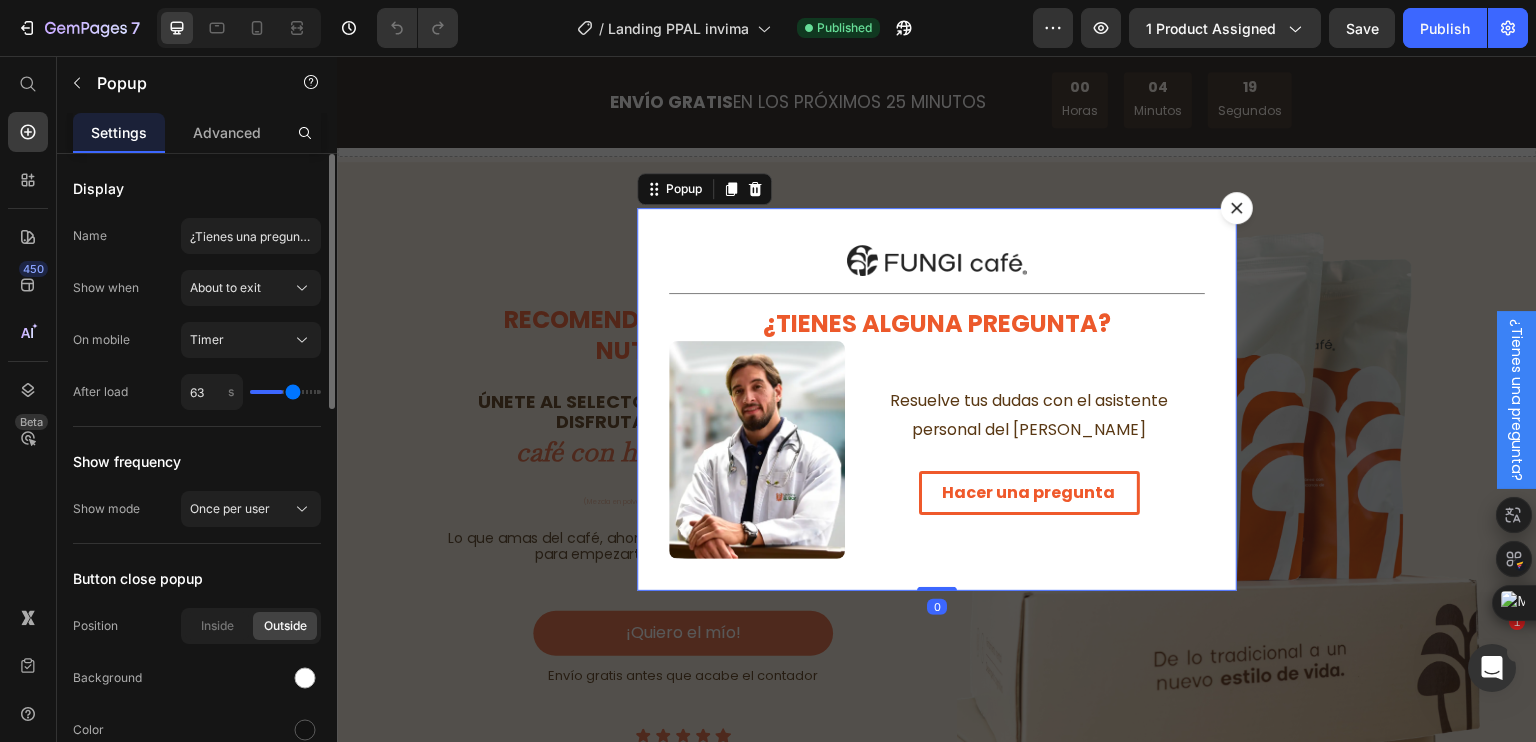 type on "65" 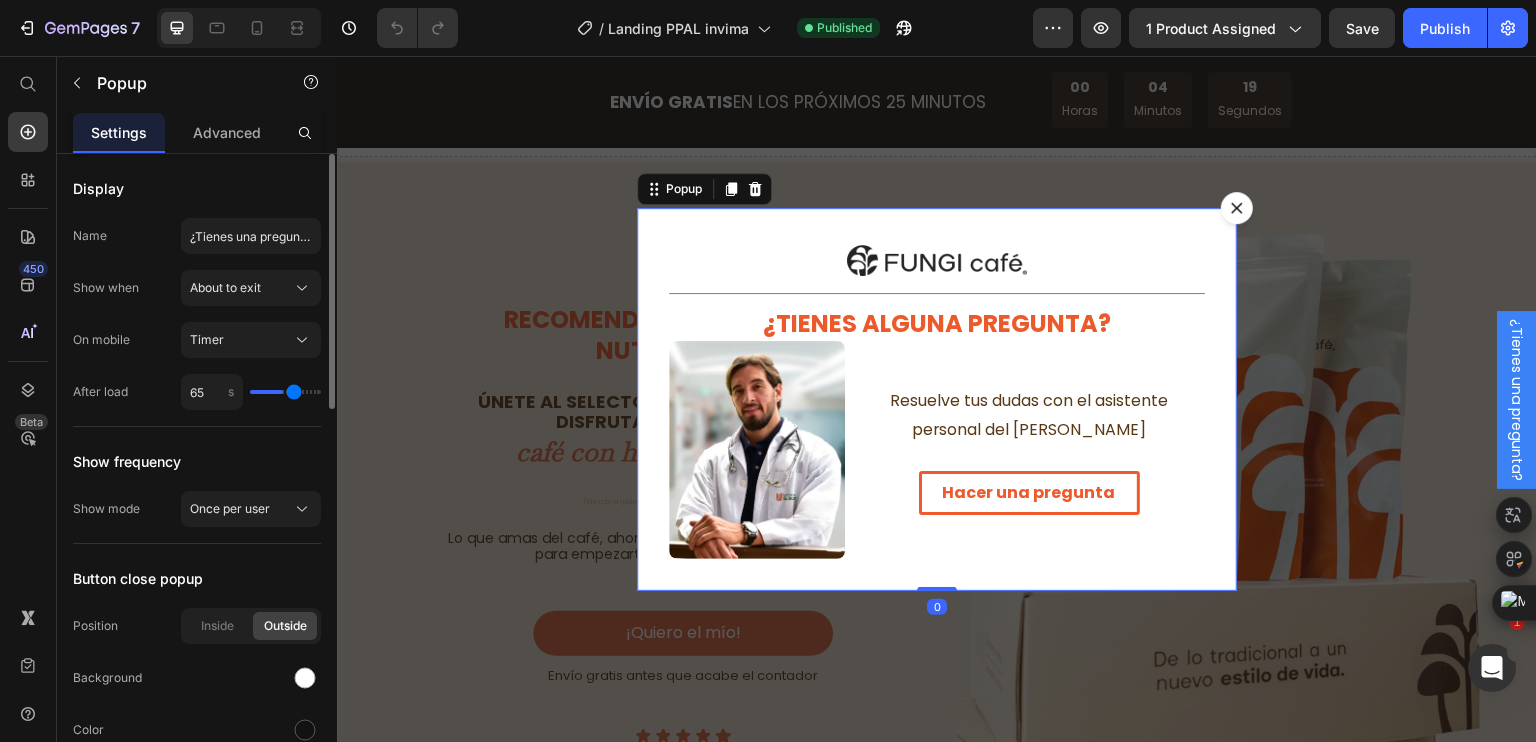 type on "68" 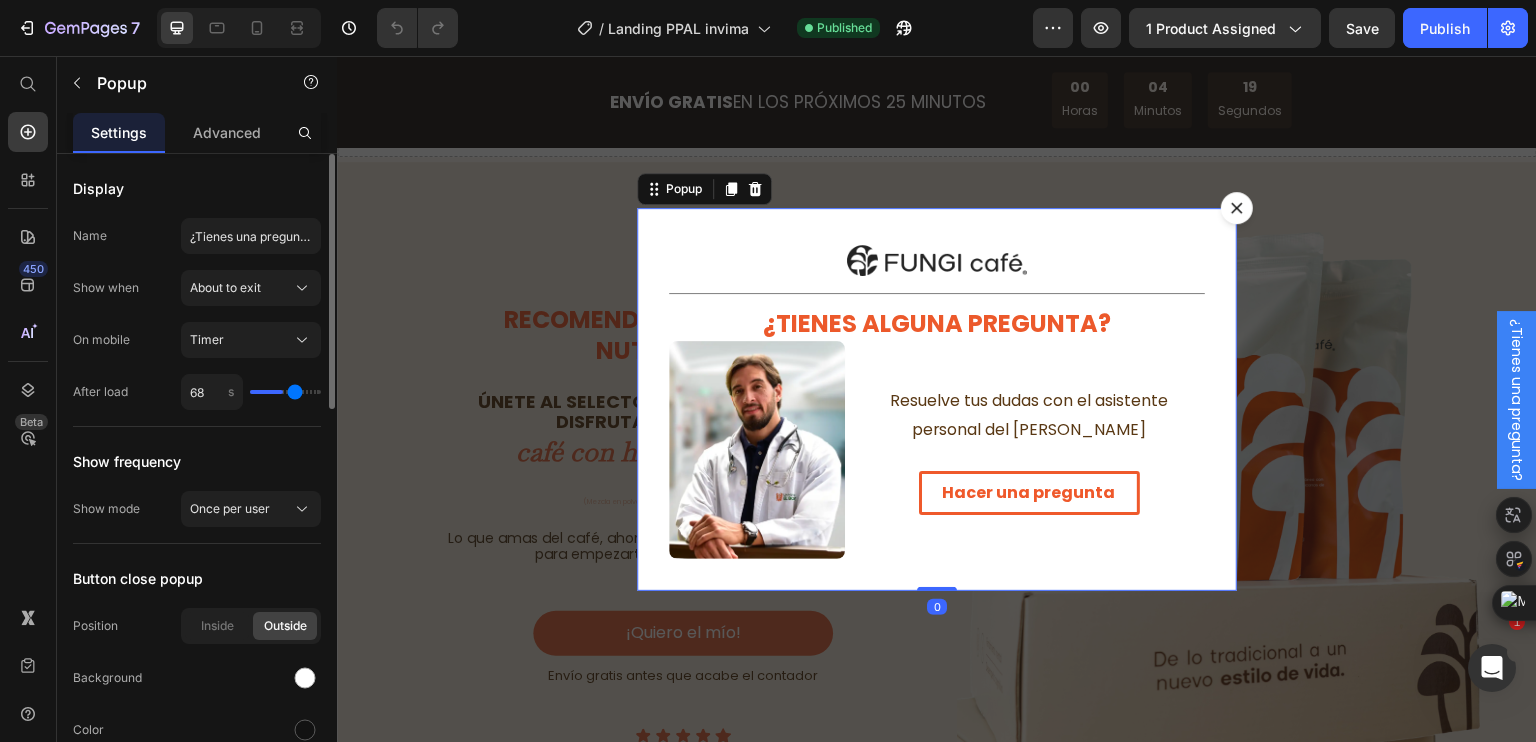 type on "69" 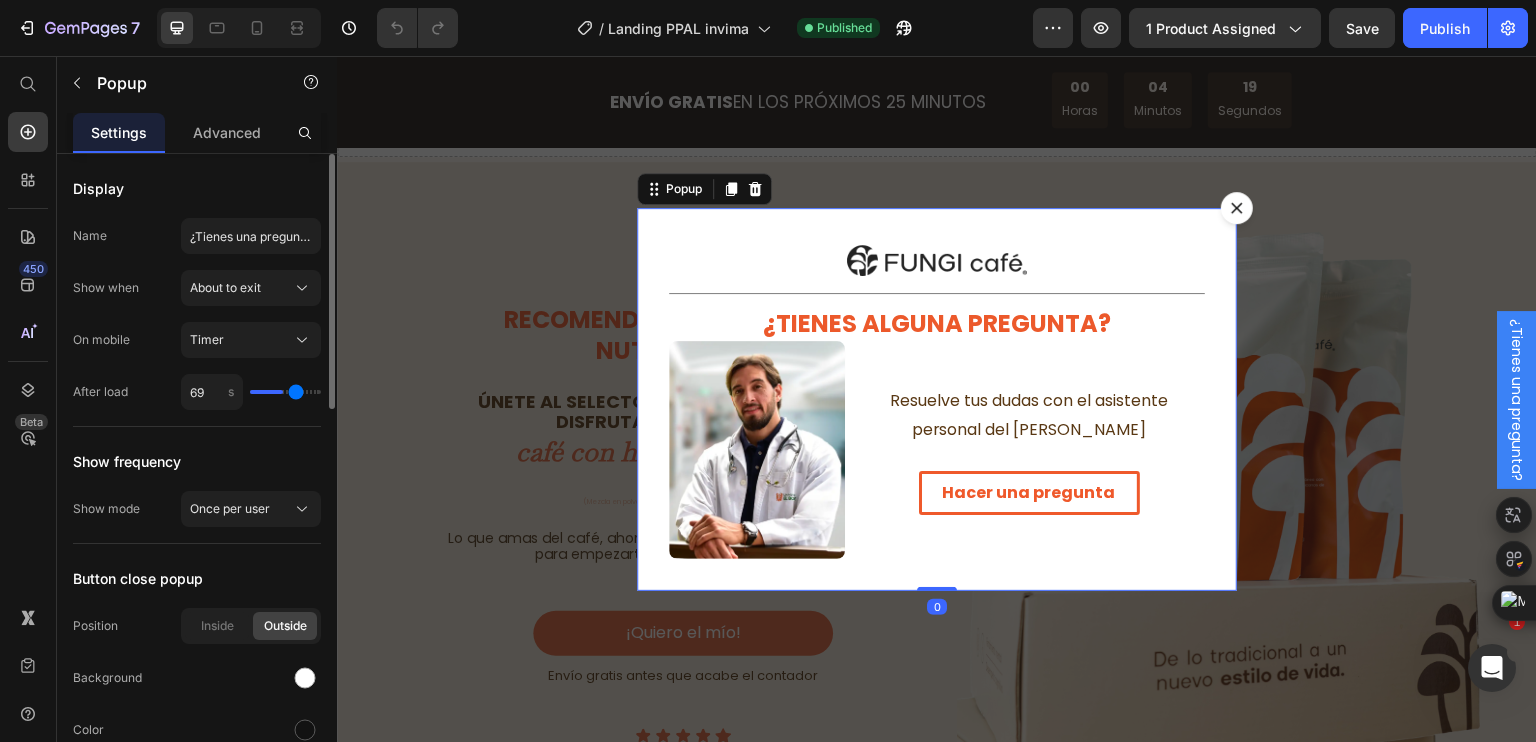 type on "71" 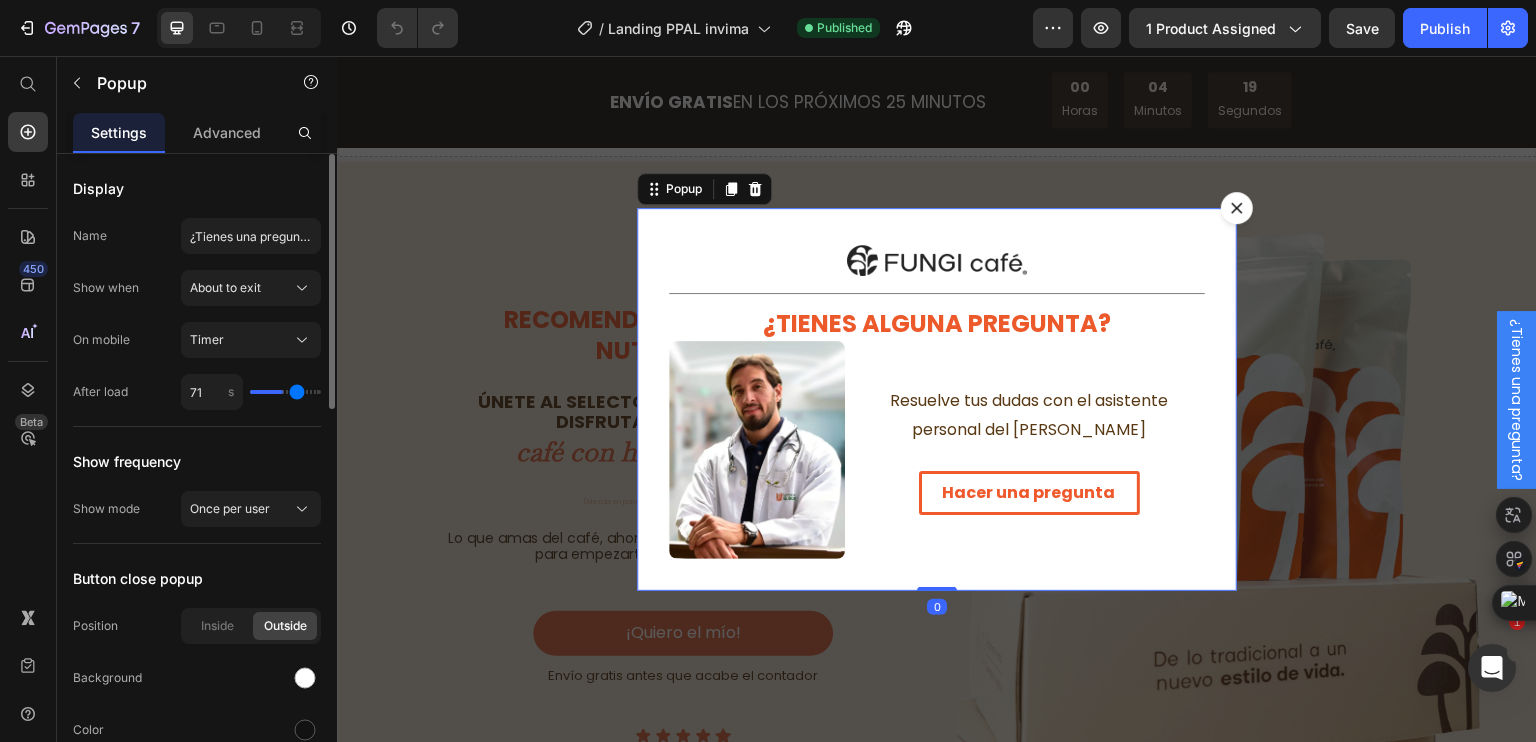 type on "72" 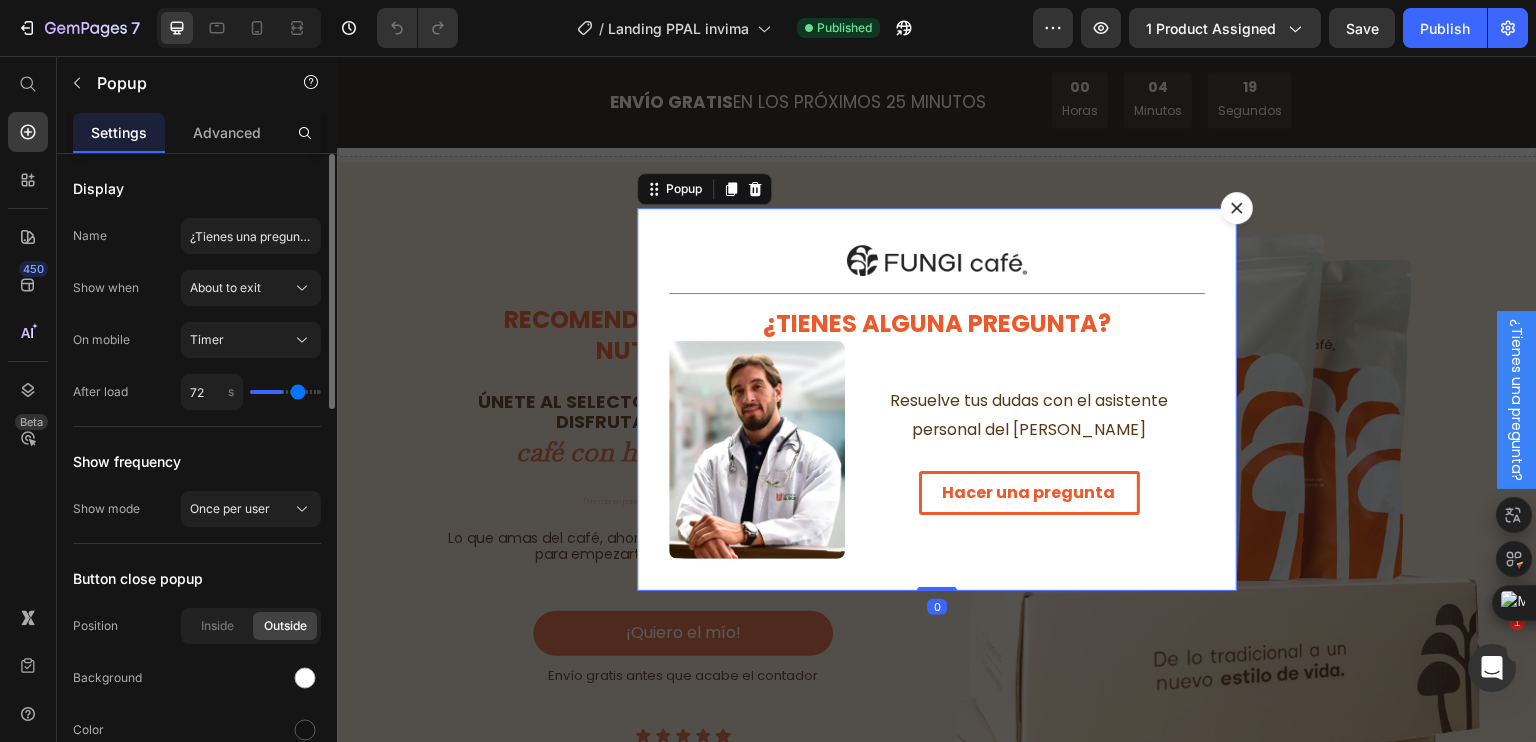 type on "73" 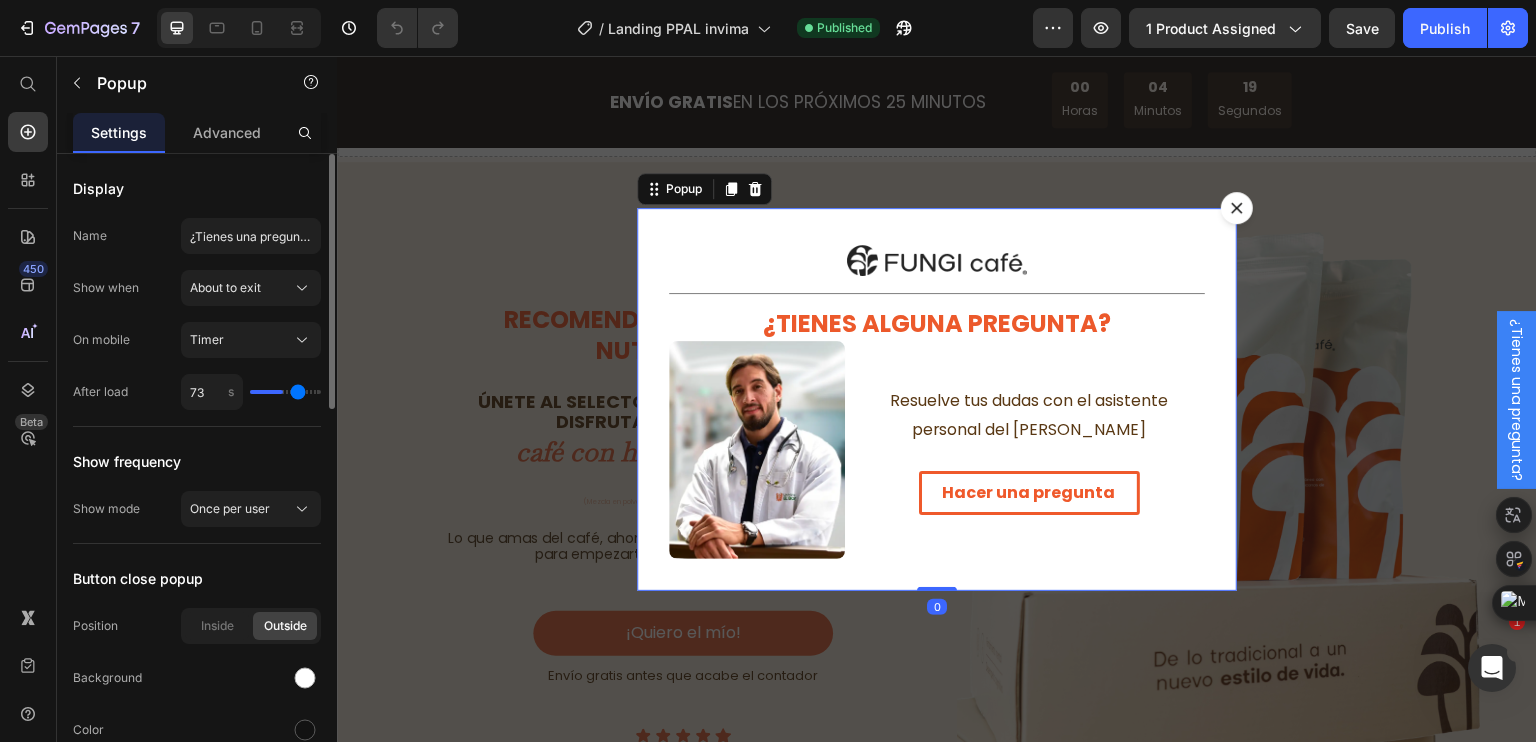 type on "75" 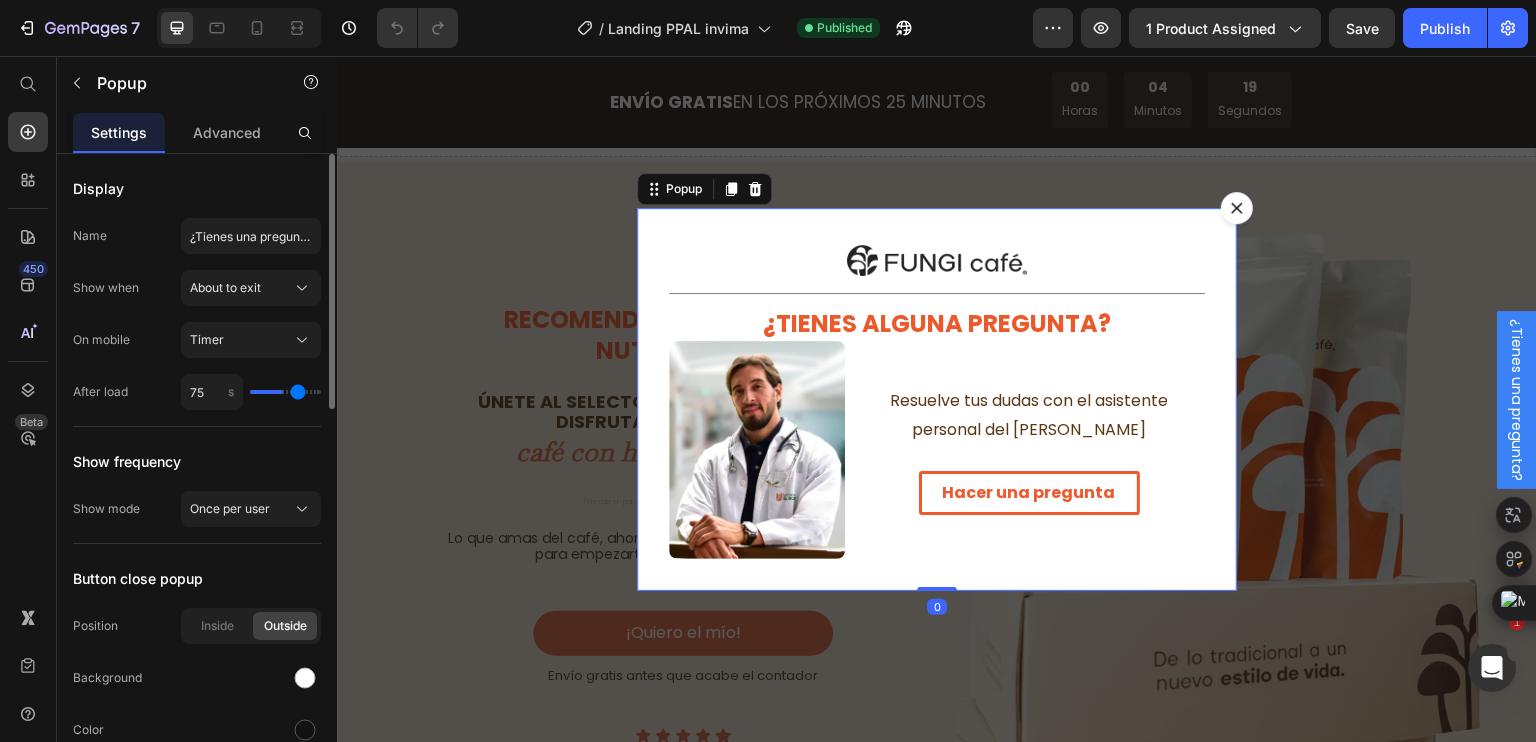 type on "75" 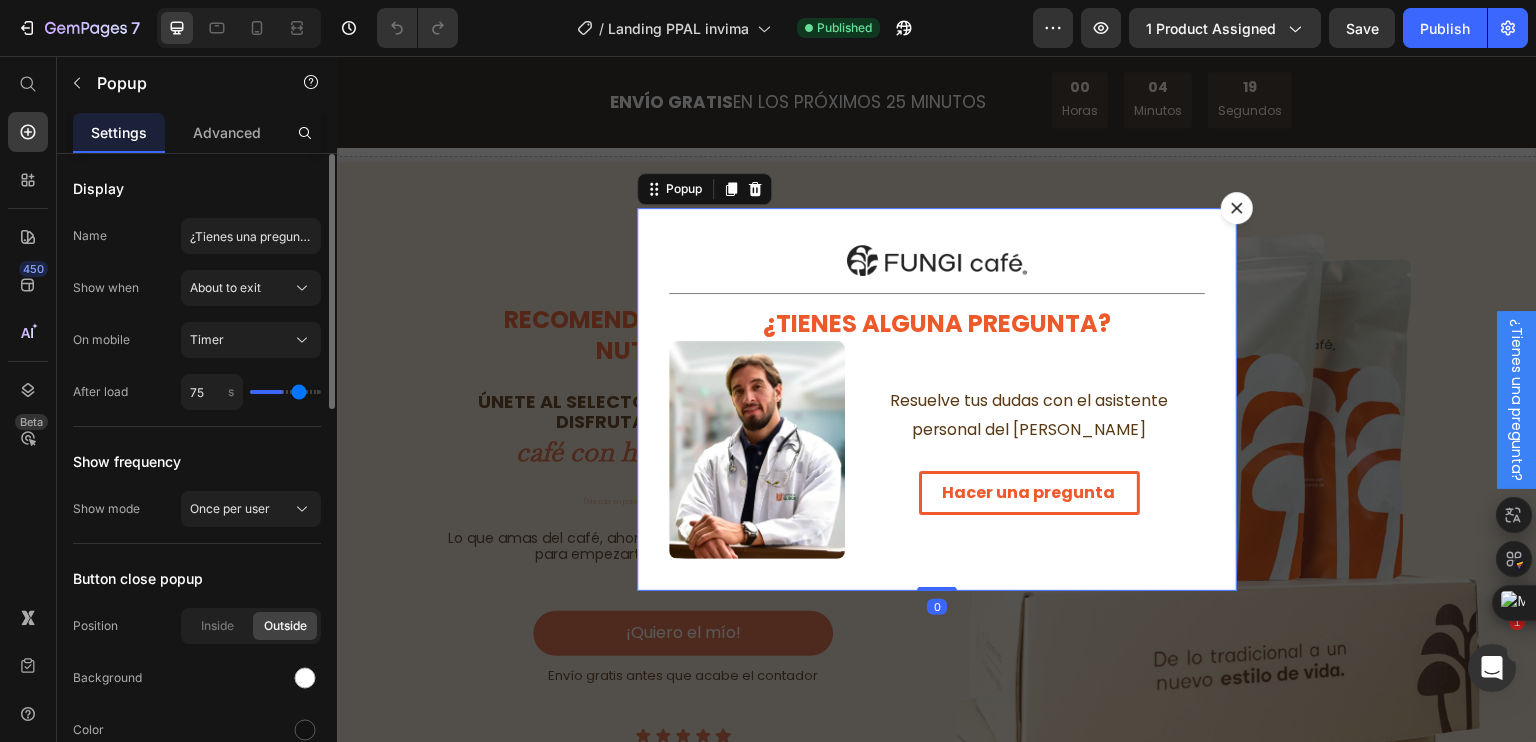 type on "76" 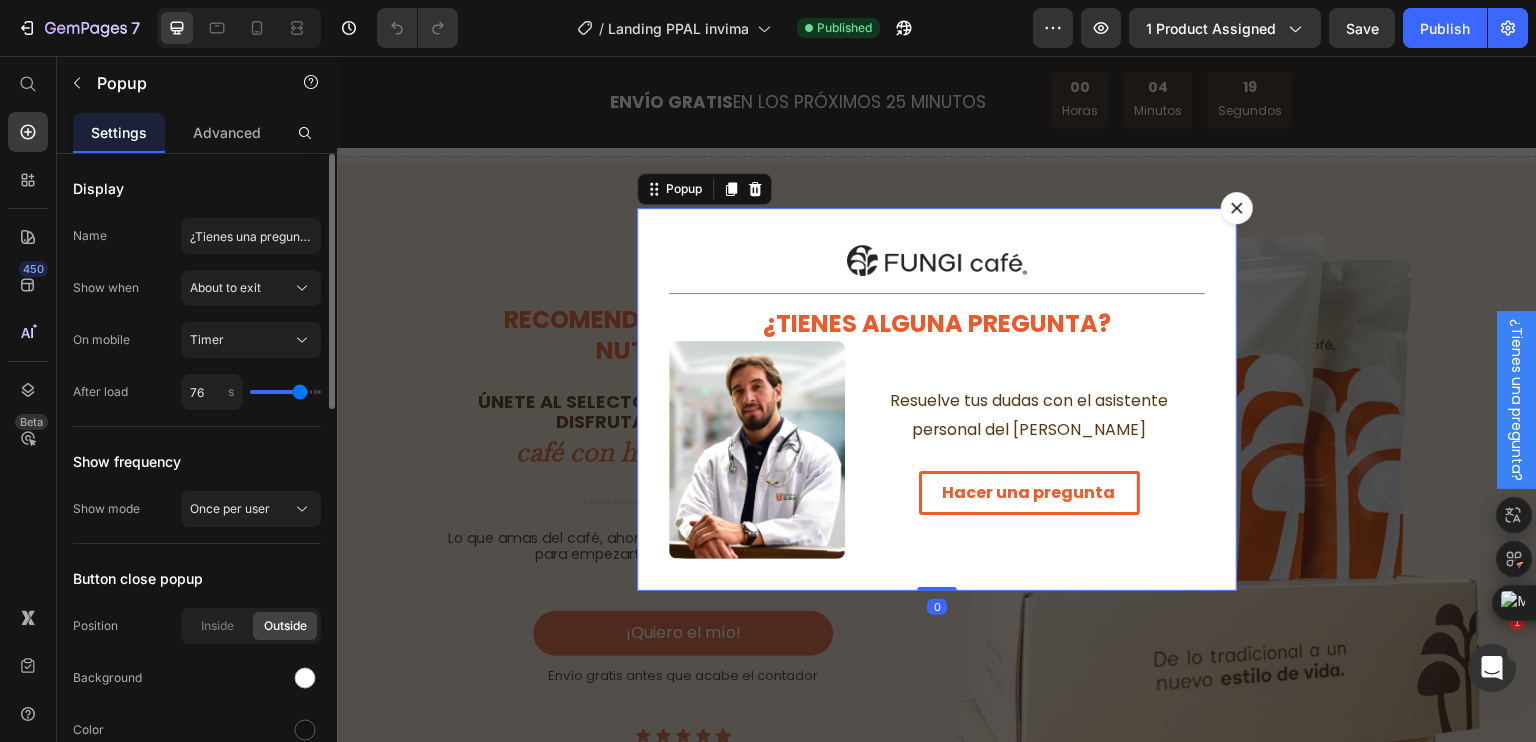 type on "78" 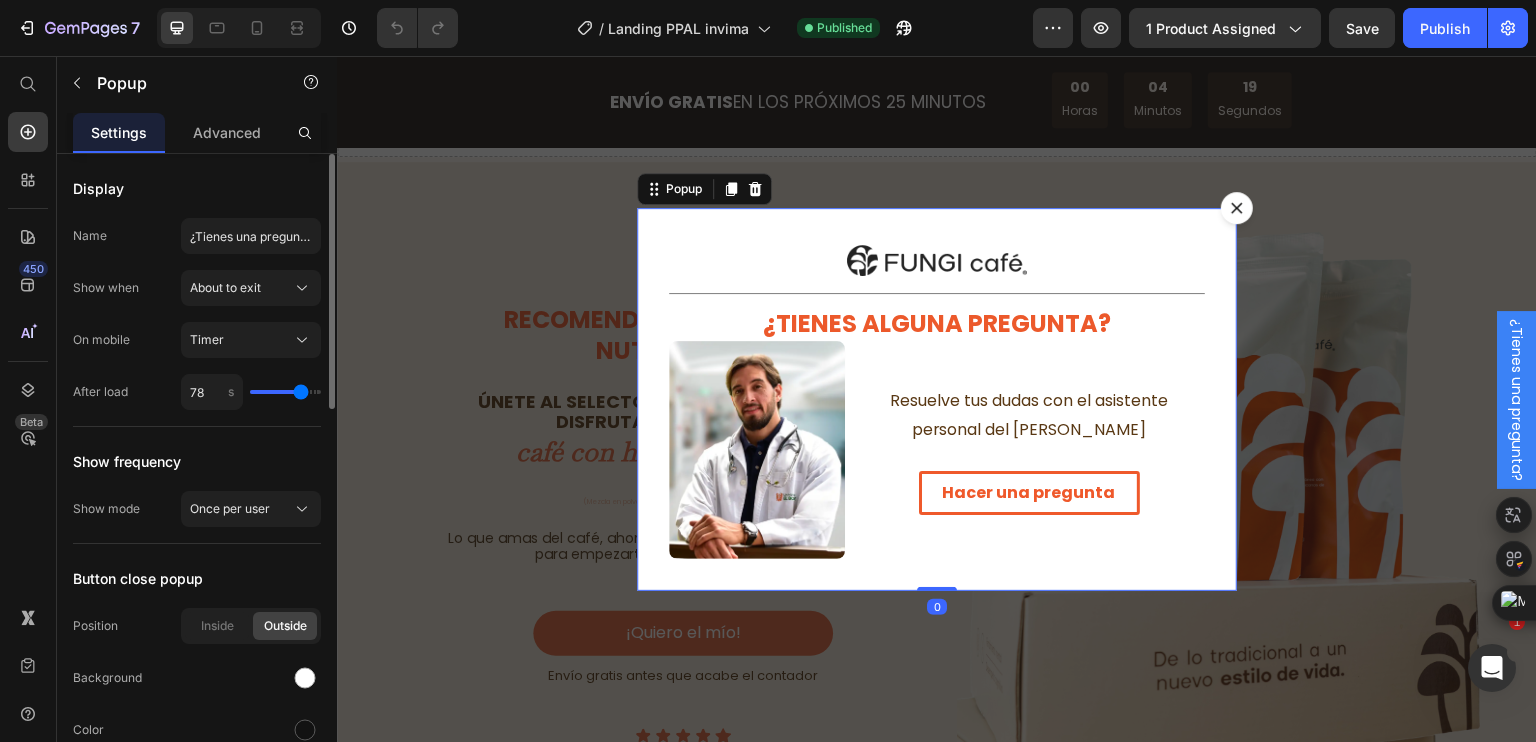 type on "79" 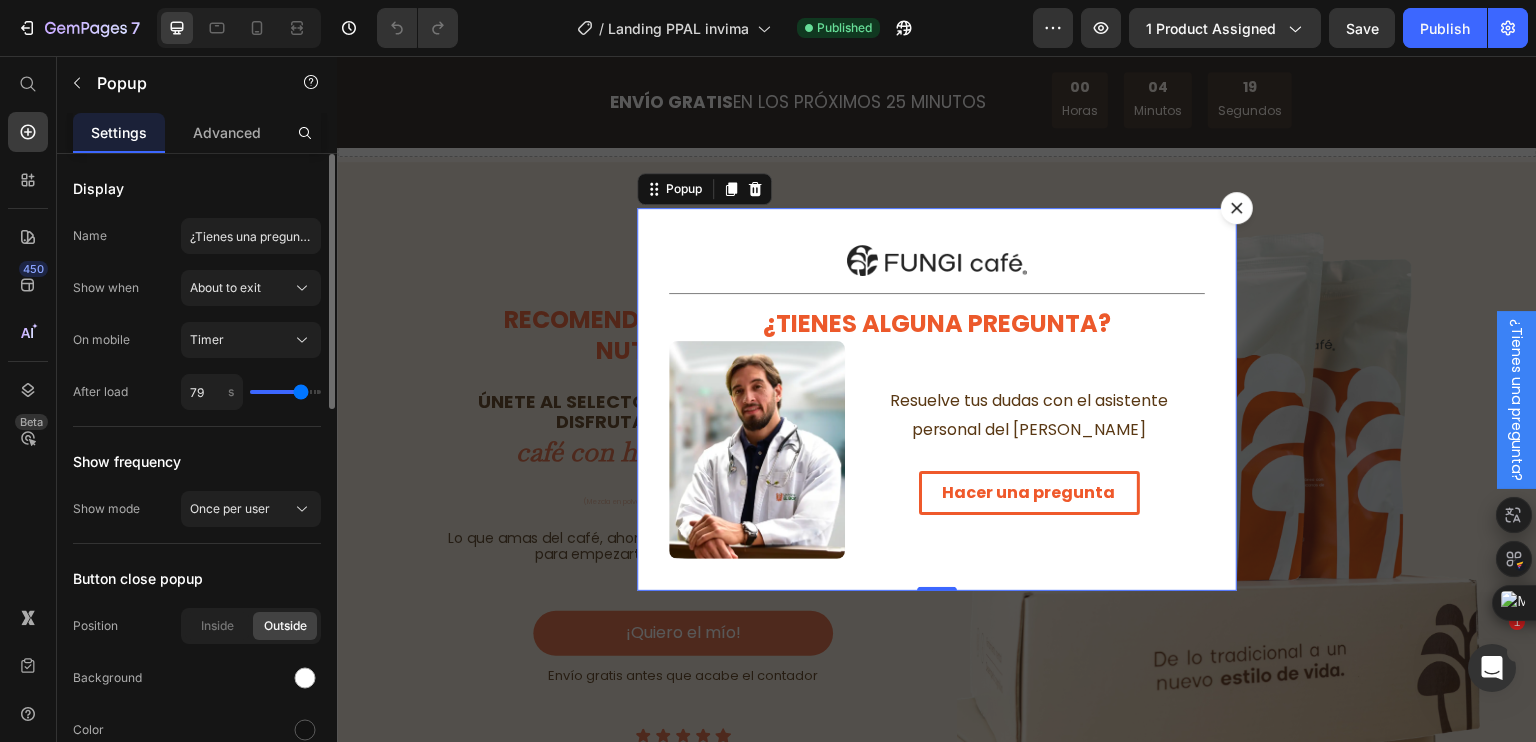 type on "81" 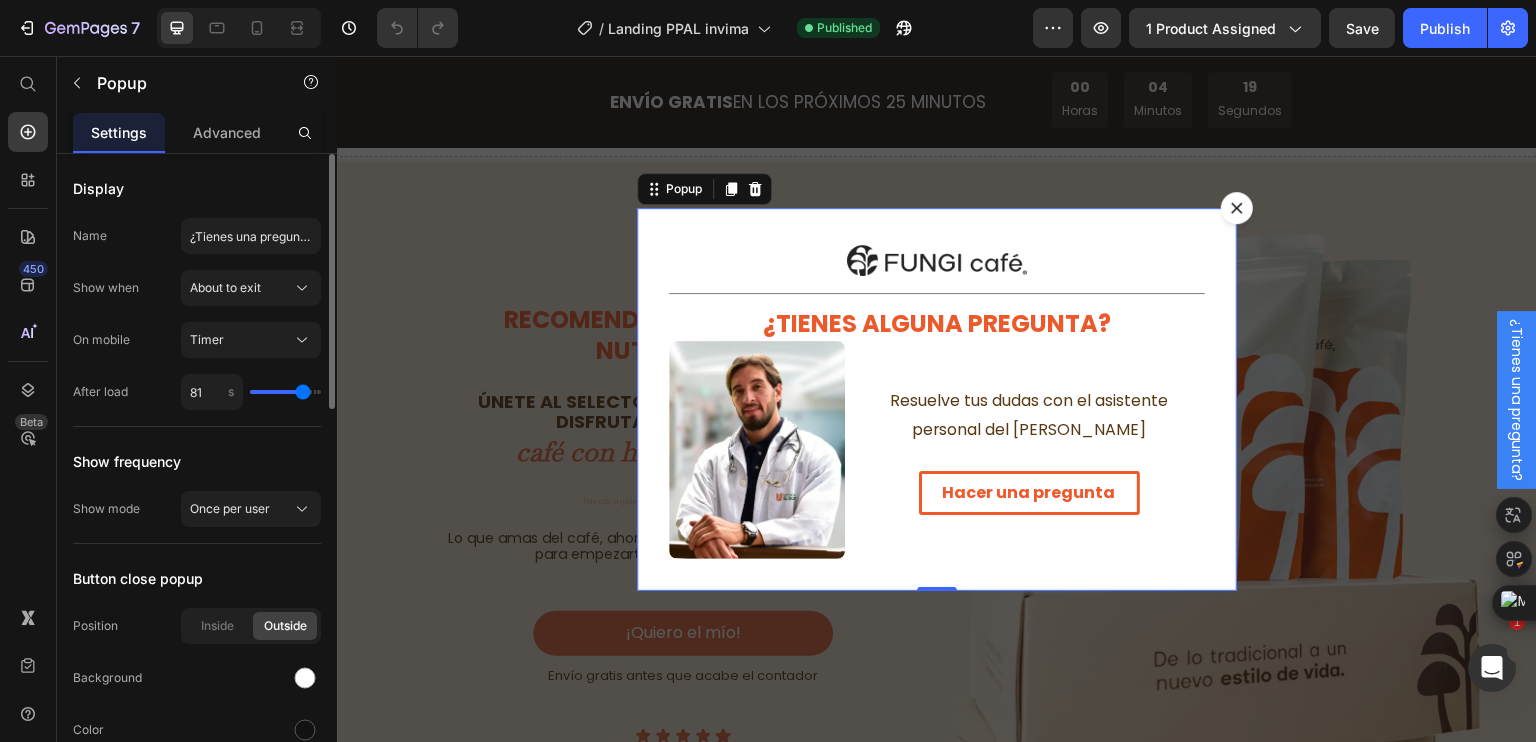 type on "82" 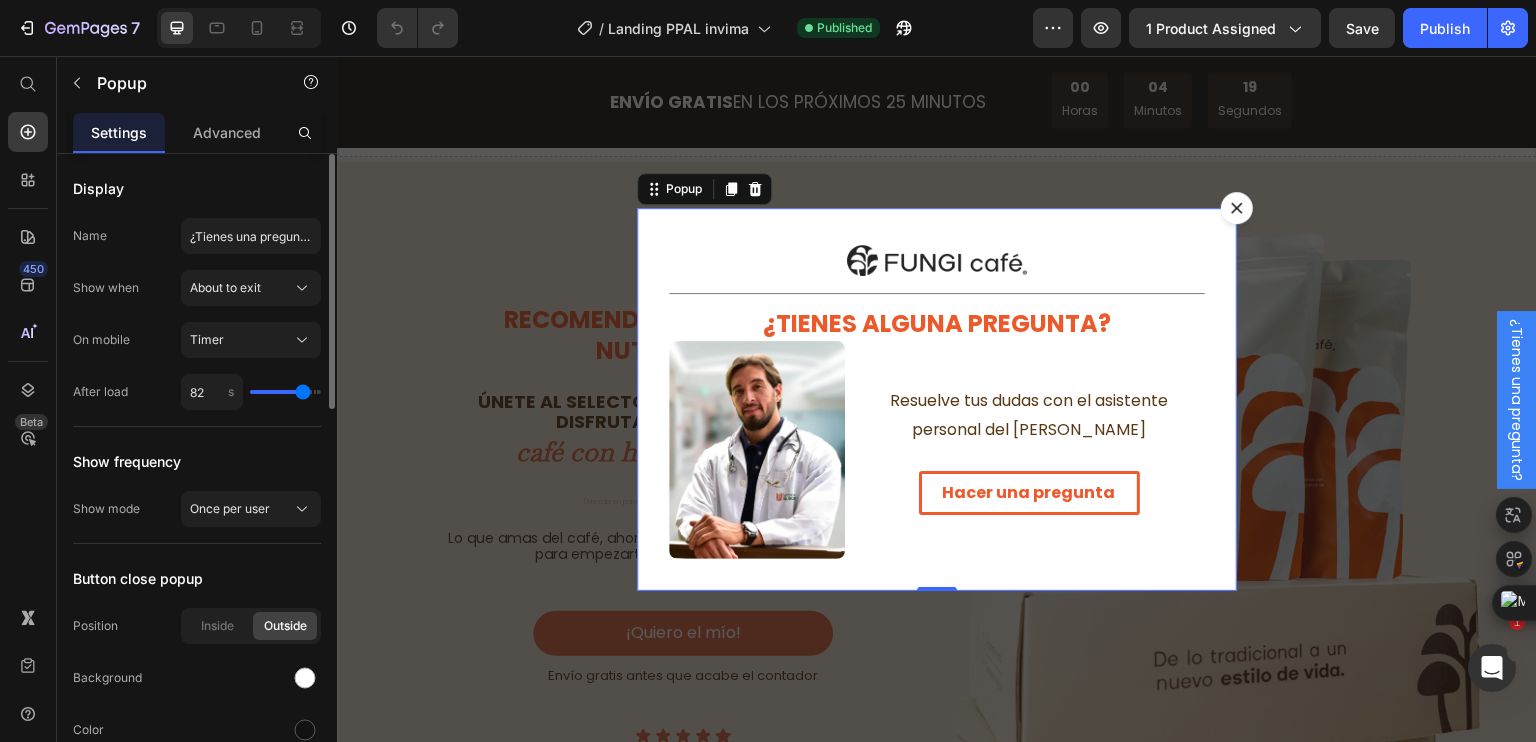 type on "84" 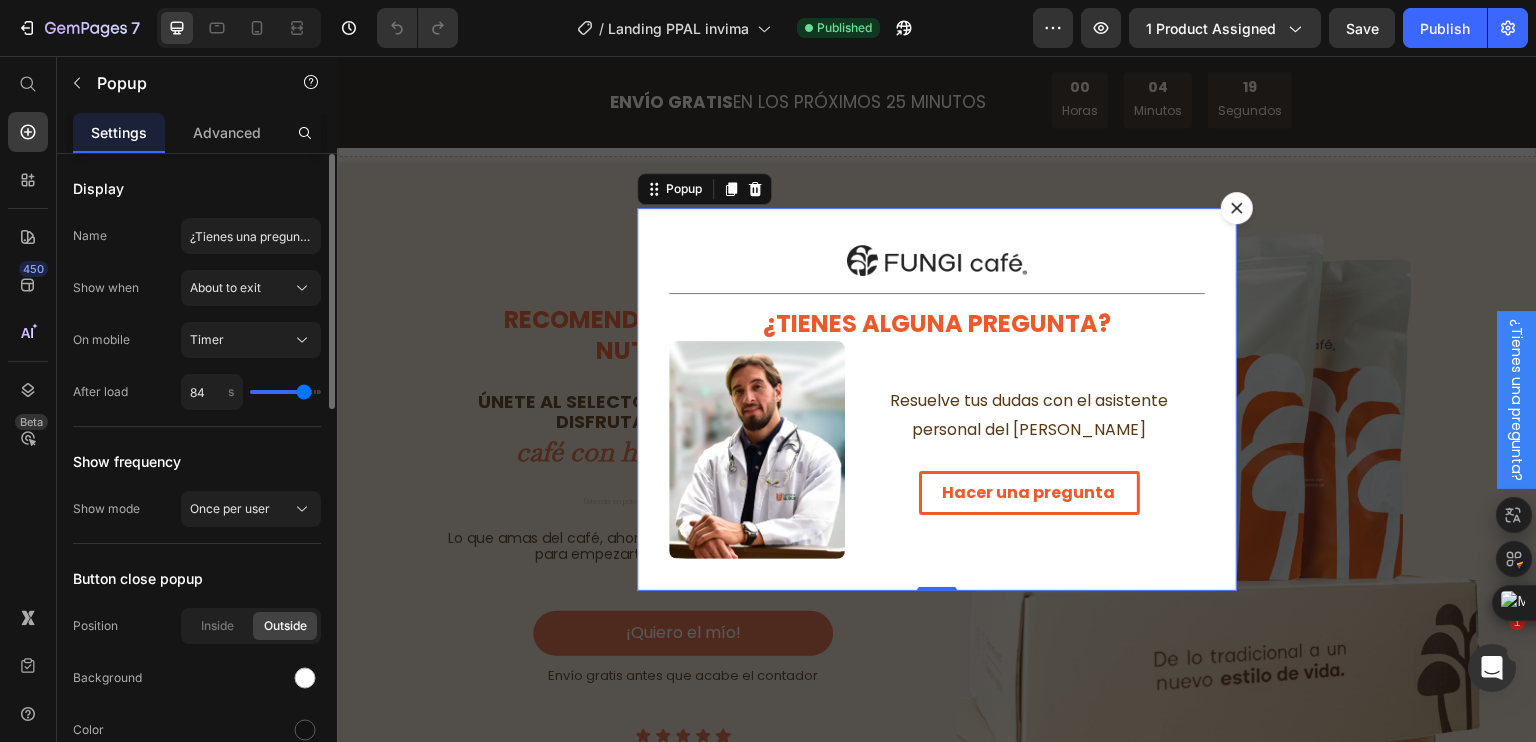 type on "85" 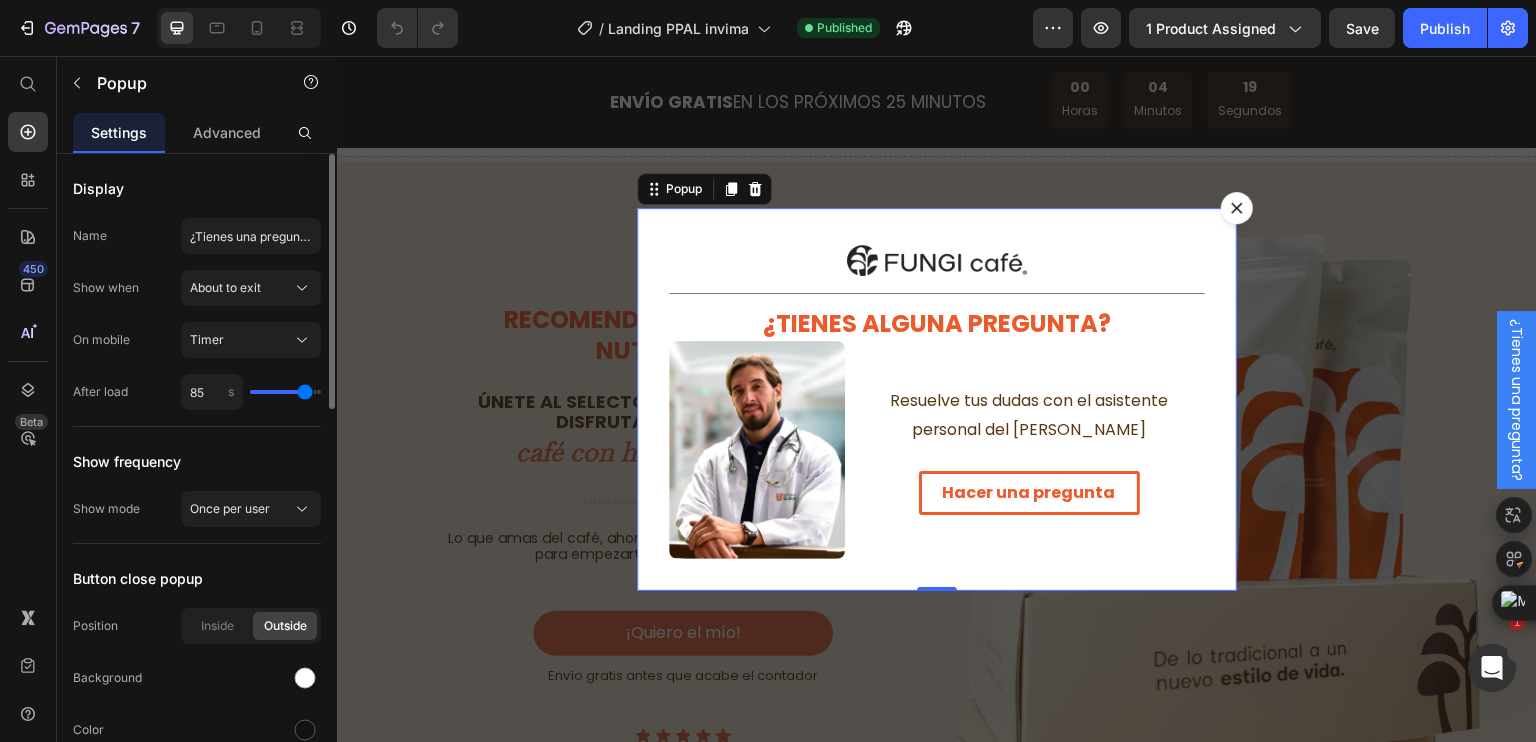 type on "87" 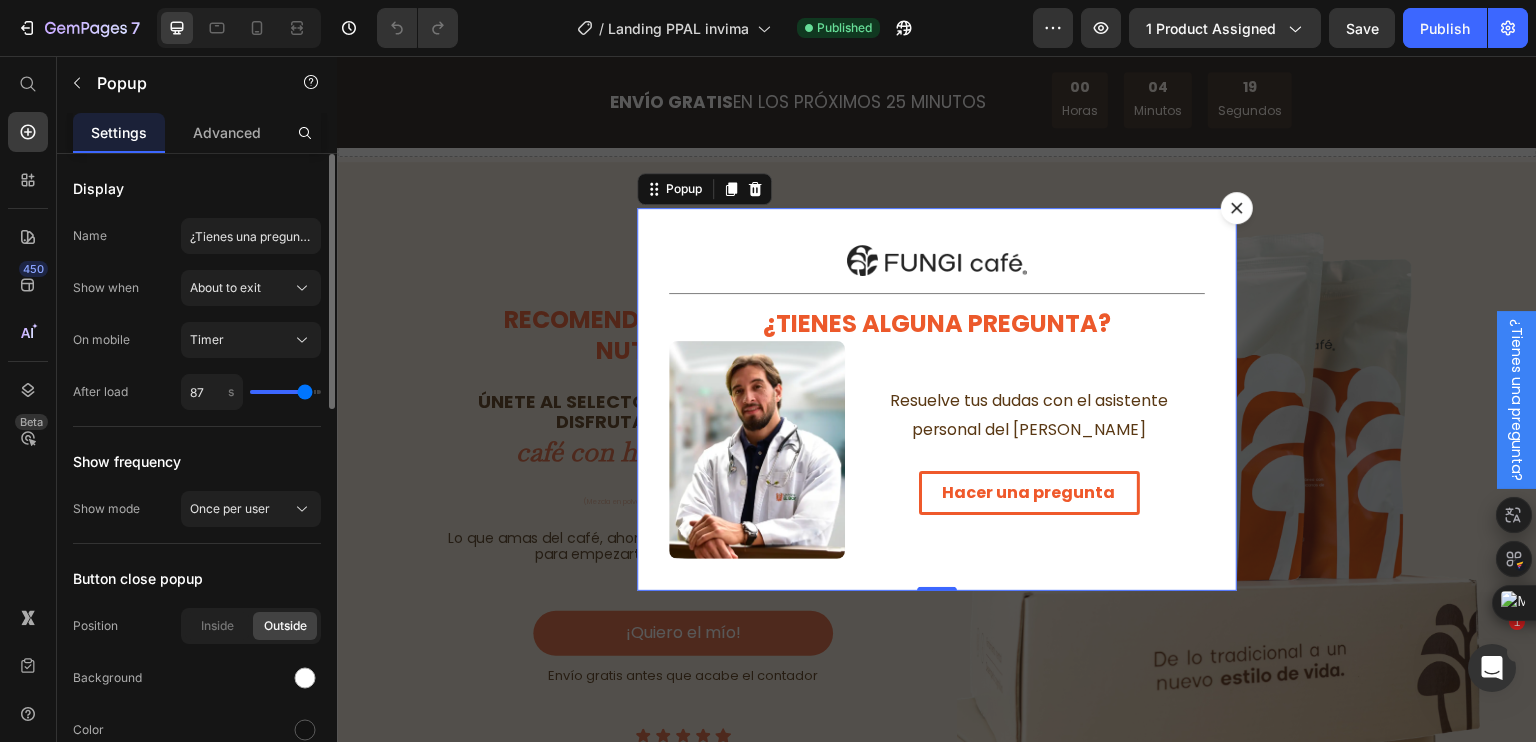 type on "87" 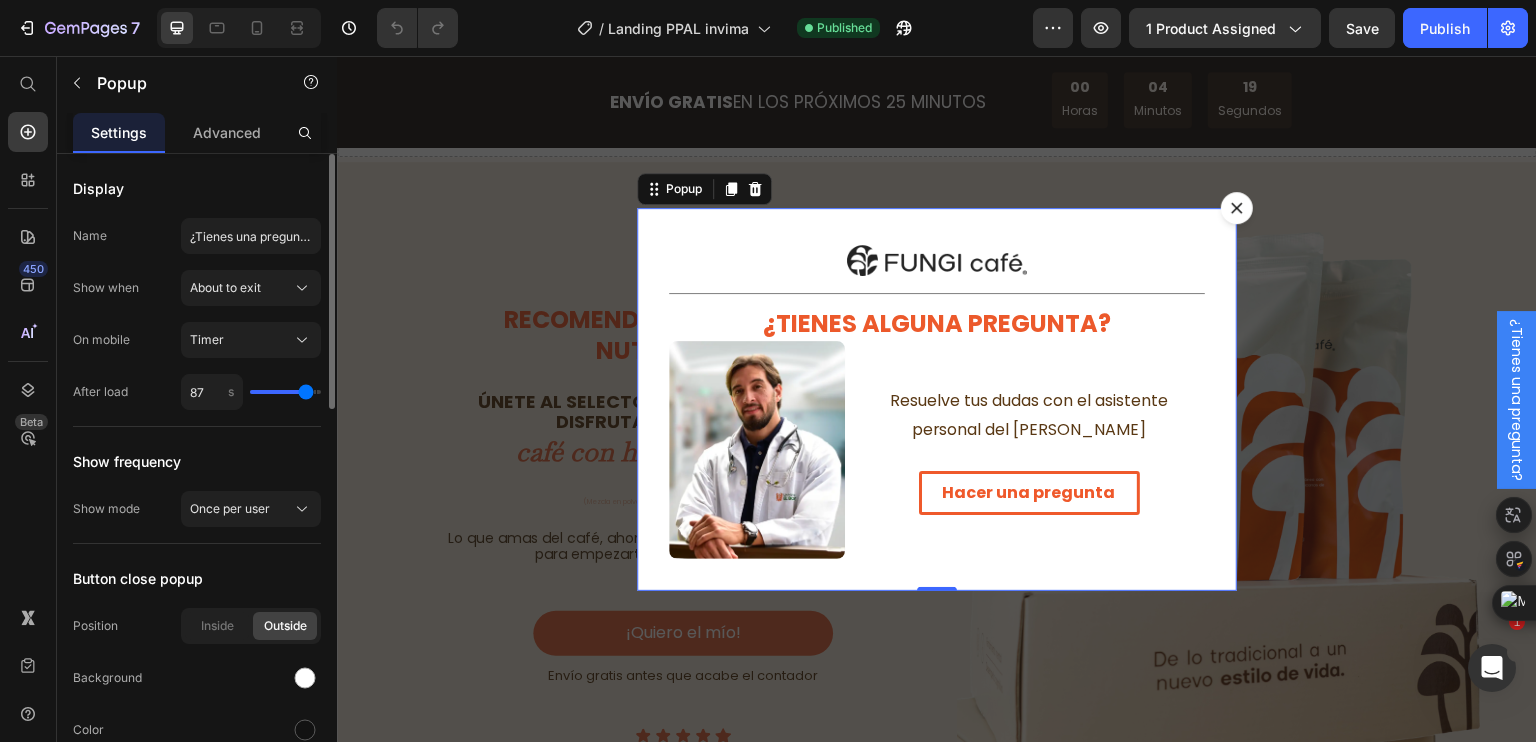 type on "88" 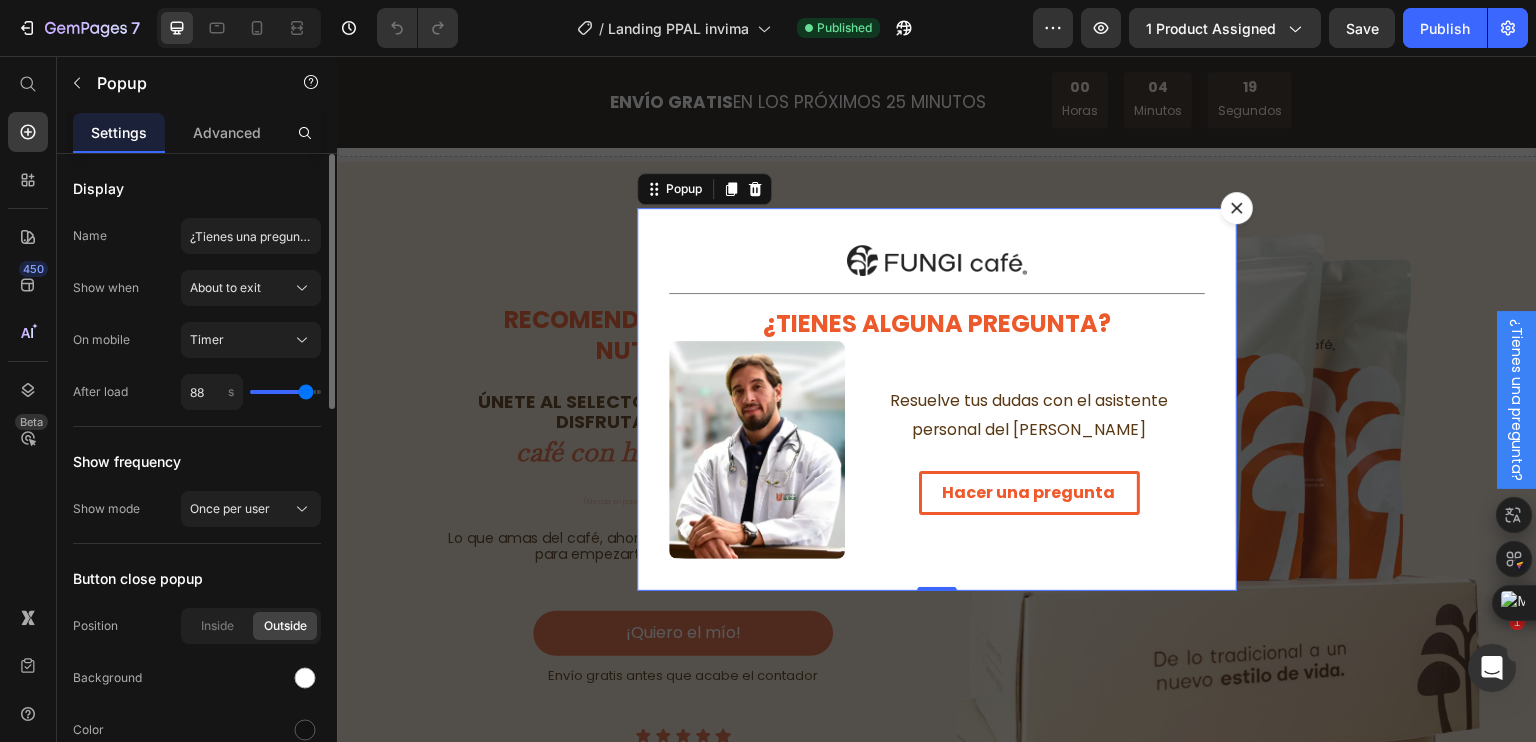 type on "89" 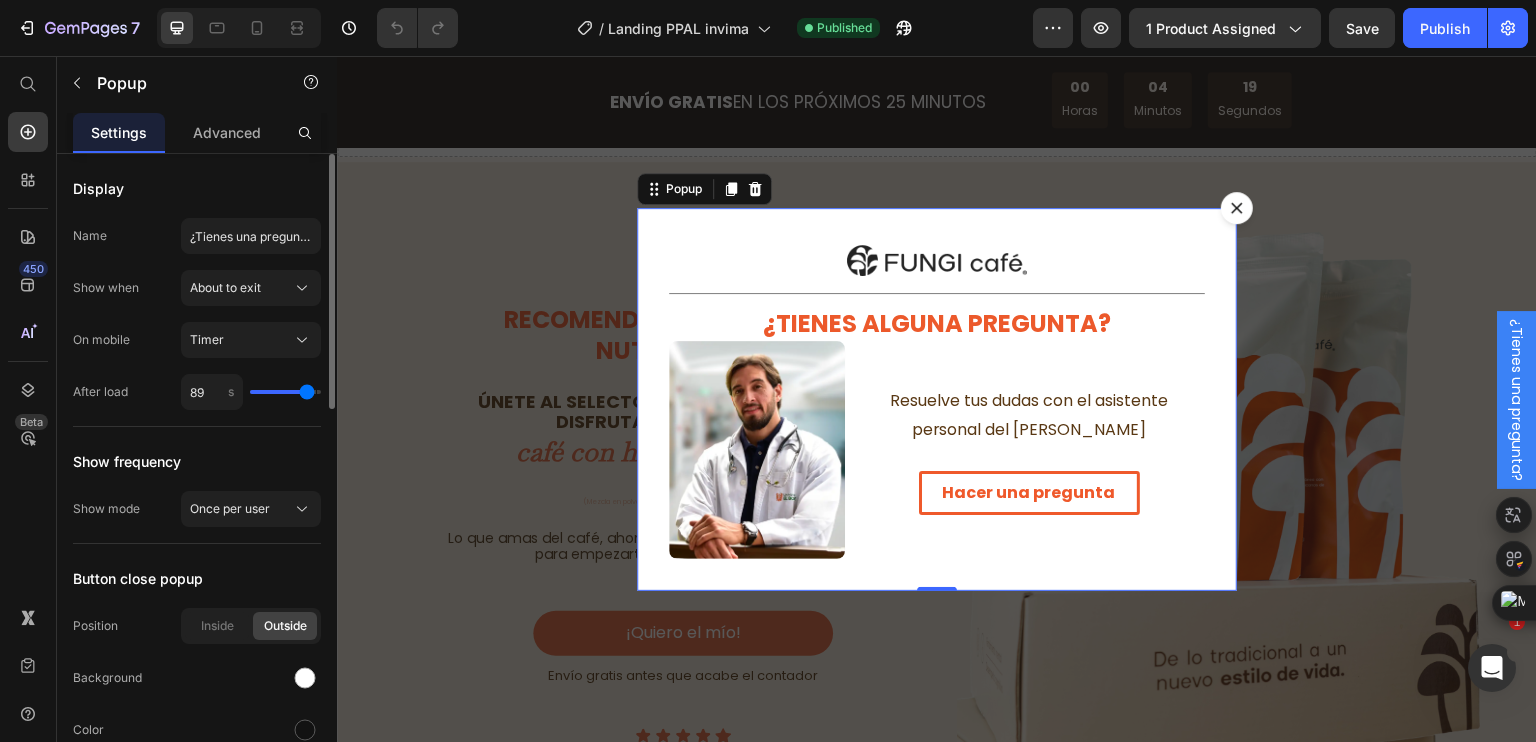 type on "91" 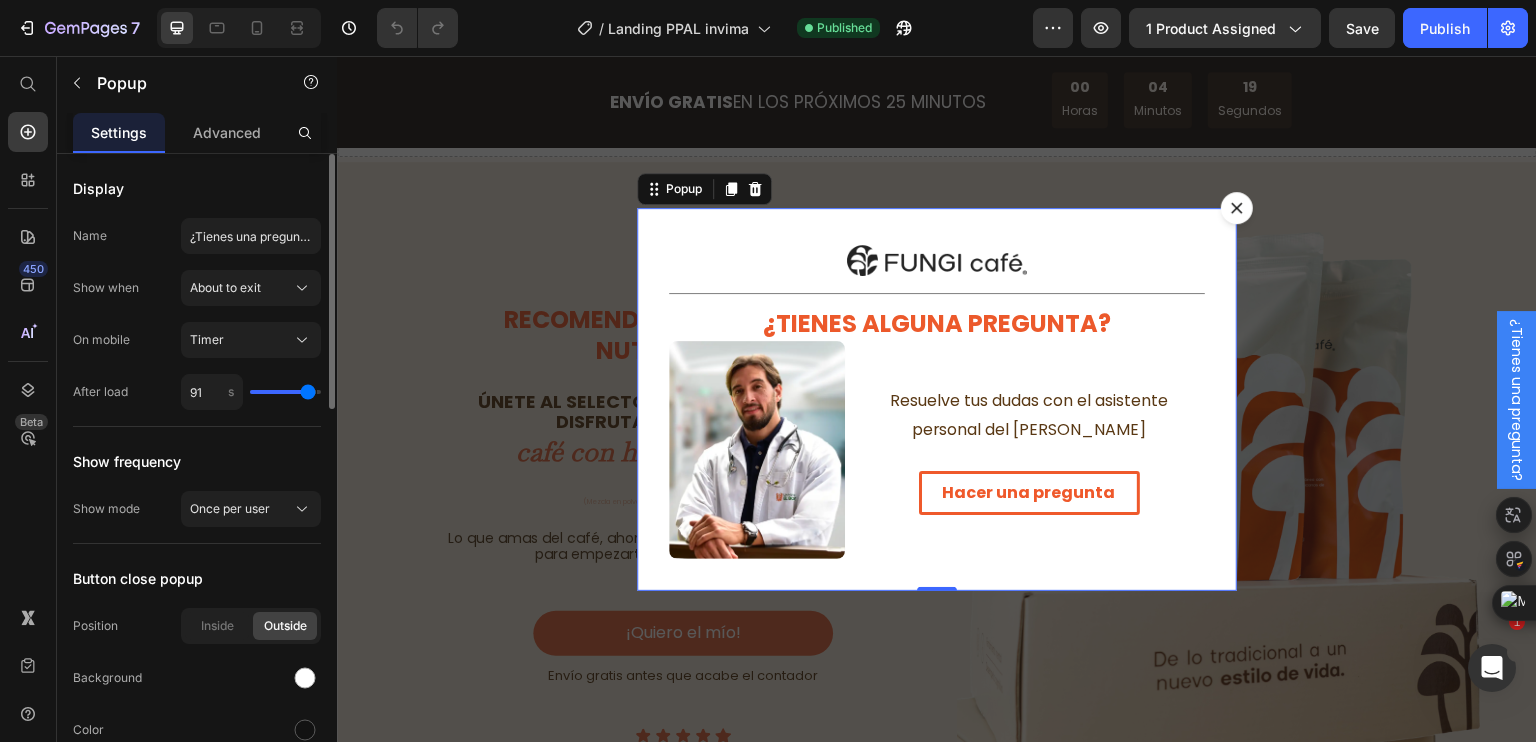 type on "92" 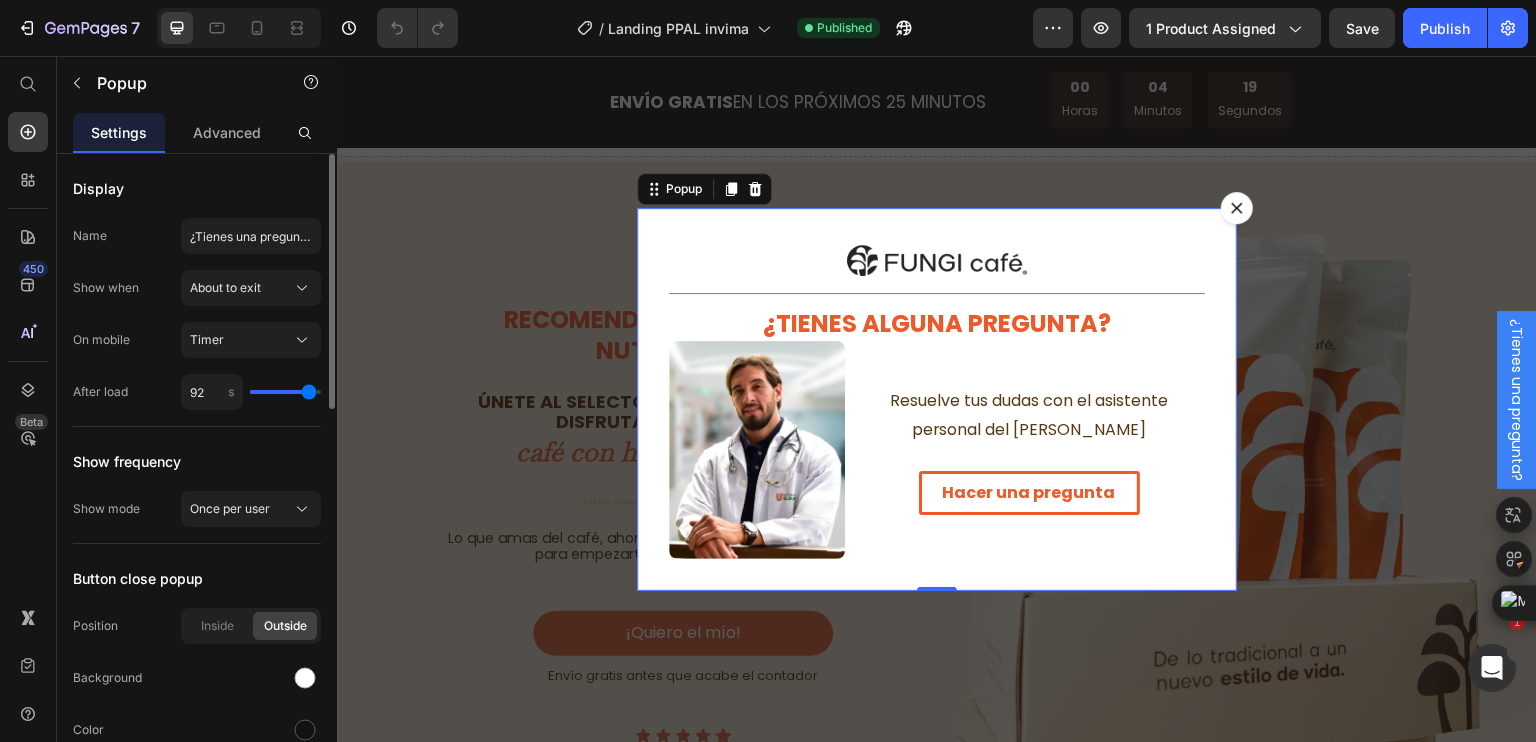 type on "94" 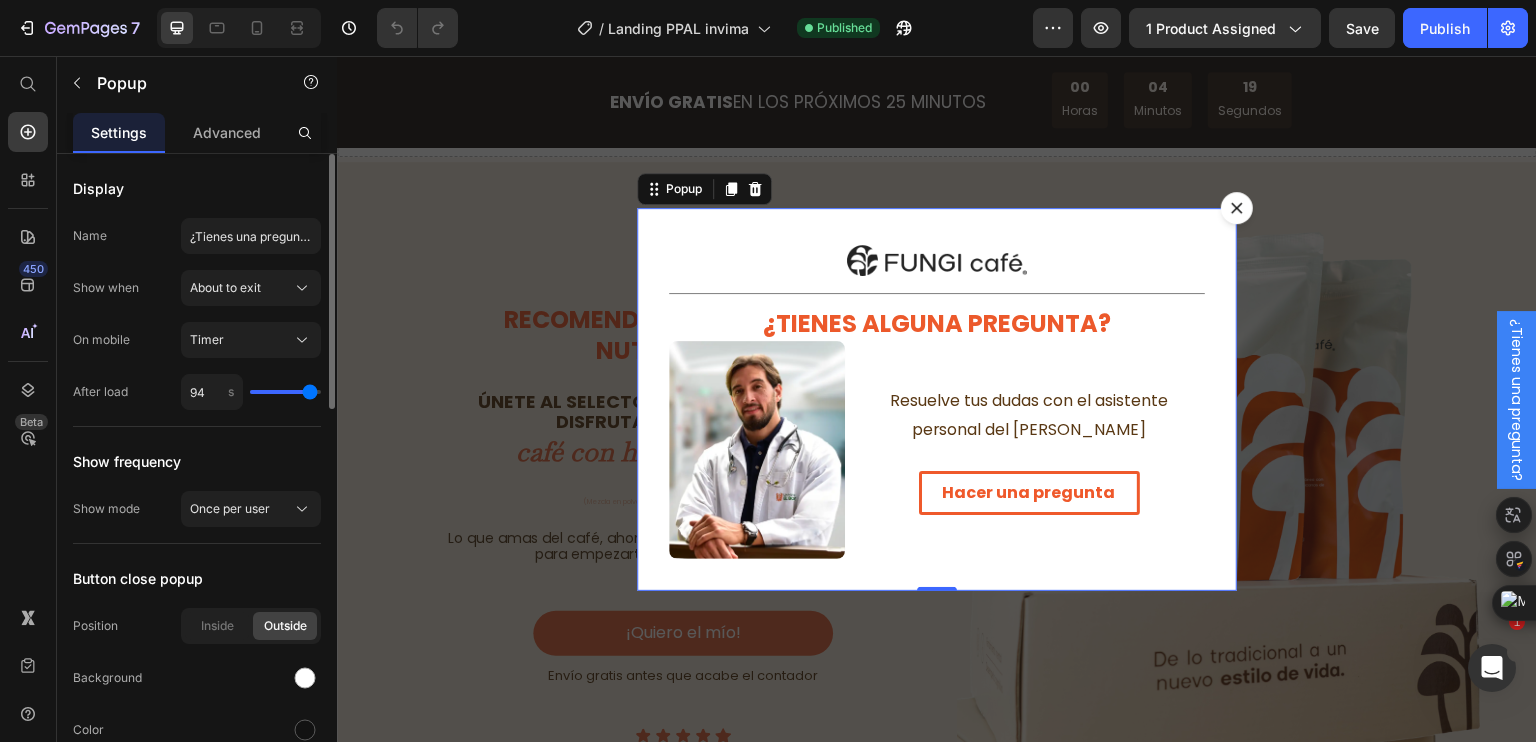 type on "95" 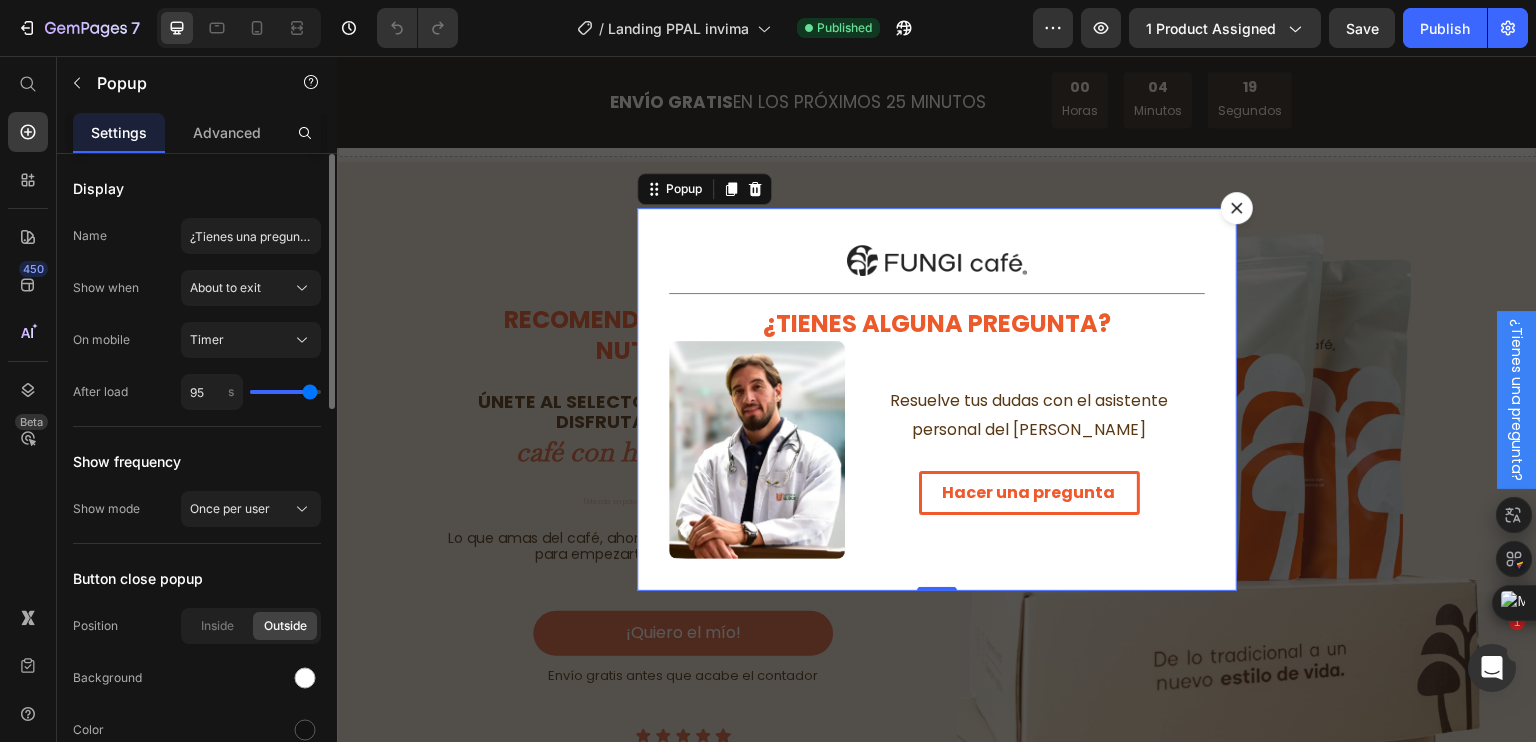 type on "97" 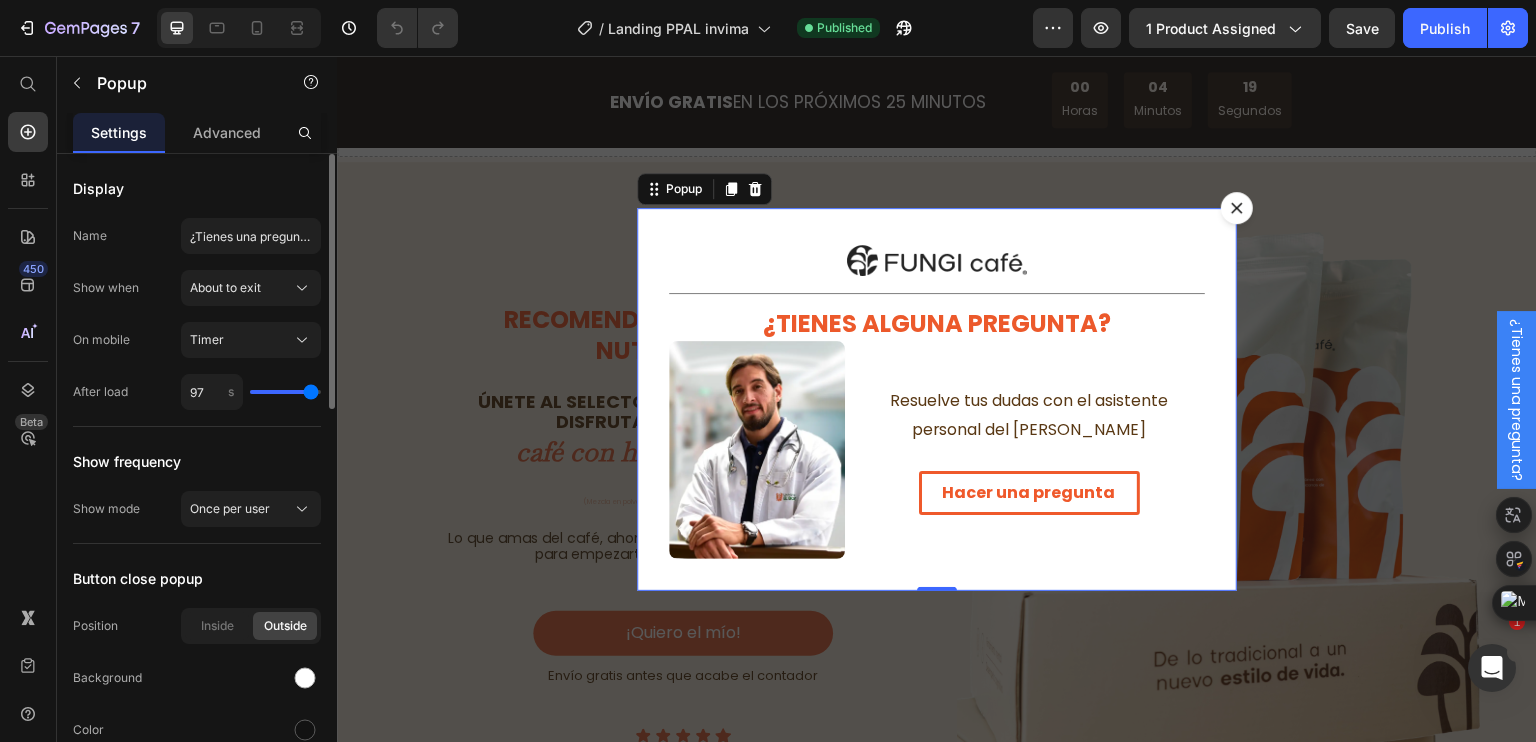 type on "98" 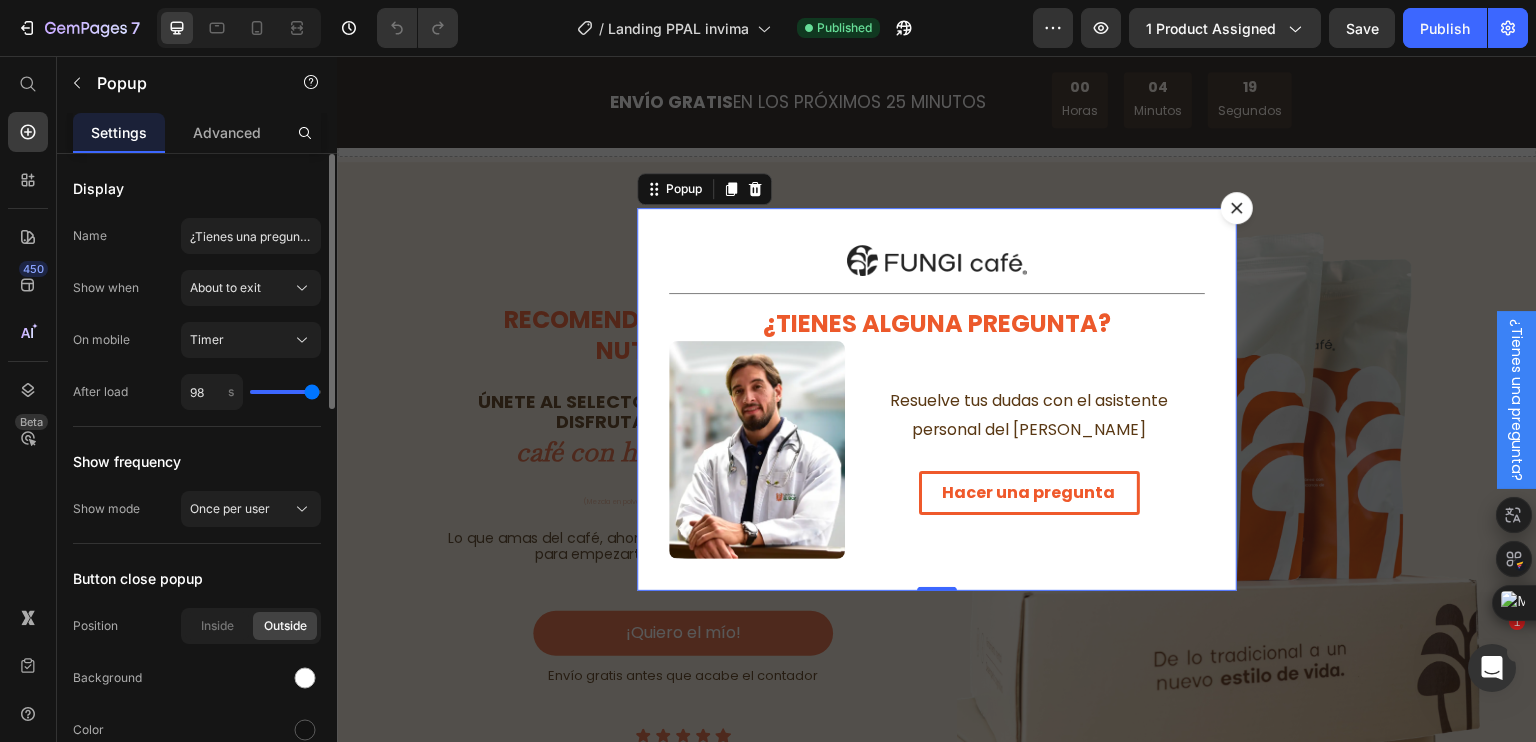 type on "100" 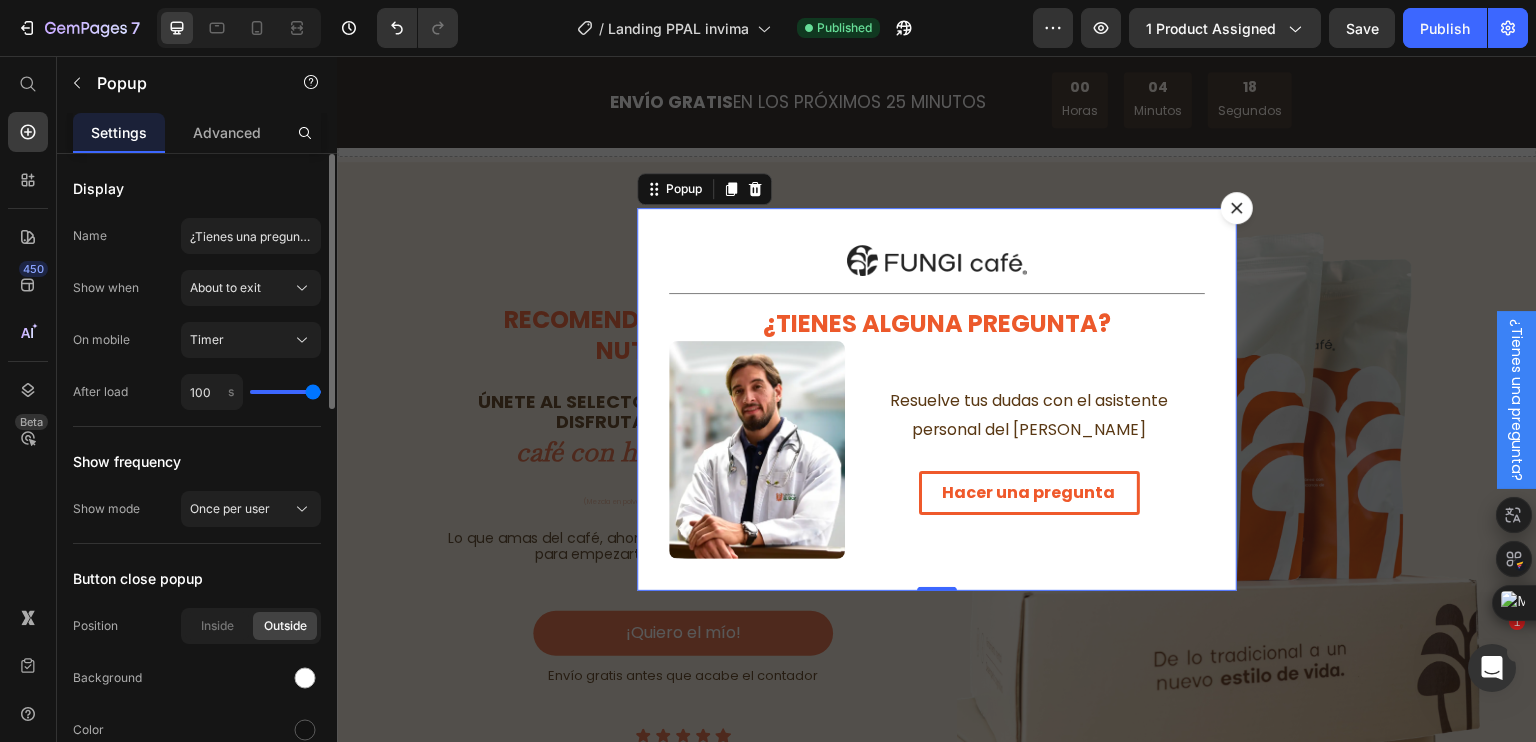 drag, startPoint x: 273, startPoint y: 388, endPoint x: 317, endPoint y: 388, distance: 44 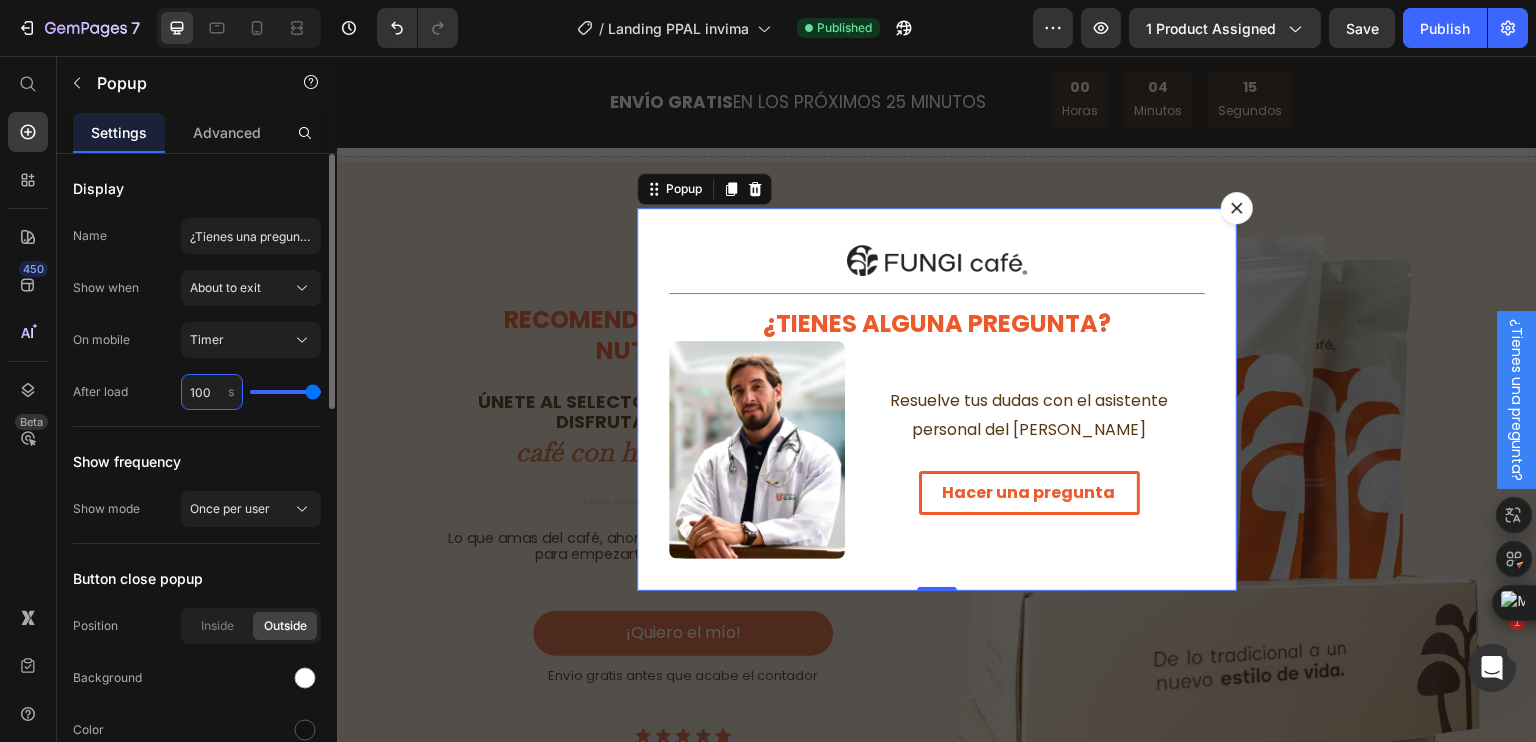 click on "100" at bounding box center [212, 392] 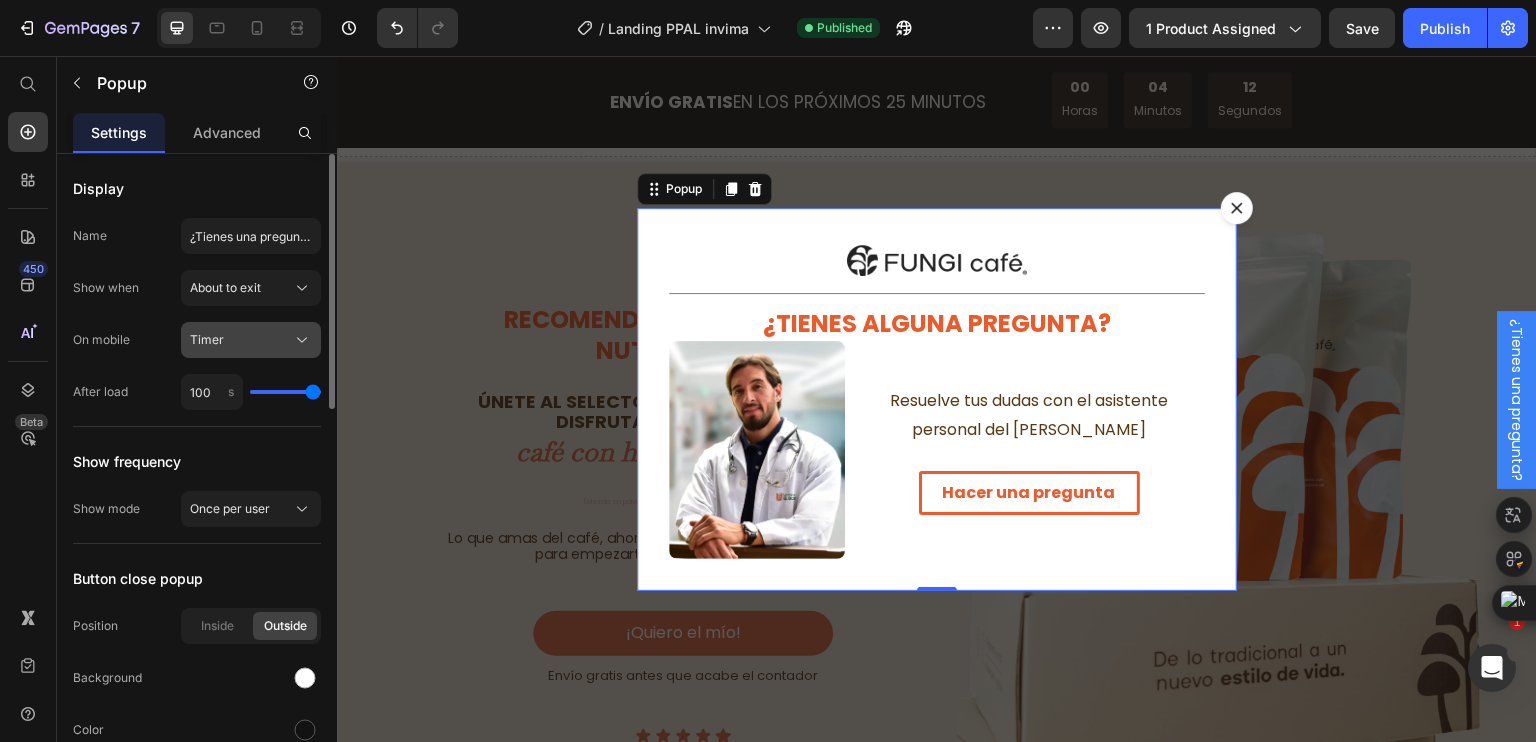 click on "Timer" 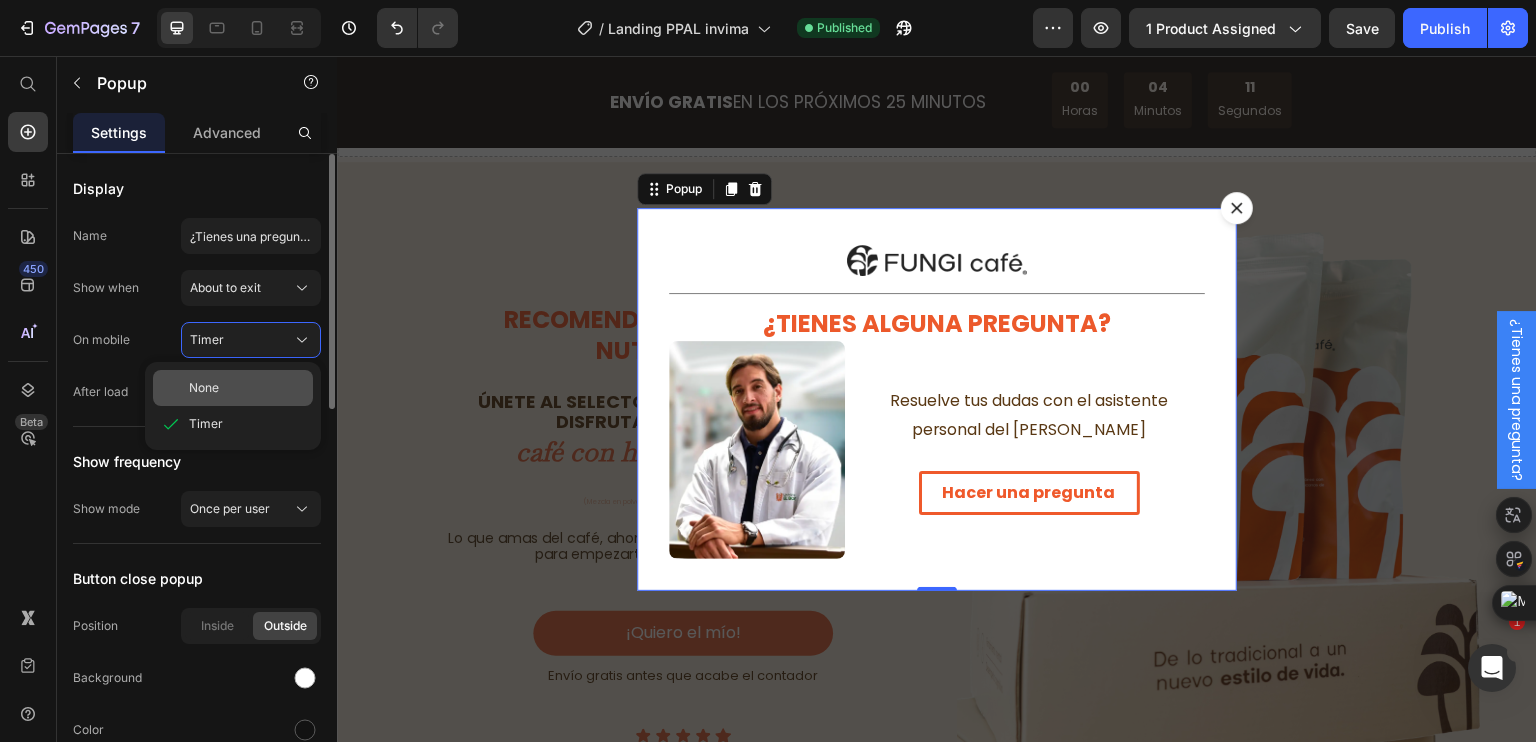 click on "None" 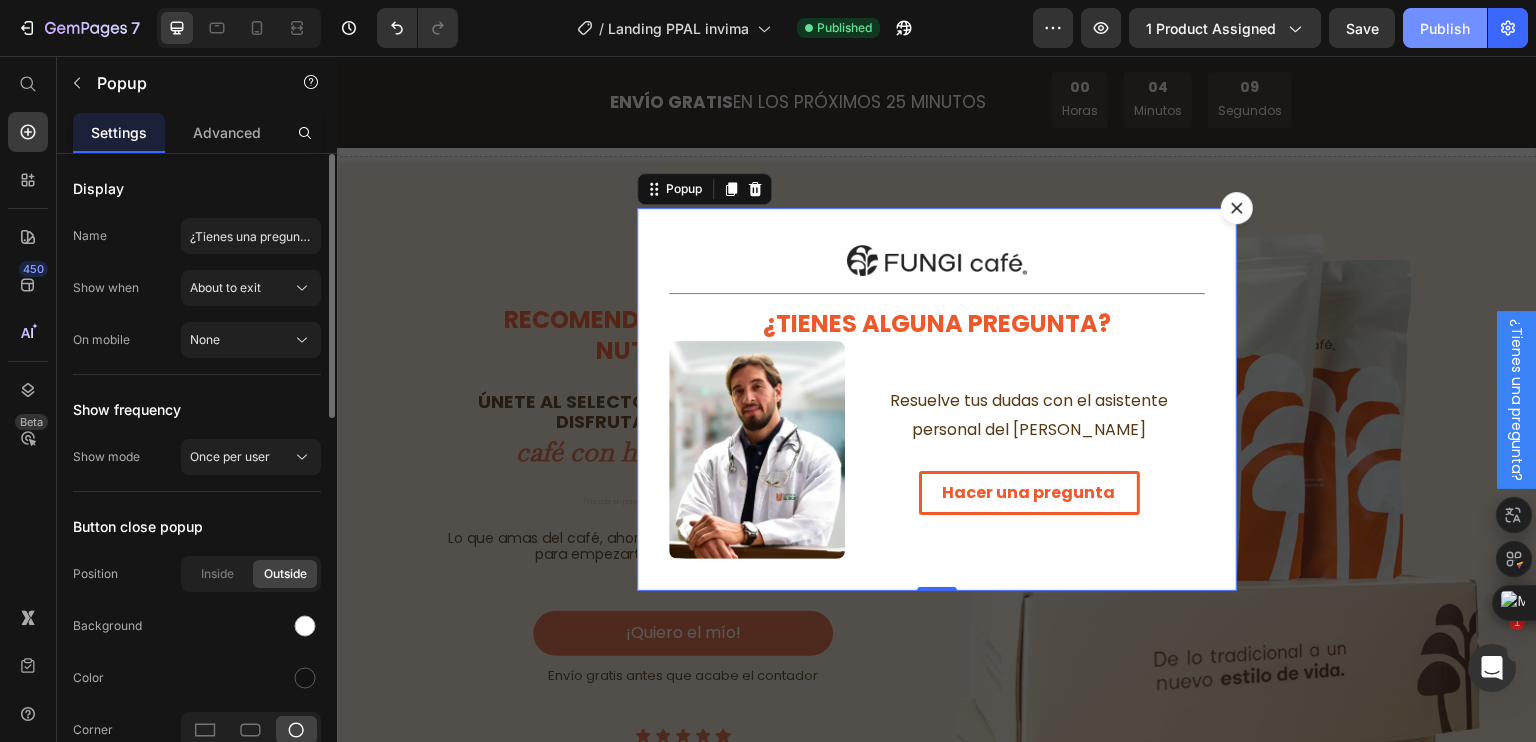 click on "Publish" at bounding box center (1445, 28) 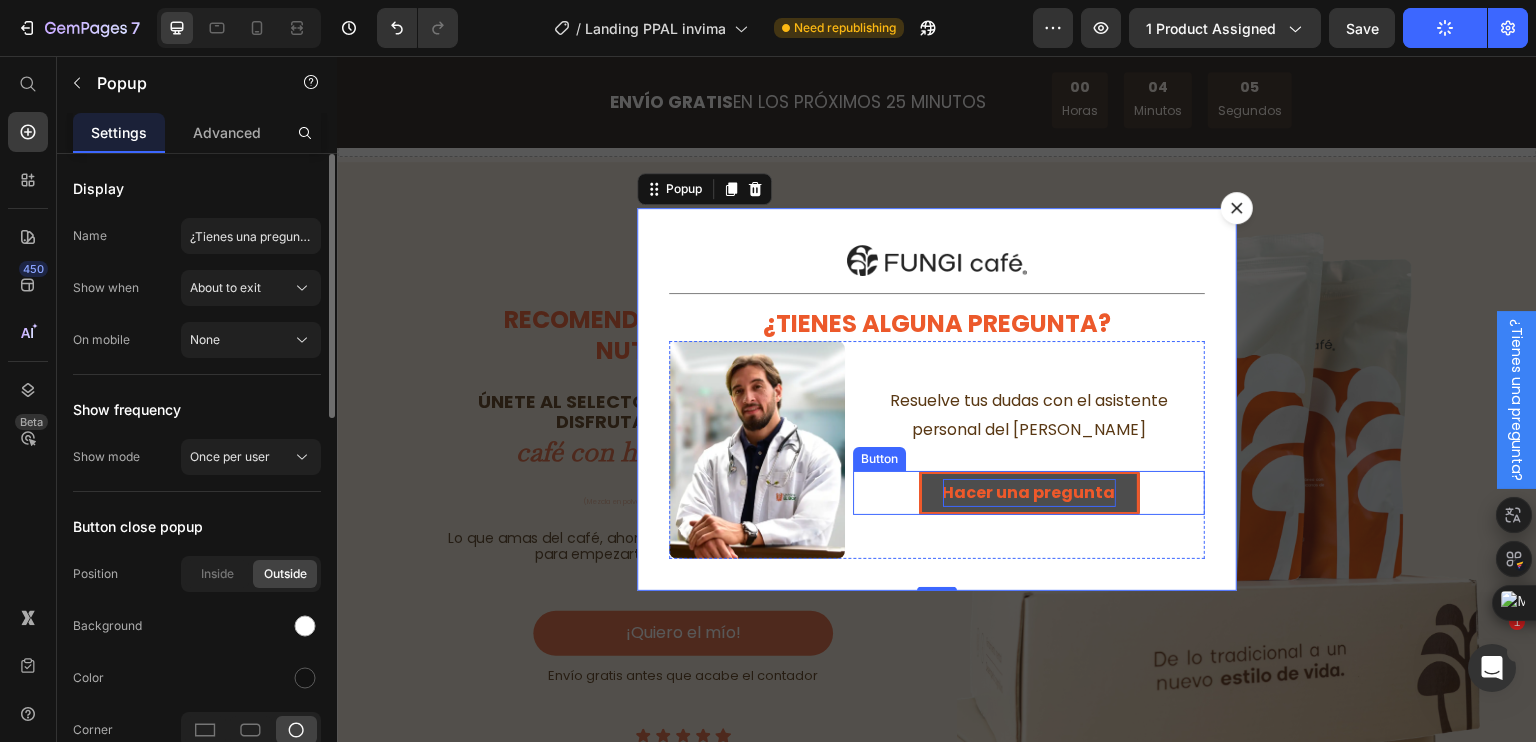 click on "Hacer una pregunta" at bounding box center [1029, 492] 